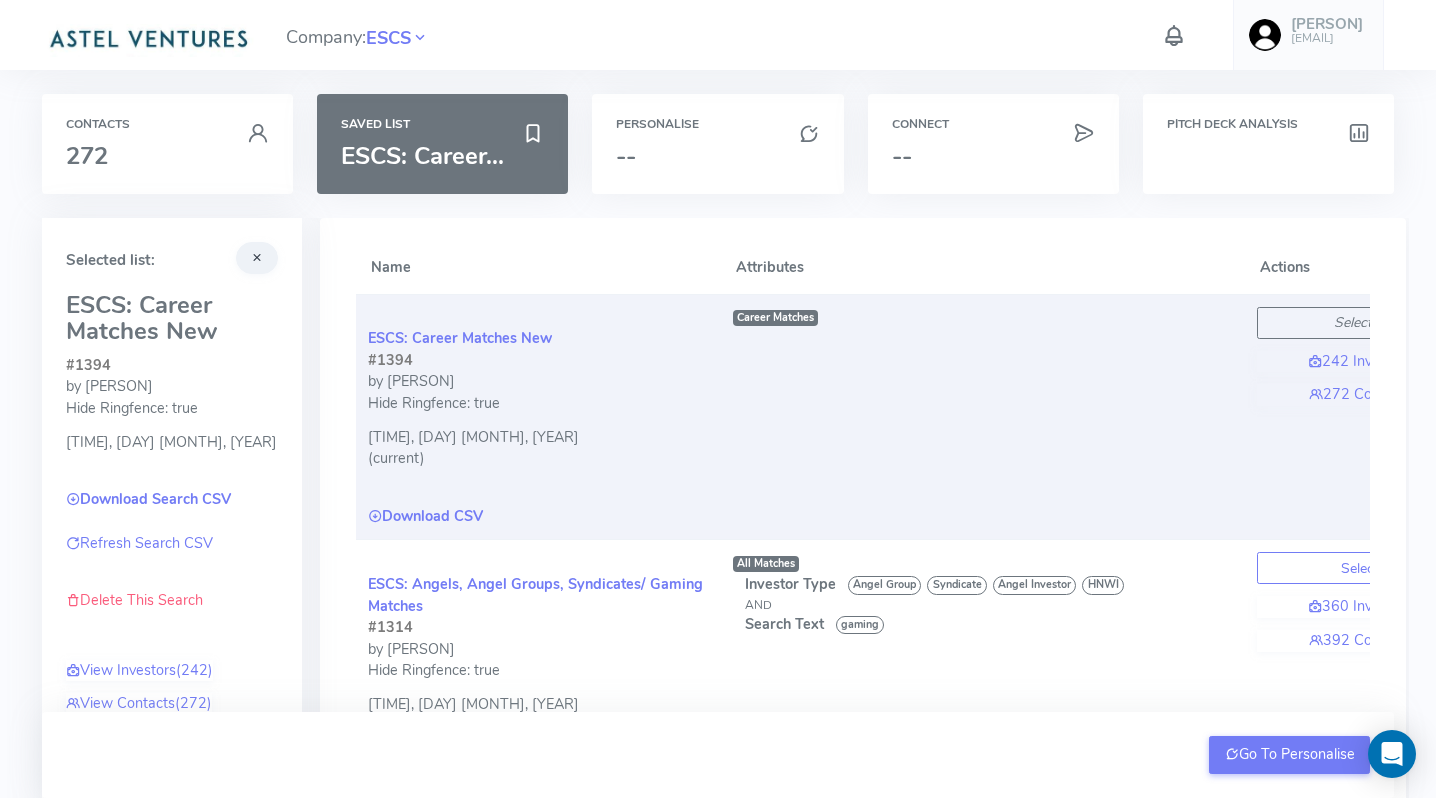 scroll, scrollTop: 0, scrollLeft: 0, axis: both 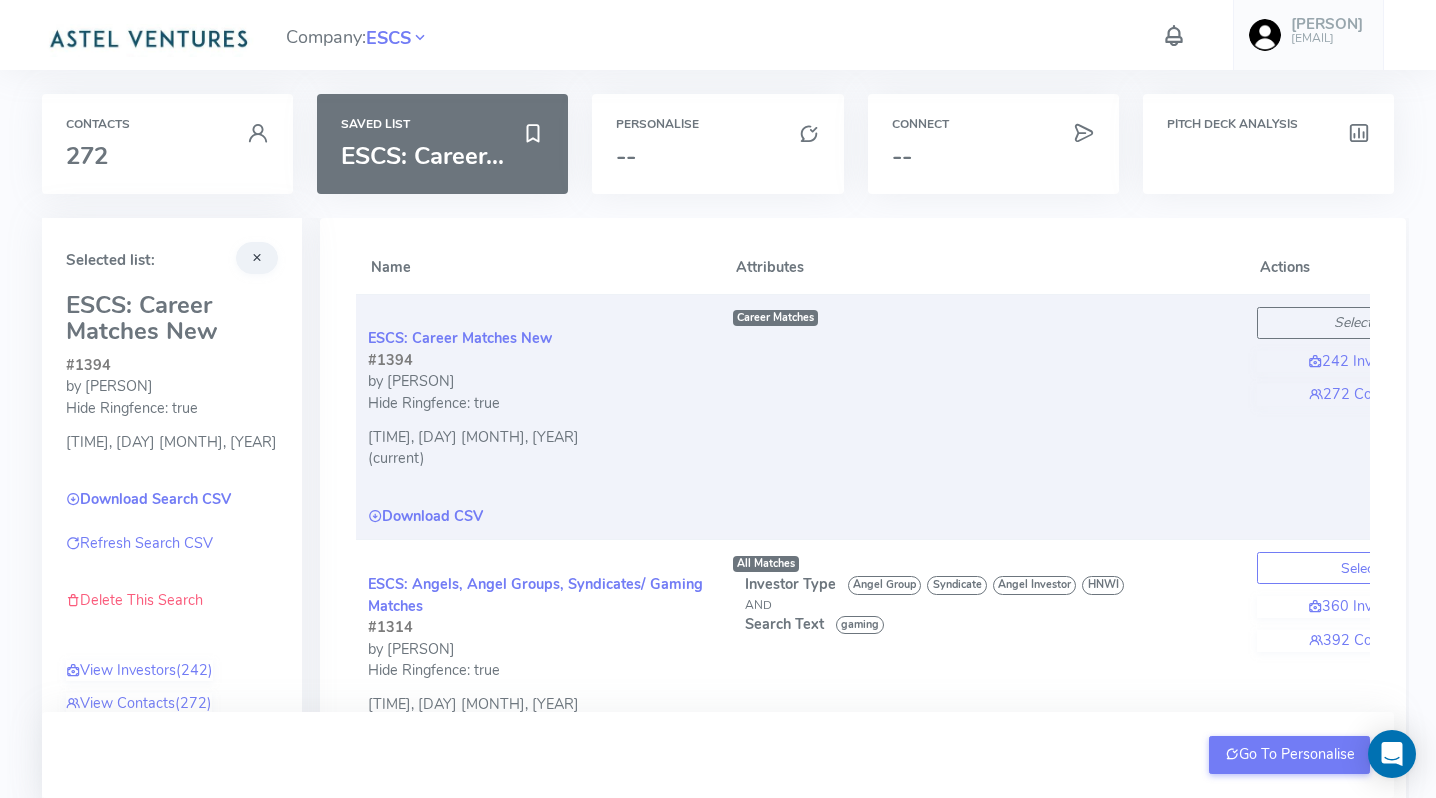 click at bounding box center [148, 37] 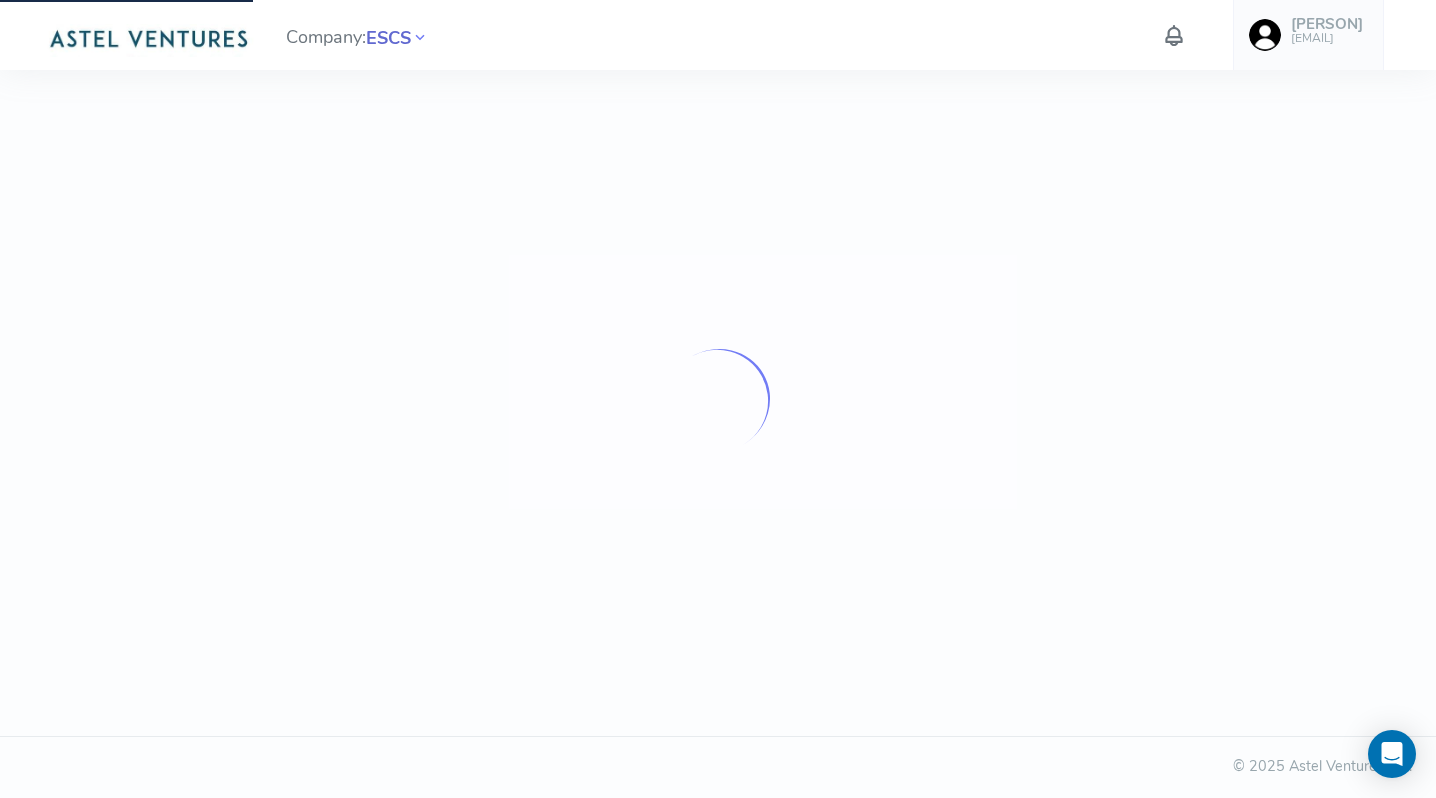 click on "ESCS" at bounding box center [388, 38] 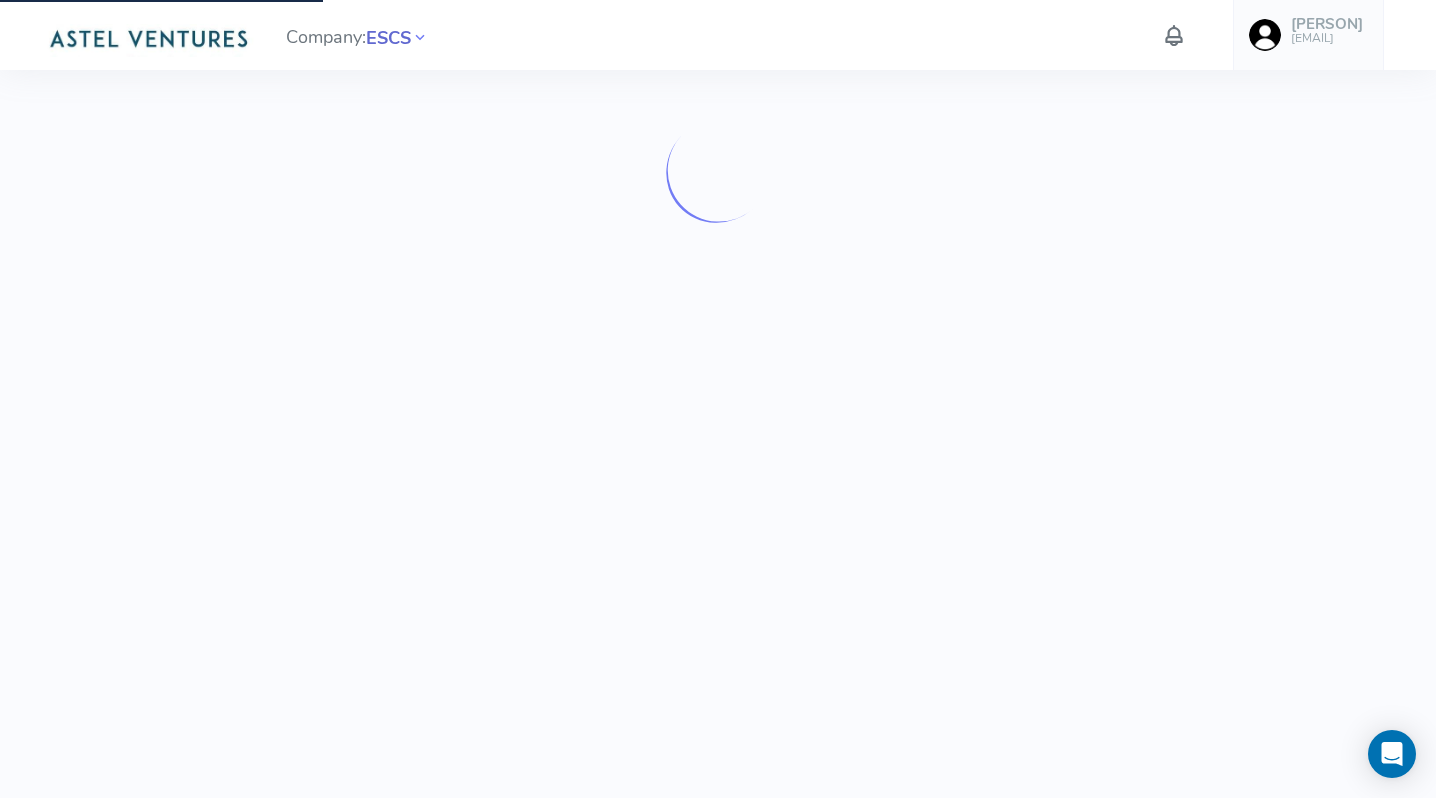 click on "ESCS" at bounding box center (388, 38) 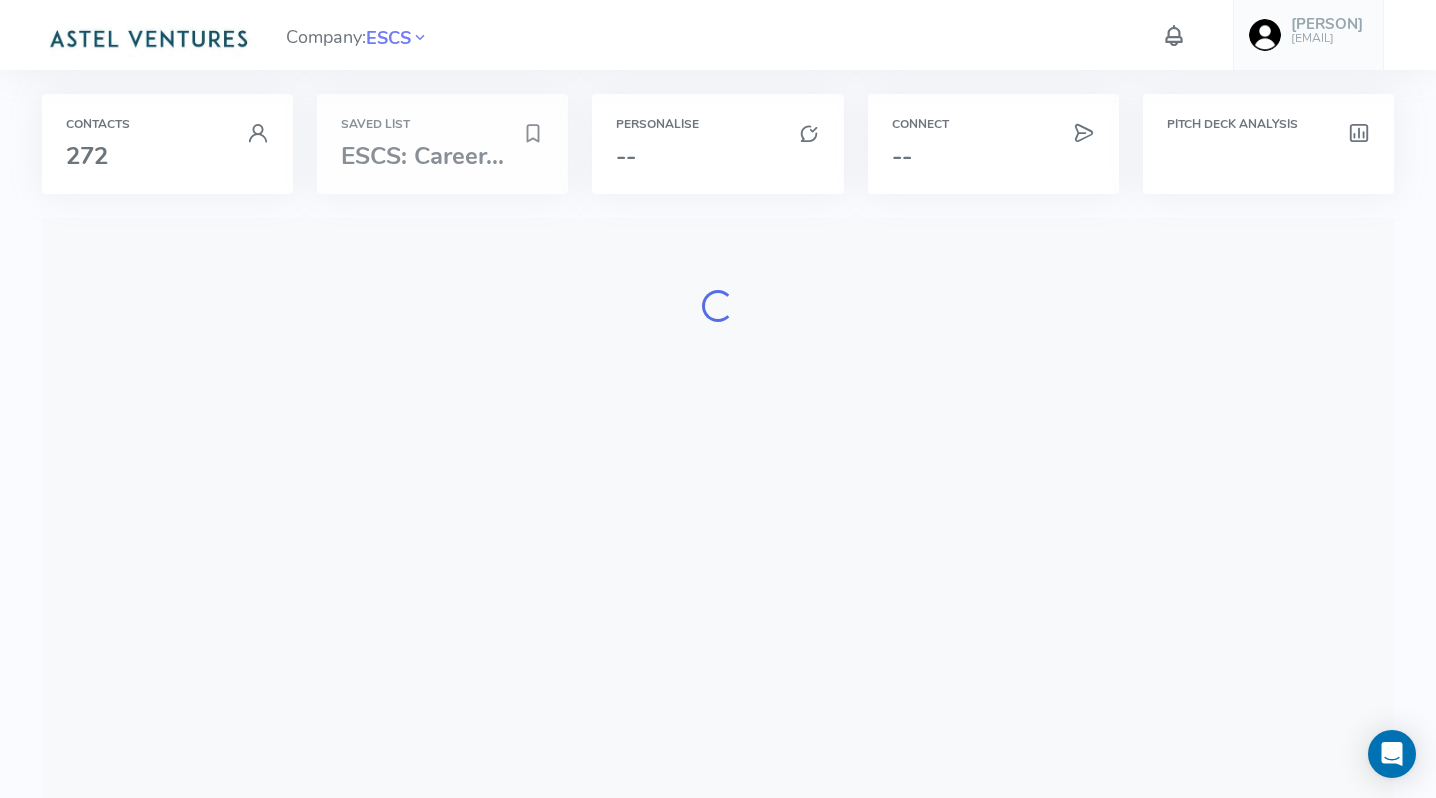 click on "Saved List ESCS: Career..." at bounding box center [442, 144] 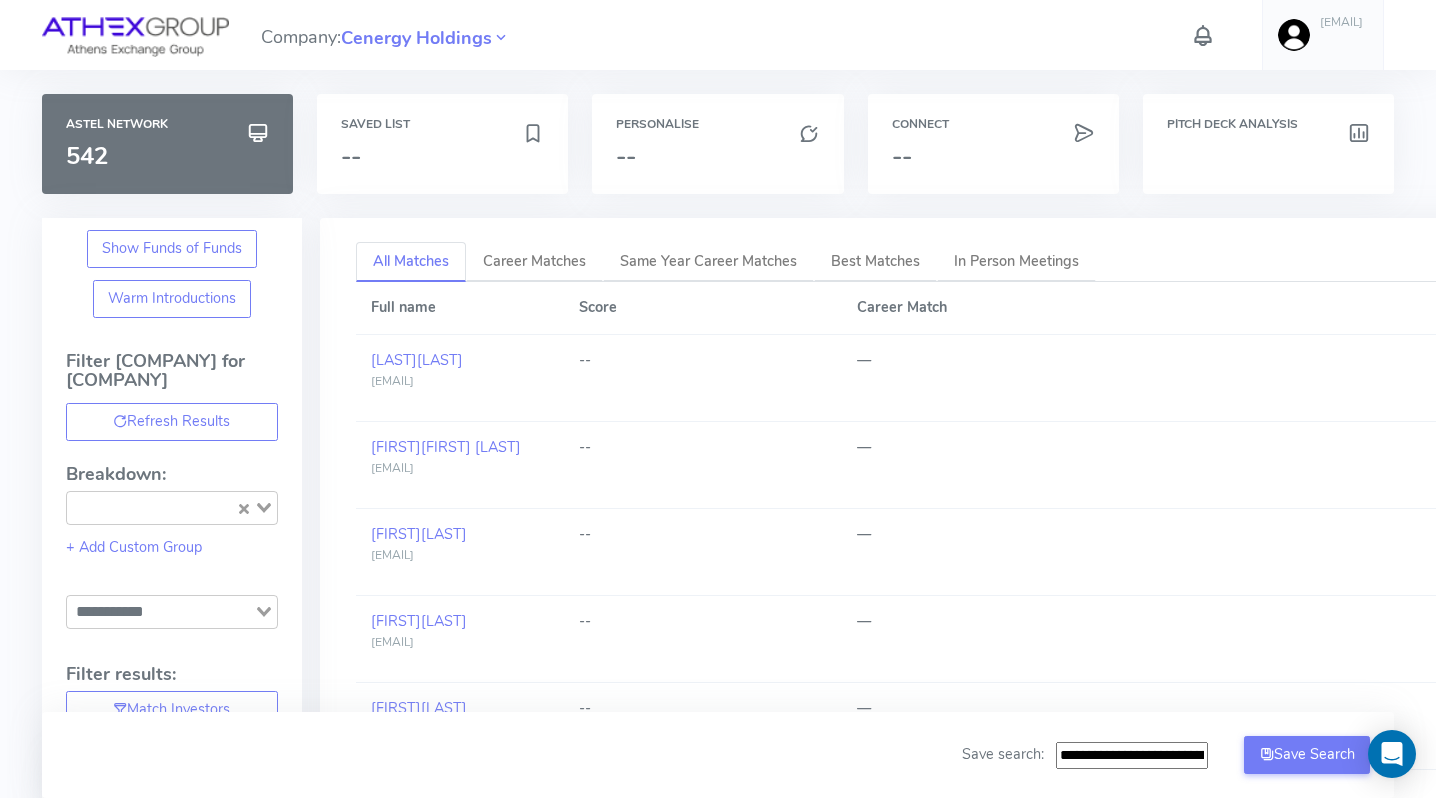 click at bounding box center (135, 37) 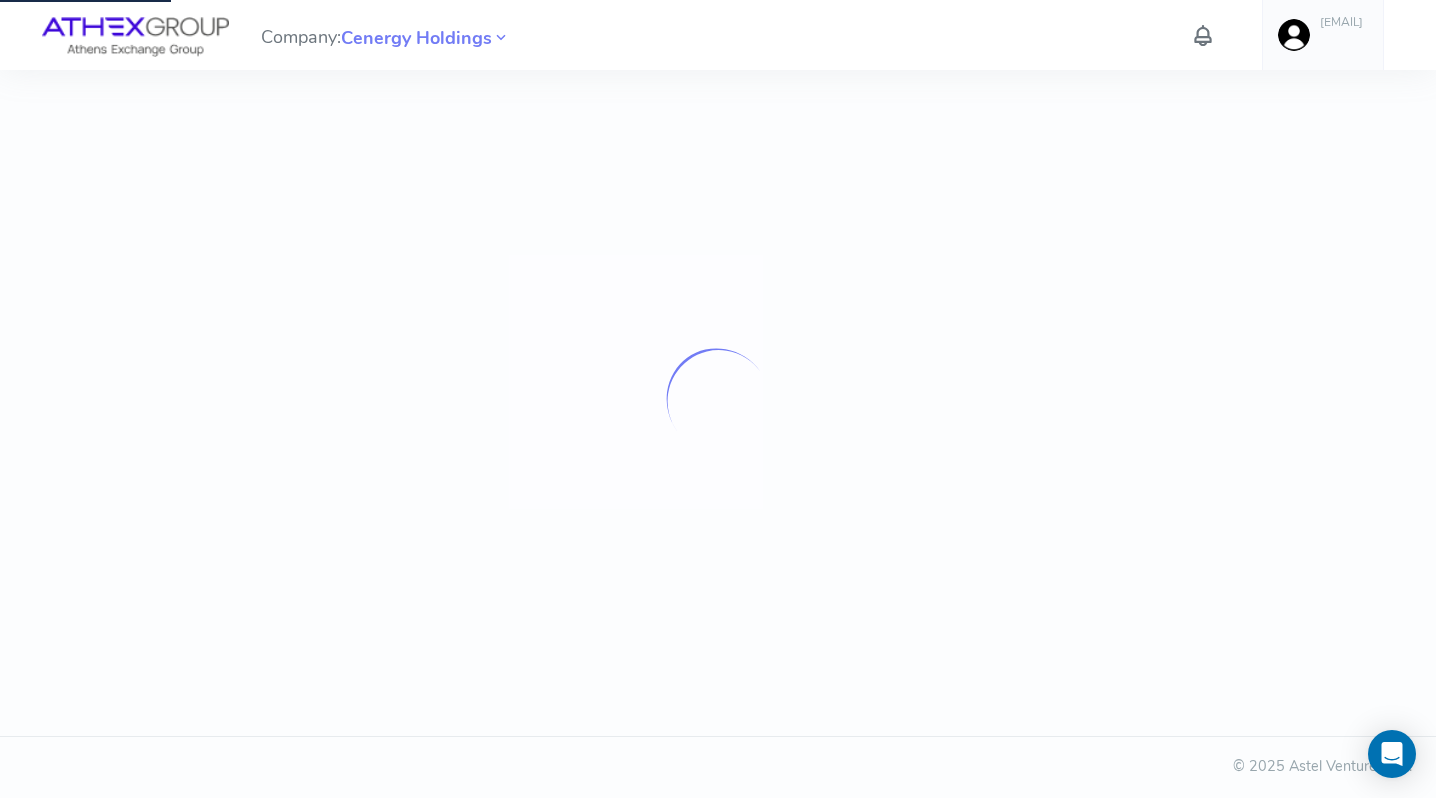click on "[EMAIL]" at bounding box center [1323, 35] 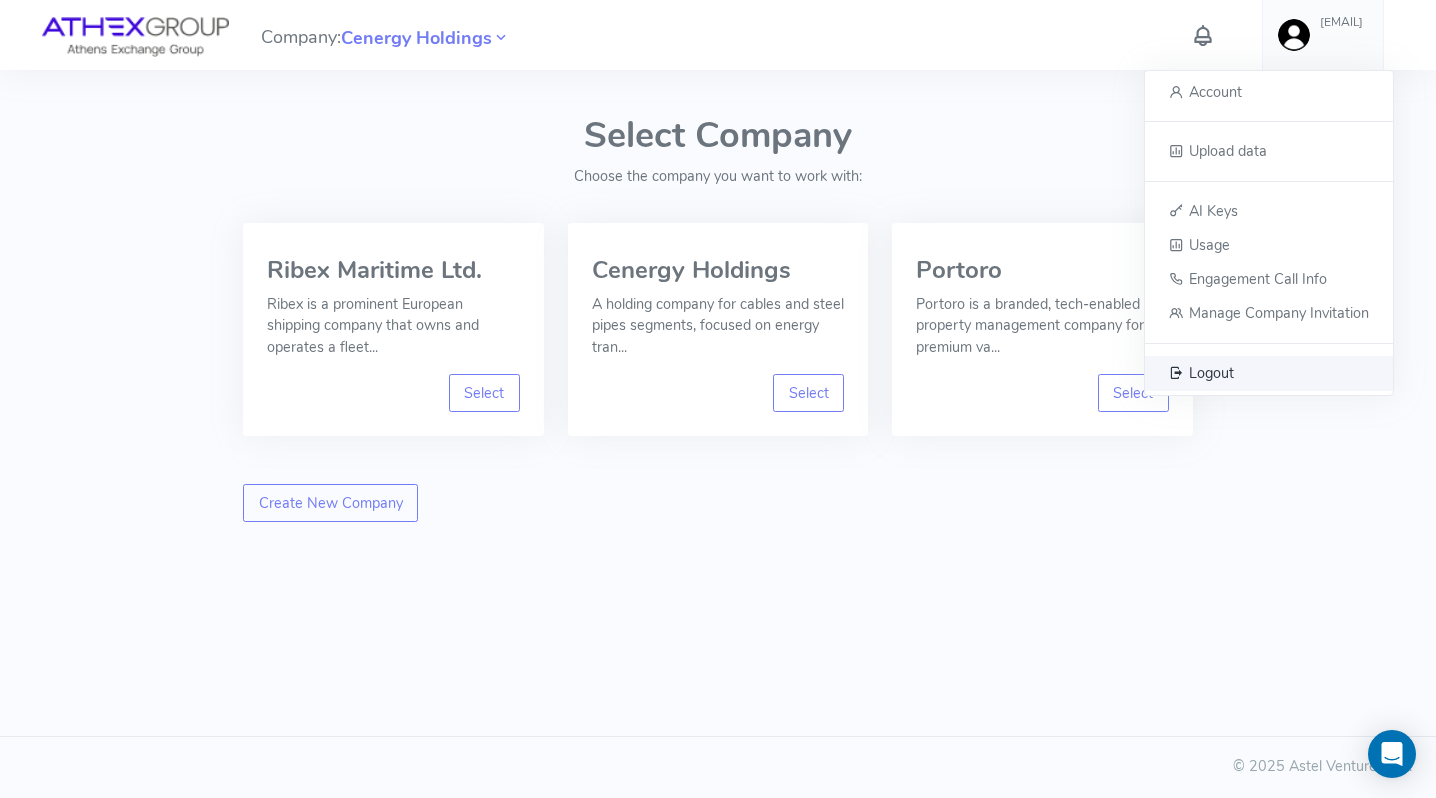 click on "Logout" 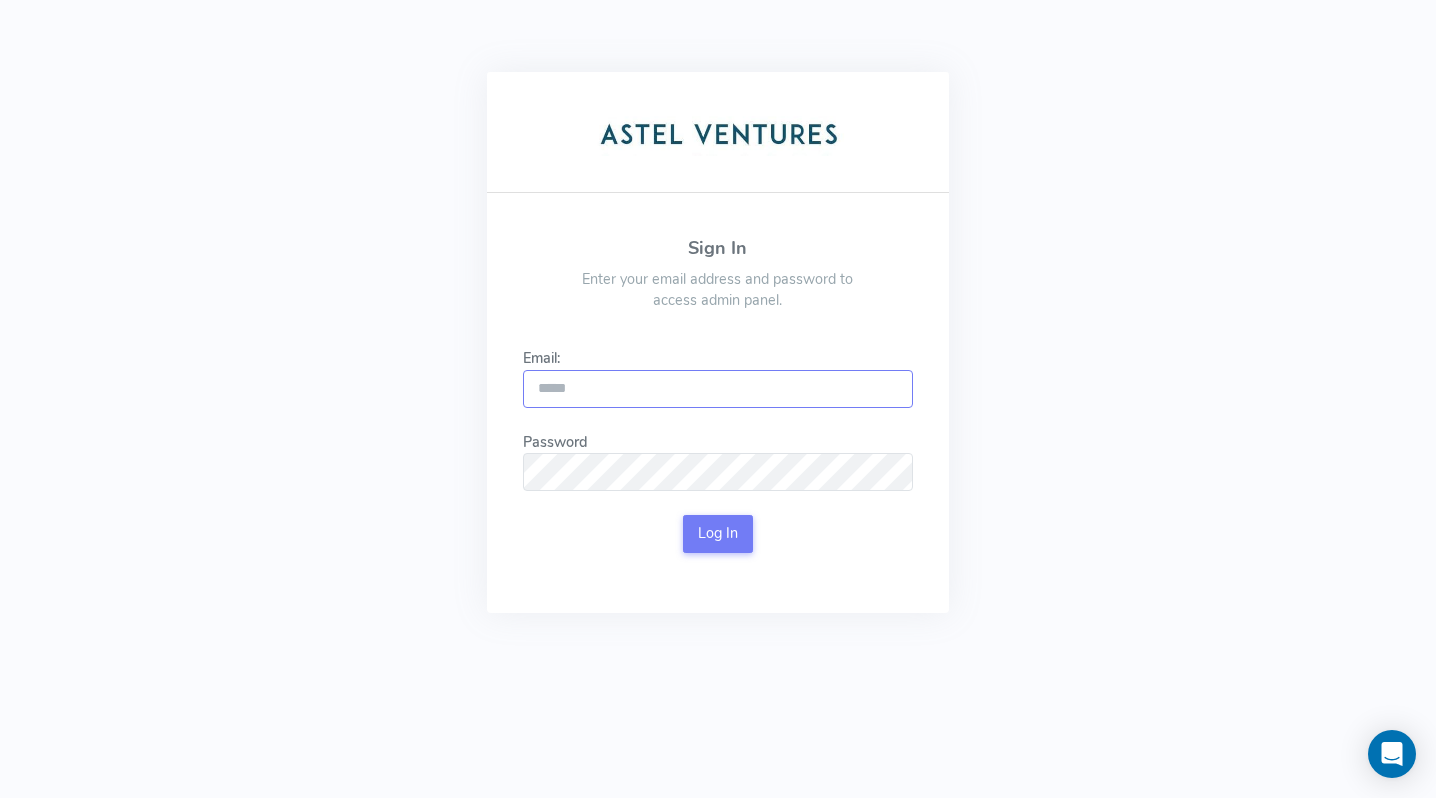 click on "Email:" at bounding box center (718, 389) 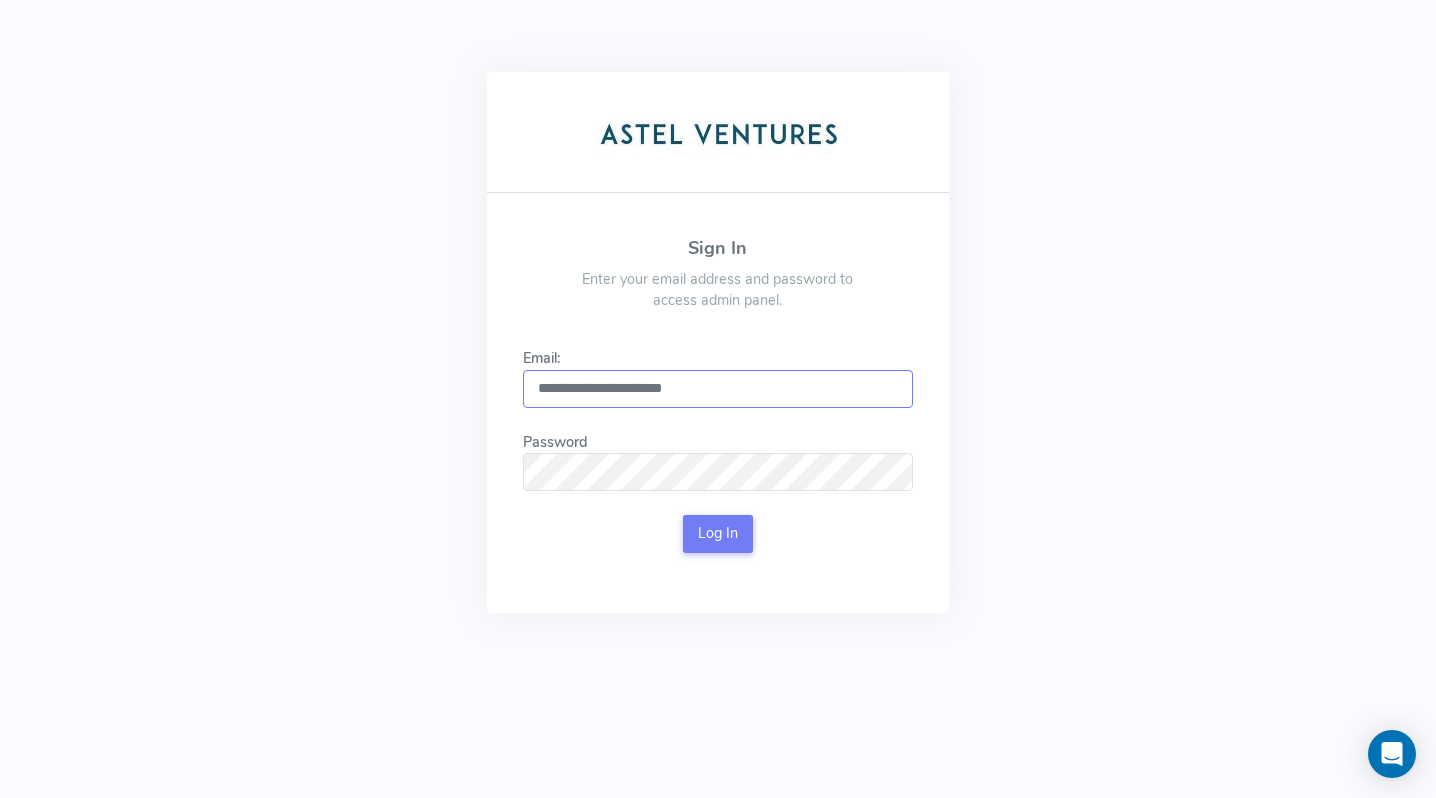 type on "**********" 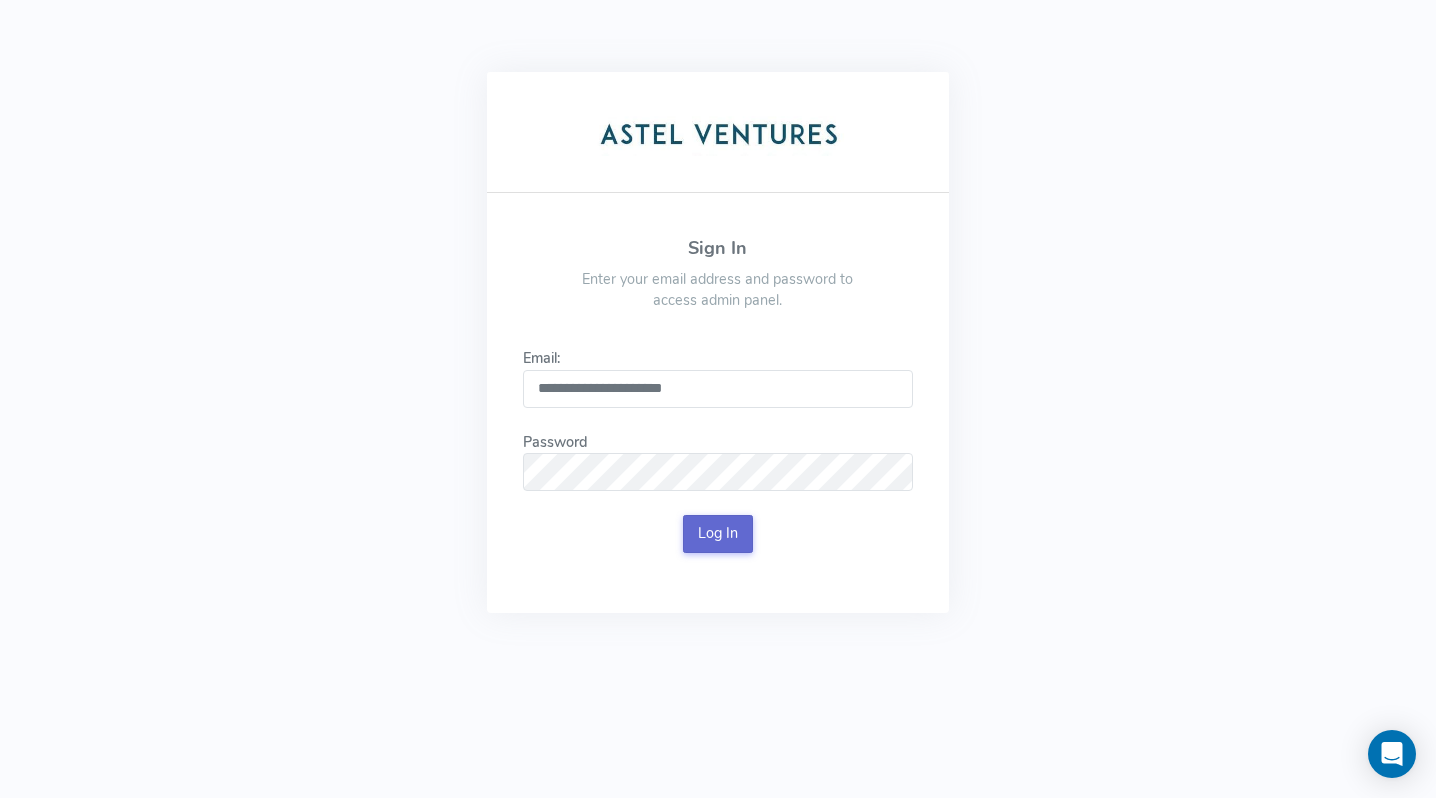 click on "Log In" at bounding box center (718, 534) 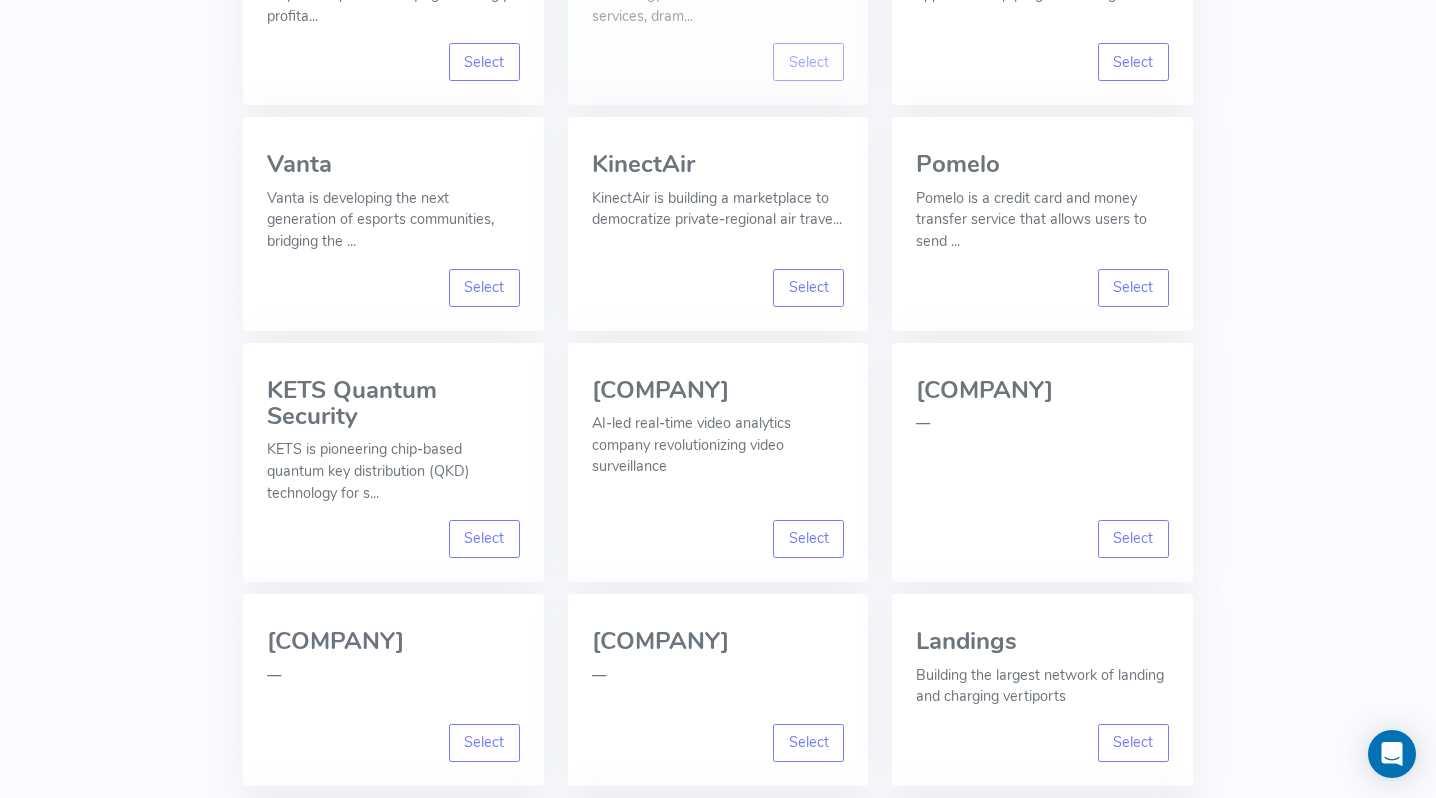 scroll, scrollTop: 351, scrollLeft: 0, axis: vertical 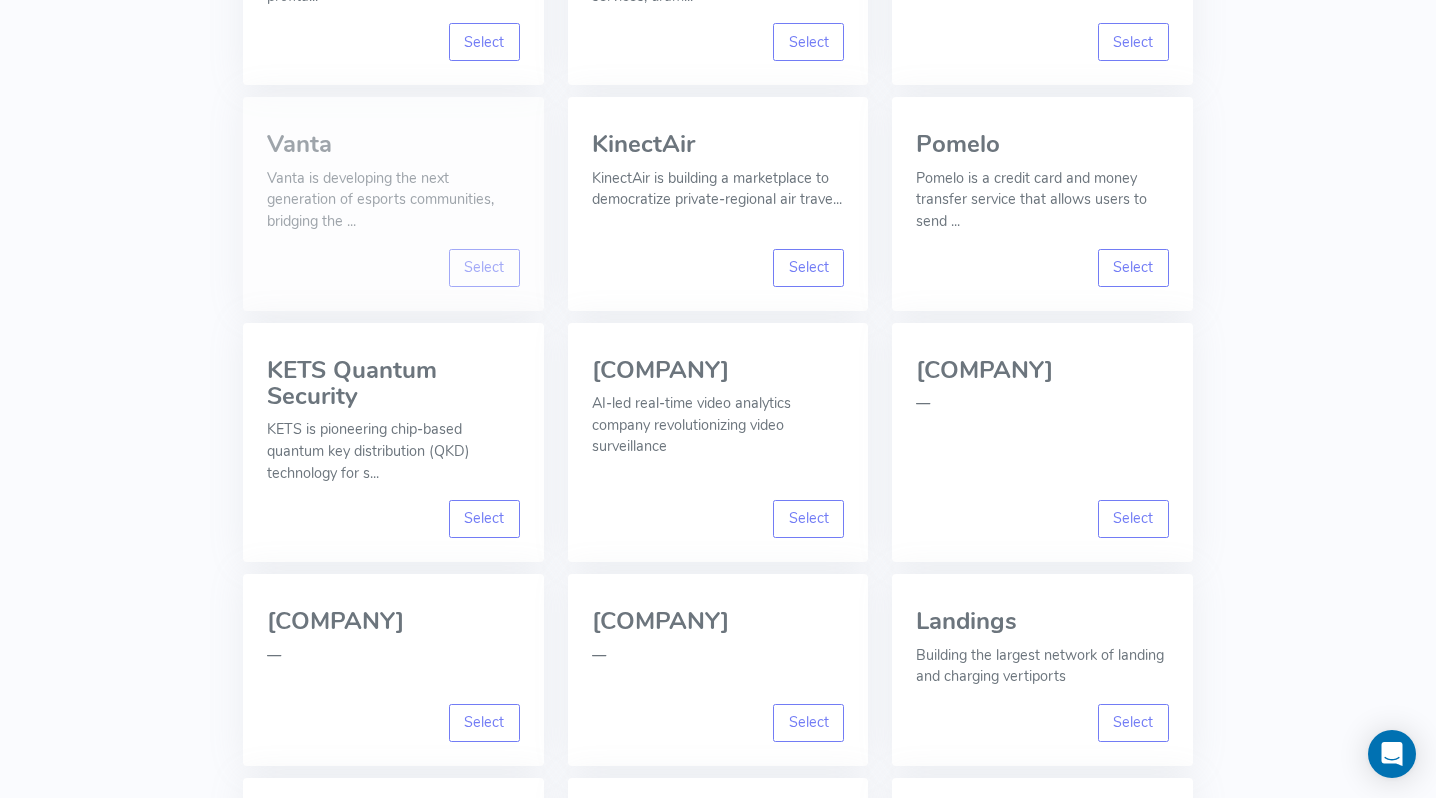 click on "Vanta" at bounding box center [393, 144] 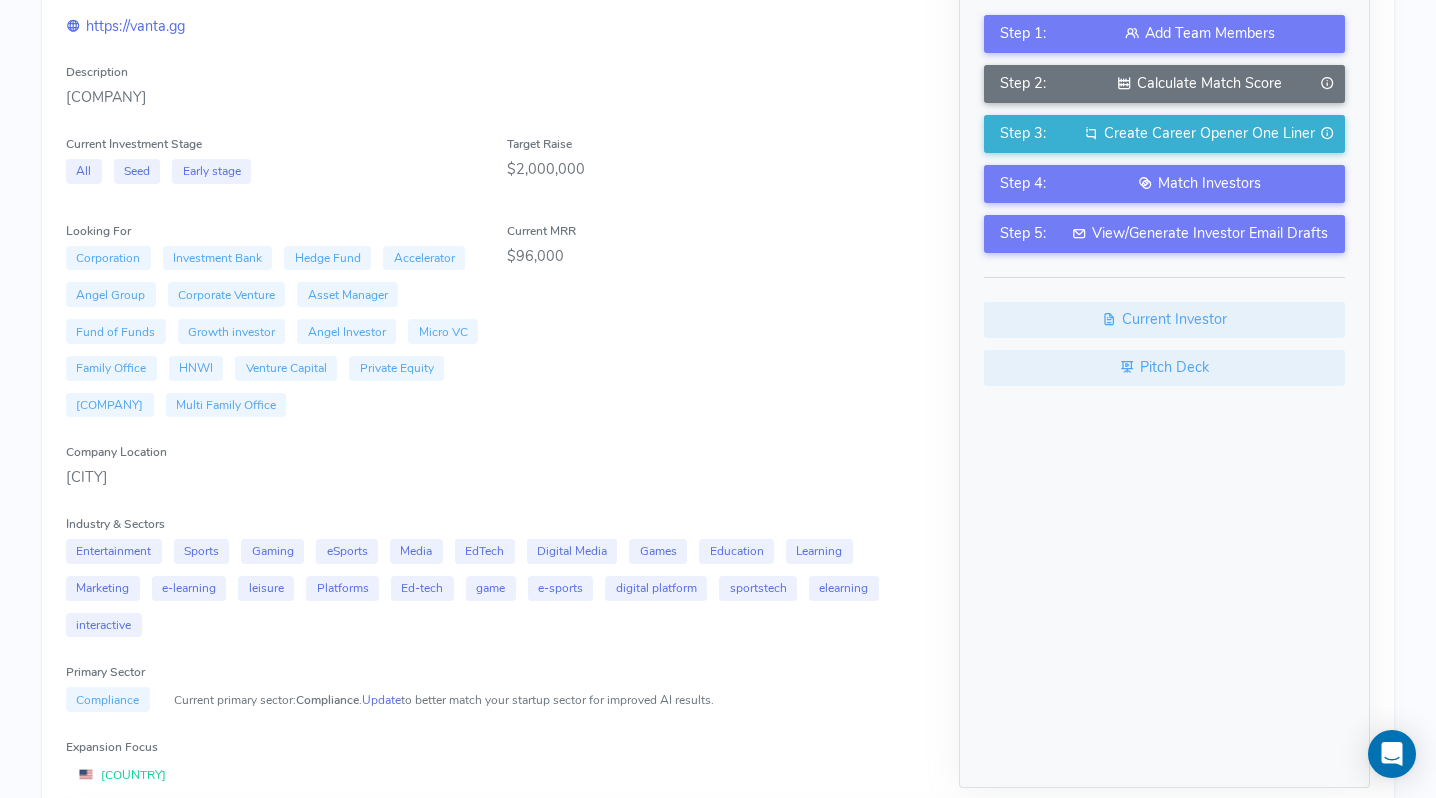 scroll, scrollTop: 0, scrollLeft: 0, axis: both 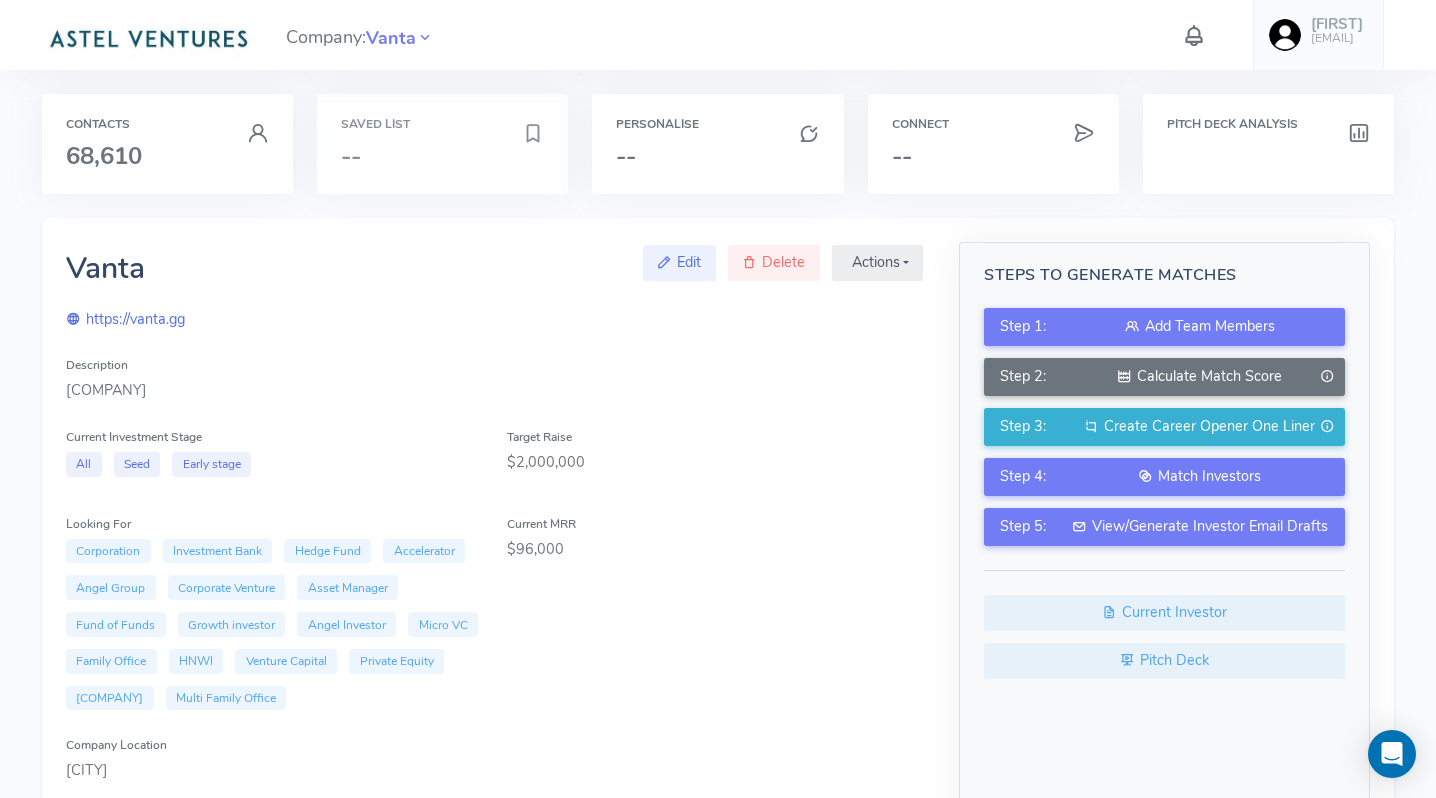 click on "--" at bounding box center (431, 156) 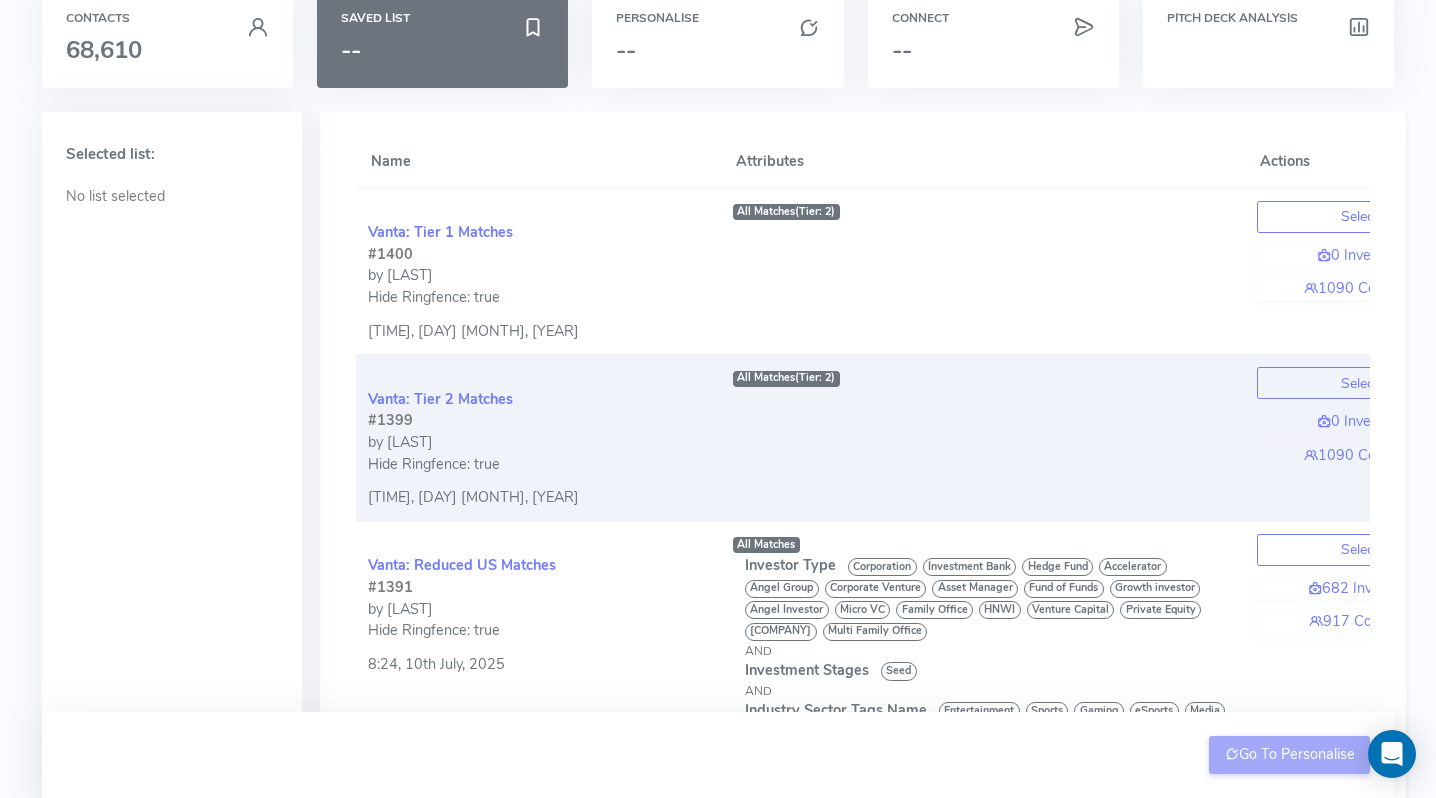 scroll, scrollTop: 105, scrollLeft: 0, axis: vertical 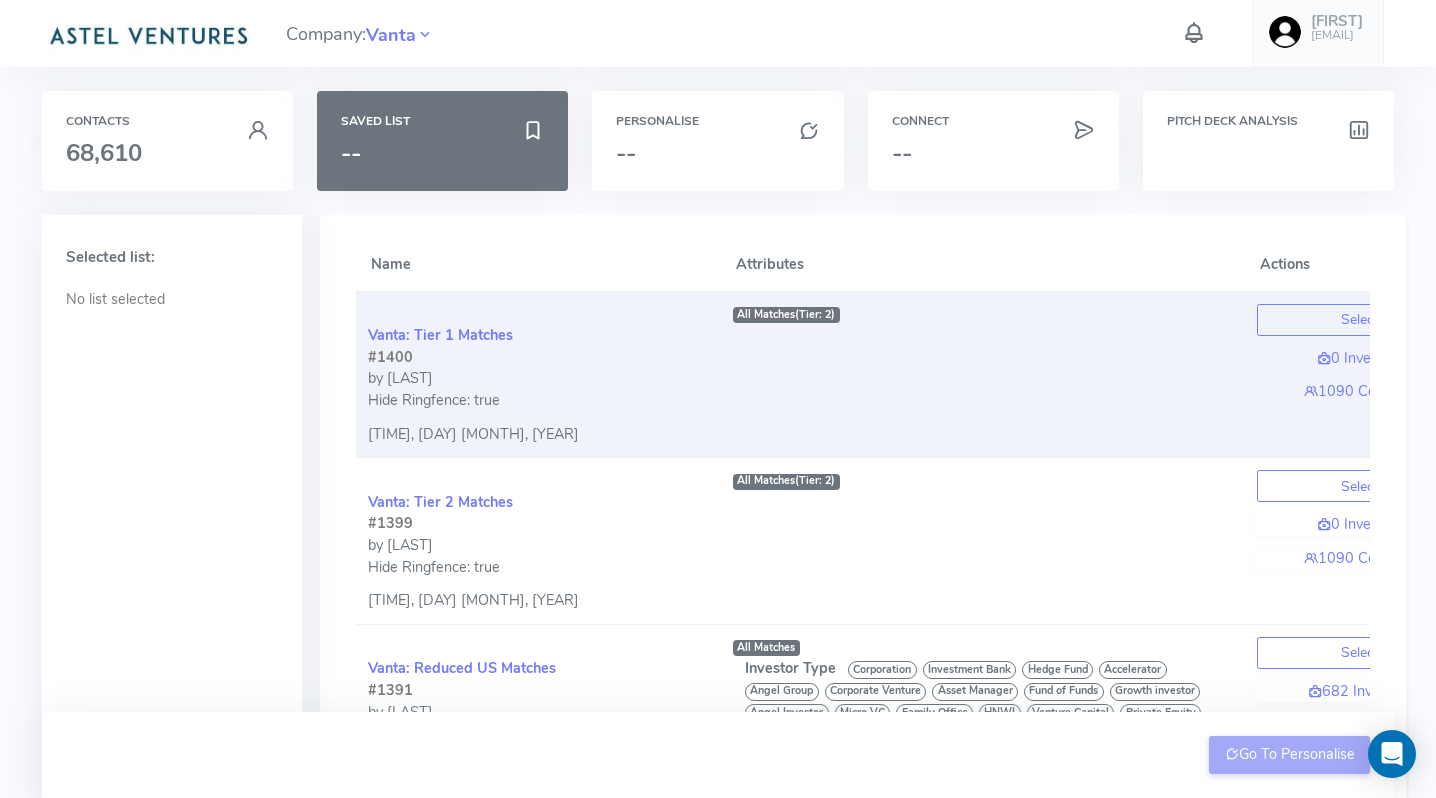 click on "(Tier: 2)" at bounding box center [815, 314] 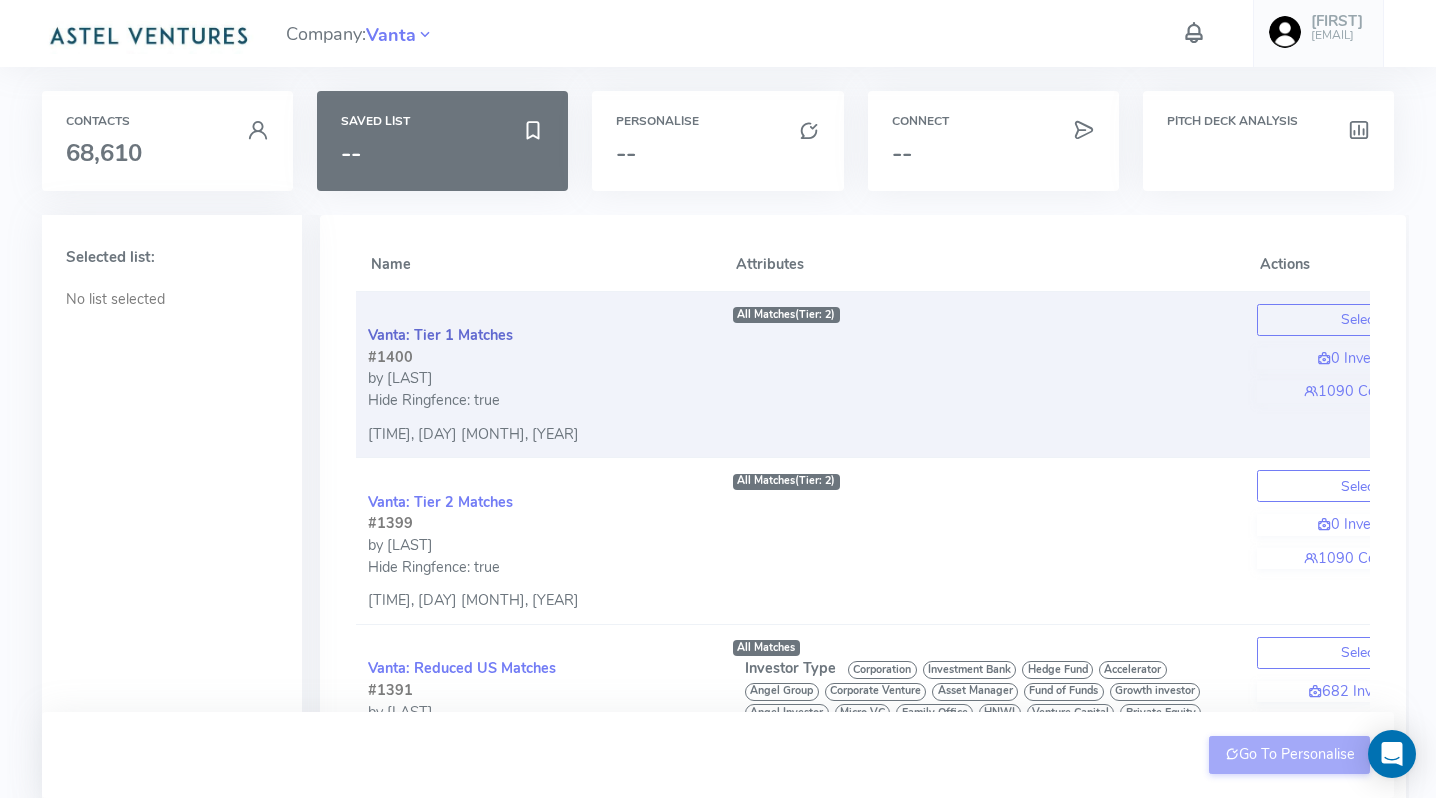 click on "Vanta: Tier 1 Matches" at bounding box center [440, 335] 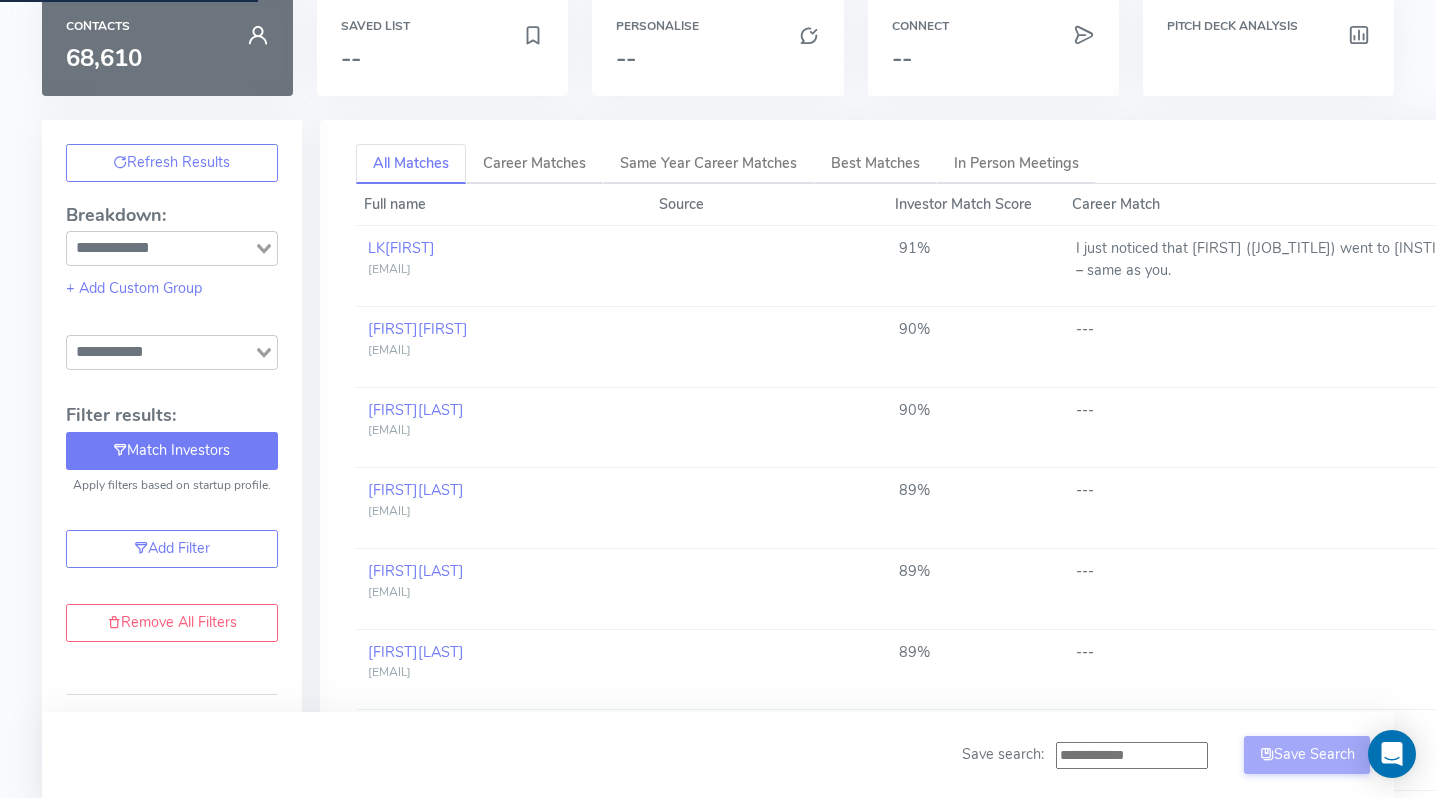 scroll, scrollTop: 72, scrollLeft: 0, axis: vertical 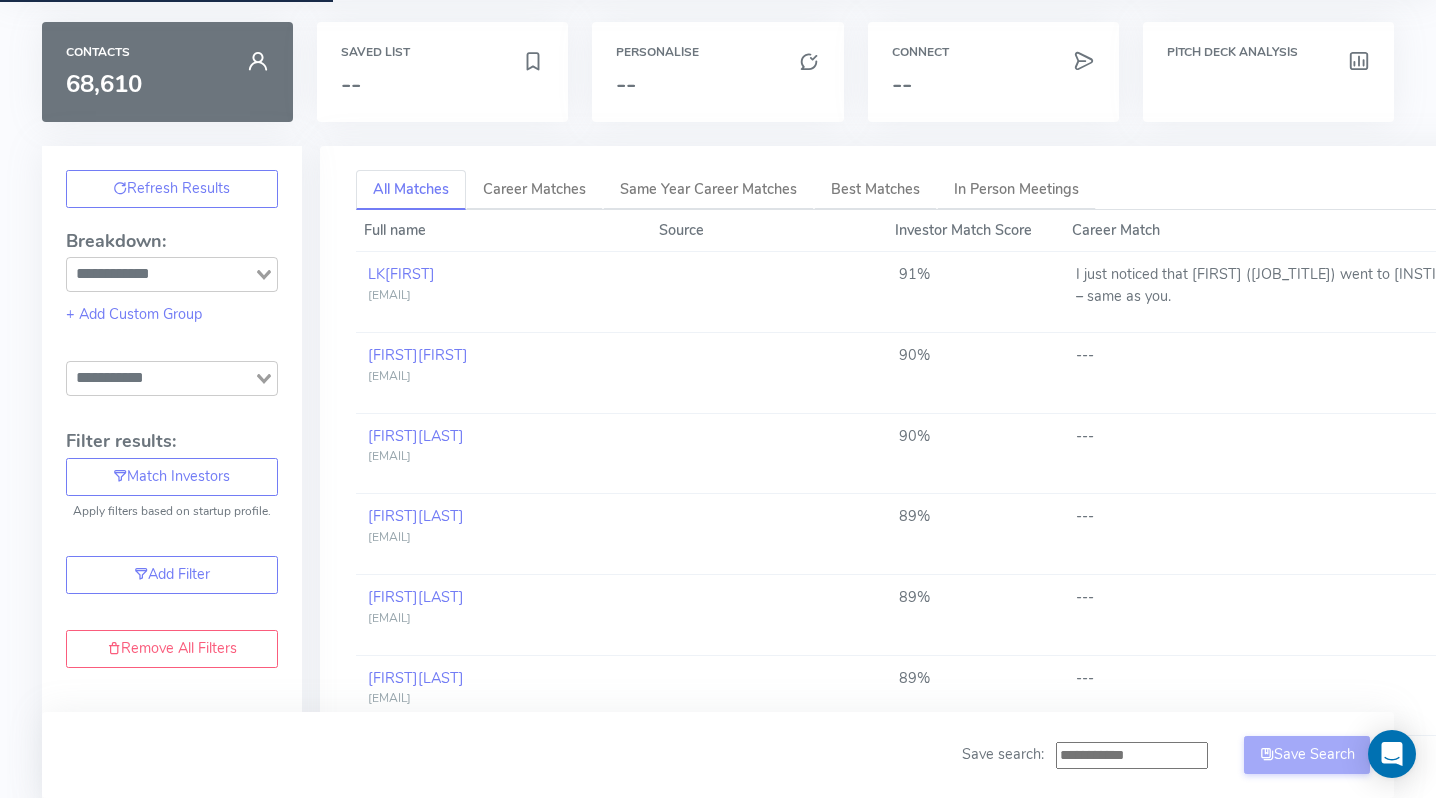 click 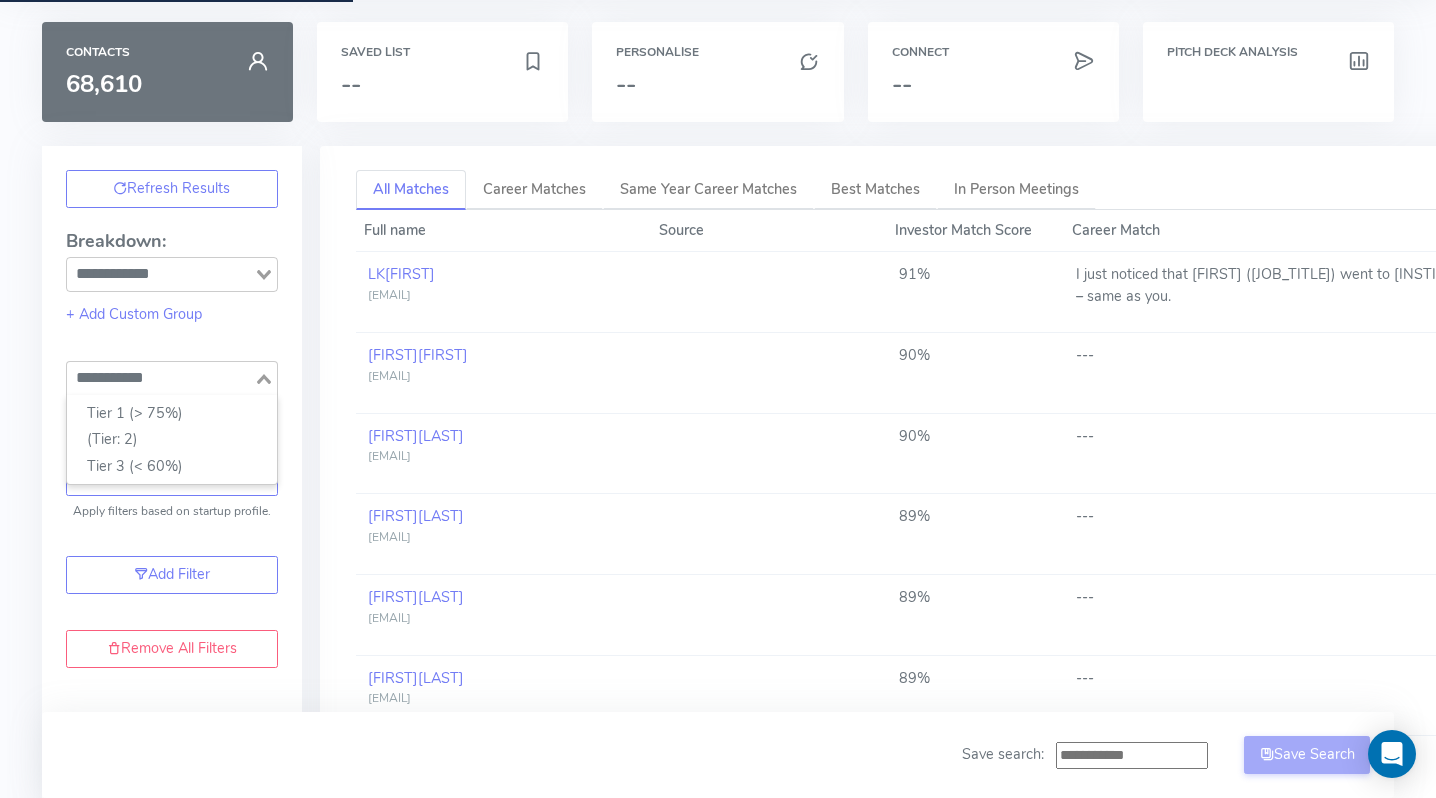 type on "**********" 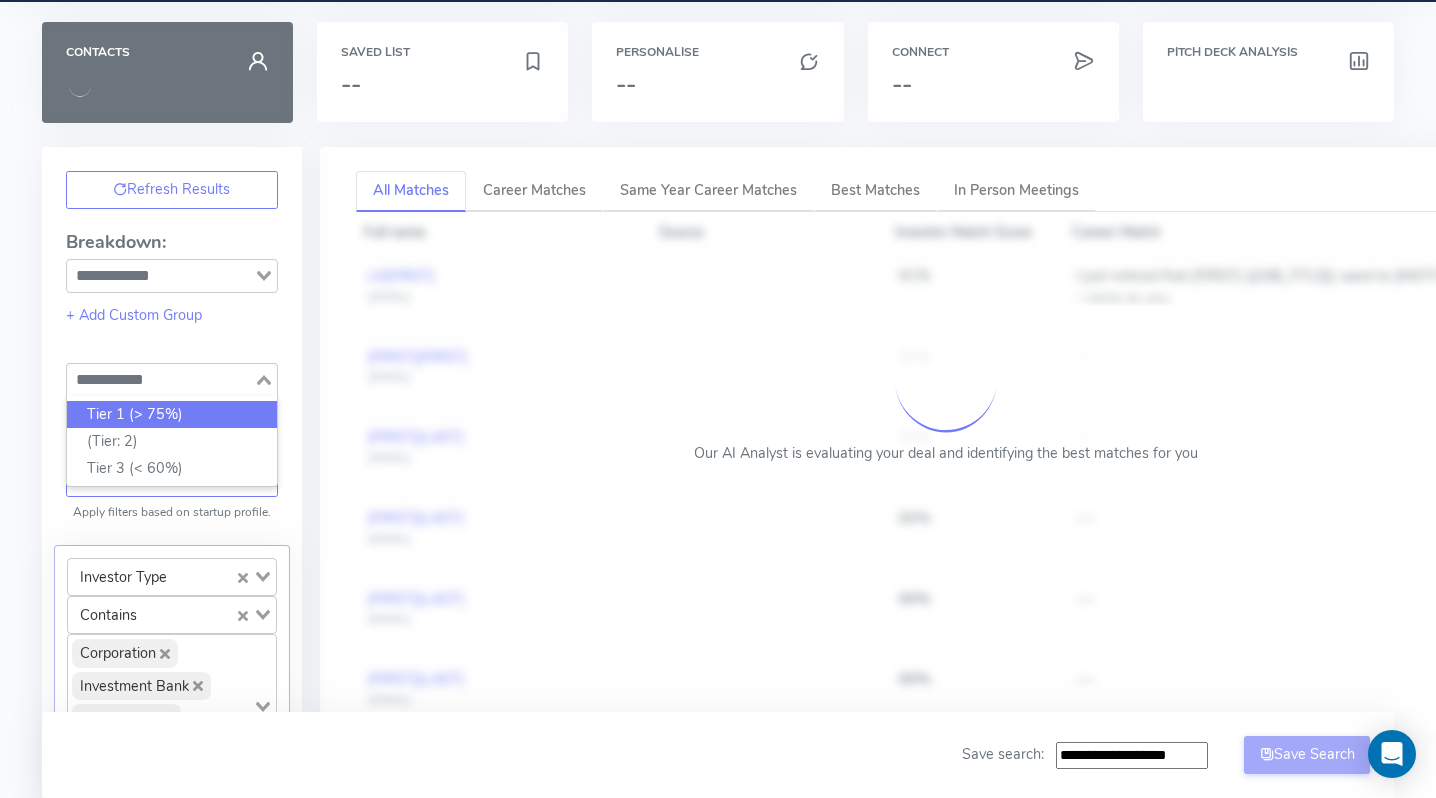 click on "Tier 1 (> 75%)" 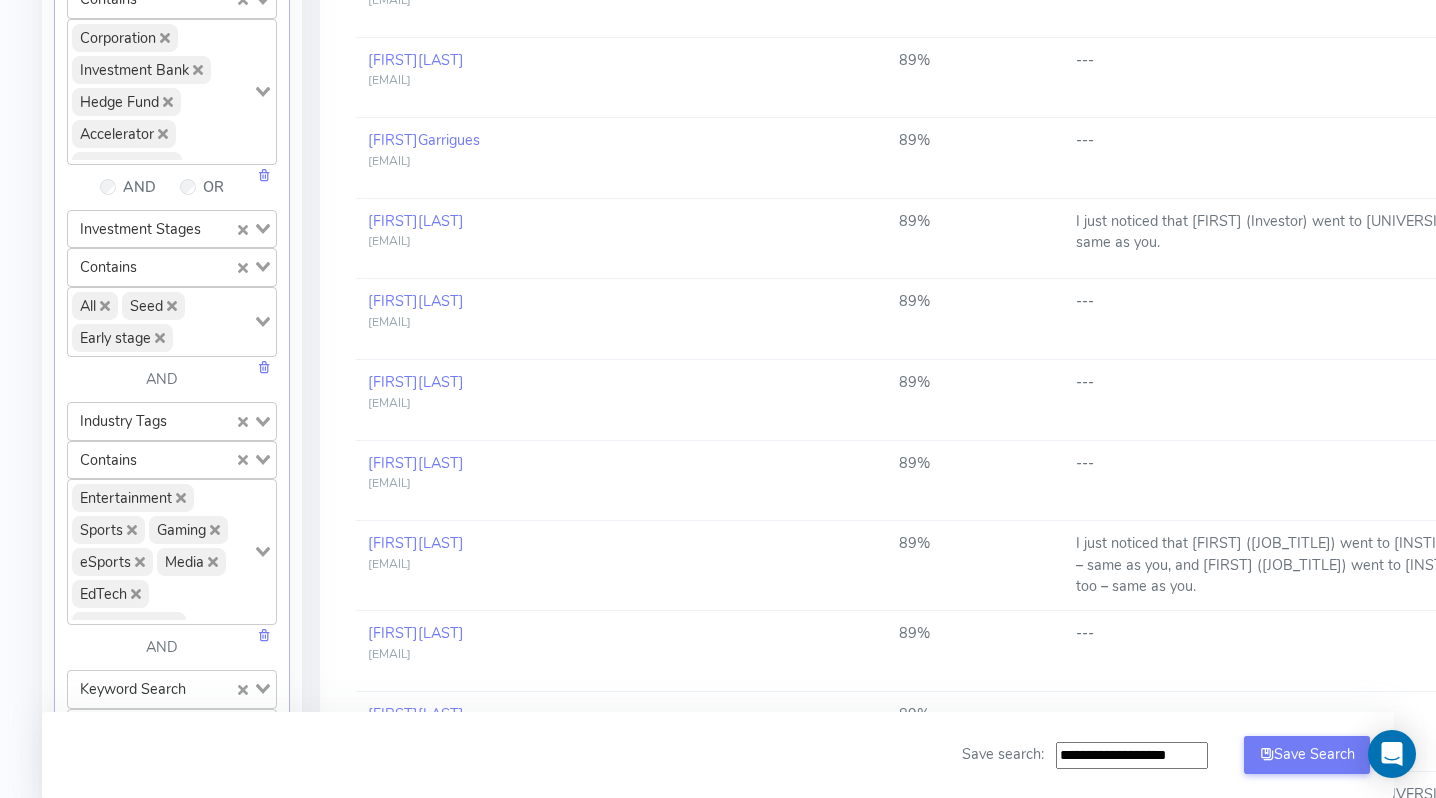 scroll, scrollTop: 0, scrollLeft: 0, axis: both 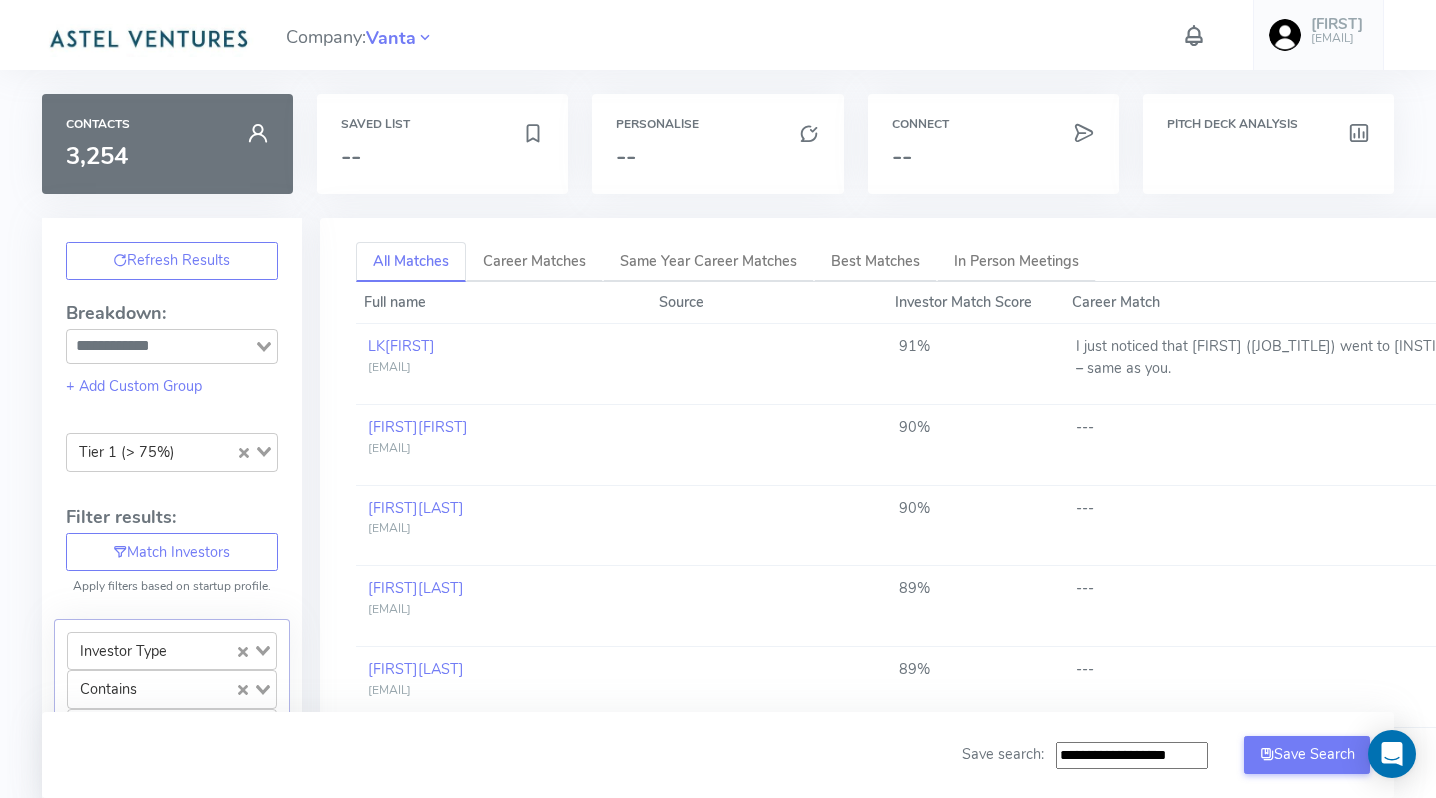 click 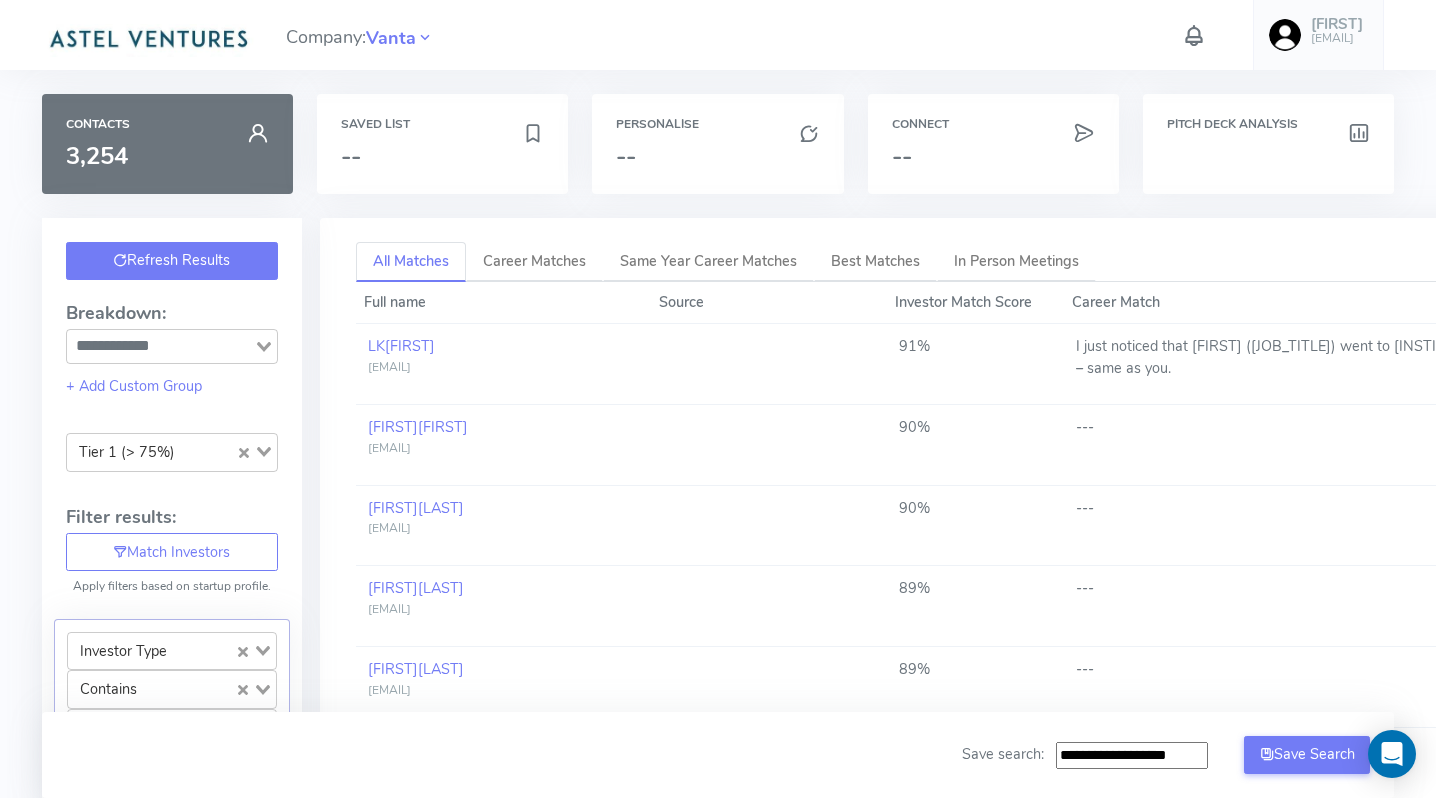 click on "Refresh Results" at bounding box center [172, 261] 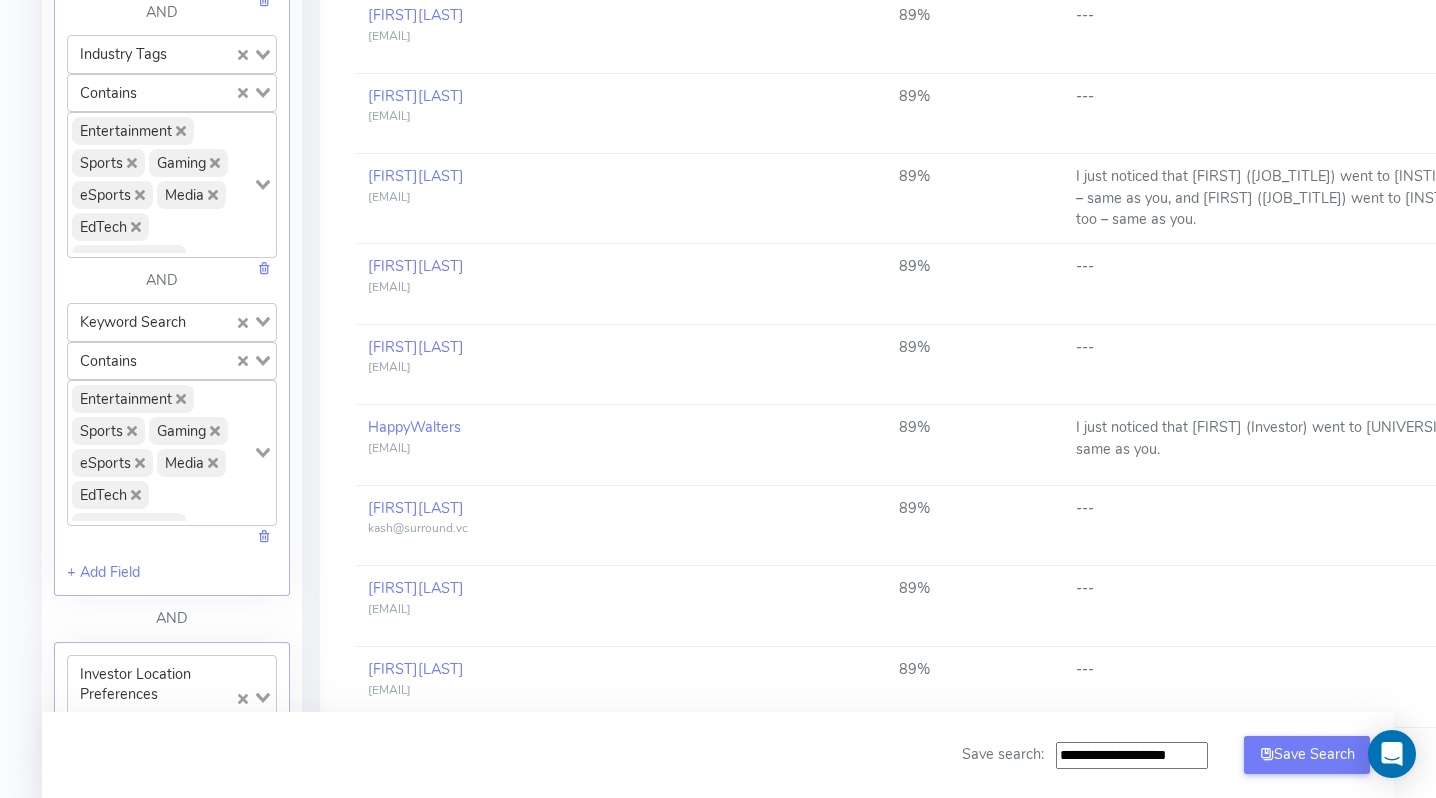 scroll, scrollTop: 1055, scrollLeft: 0, axis: vertical 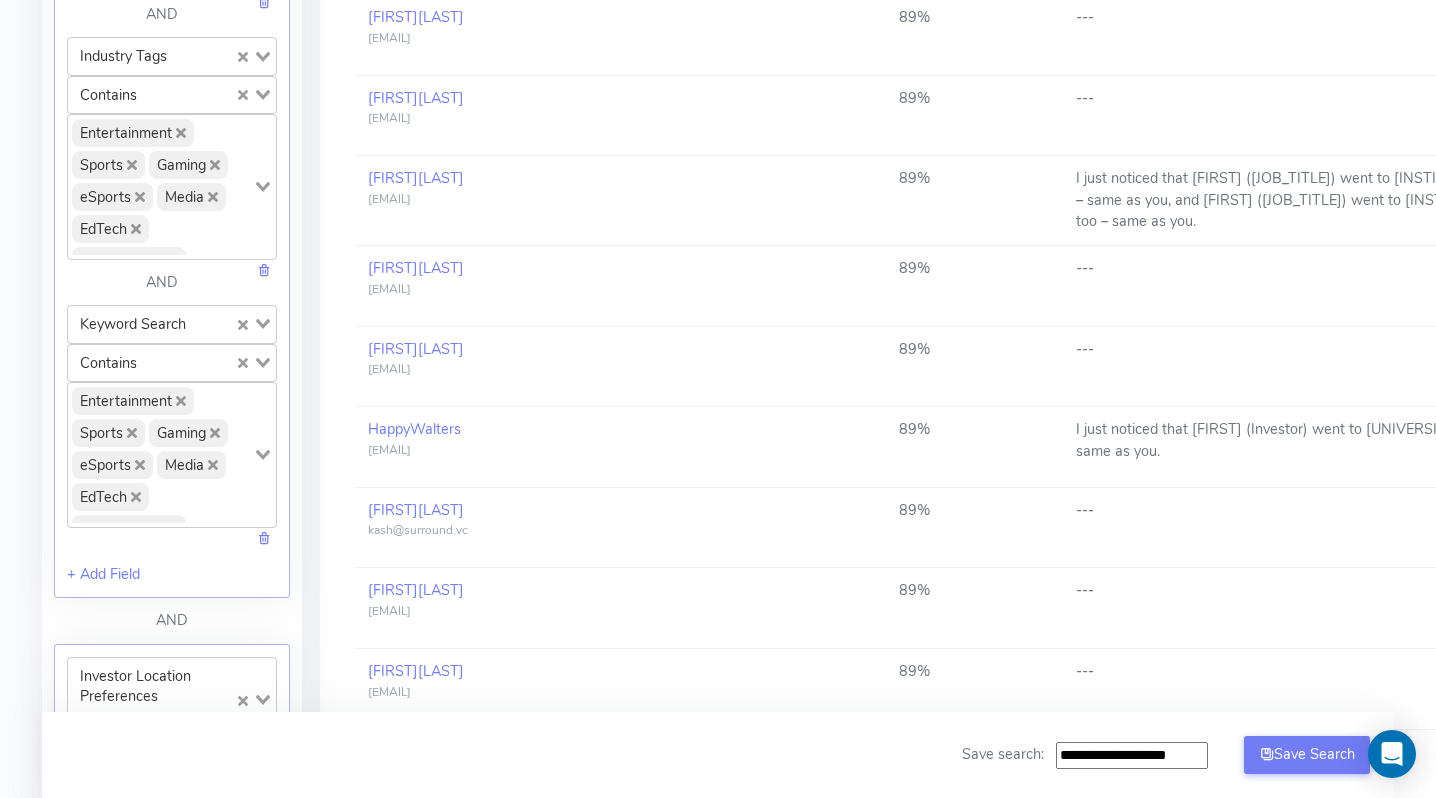 click 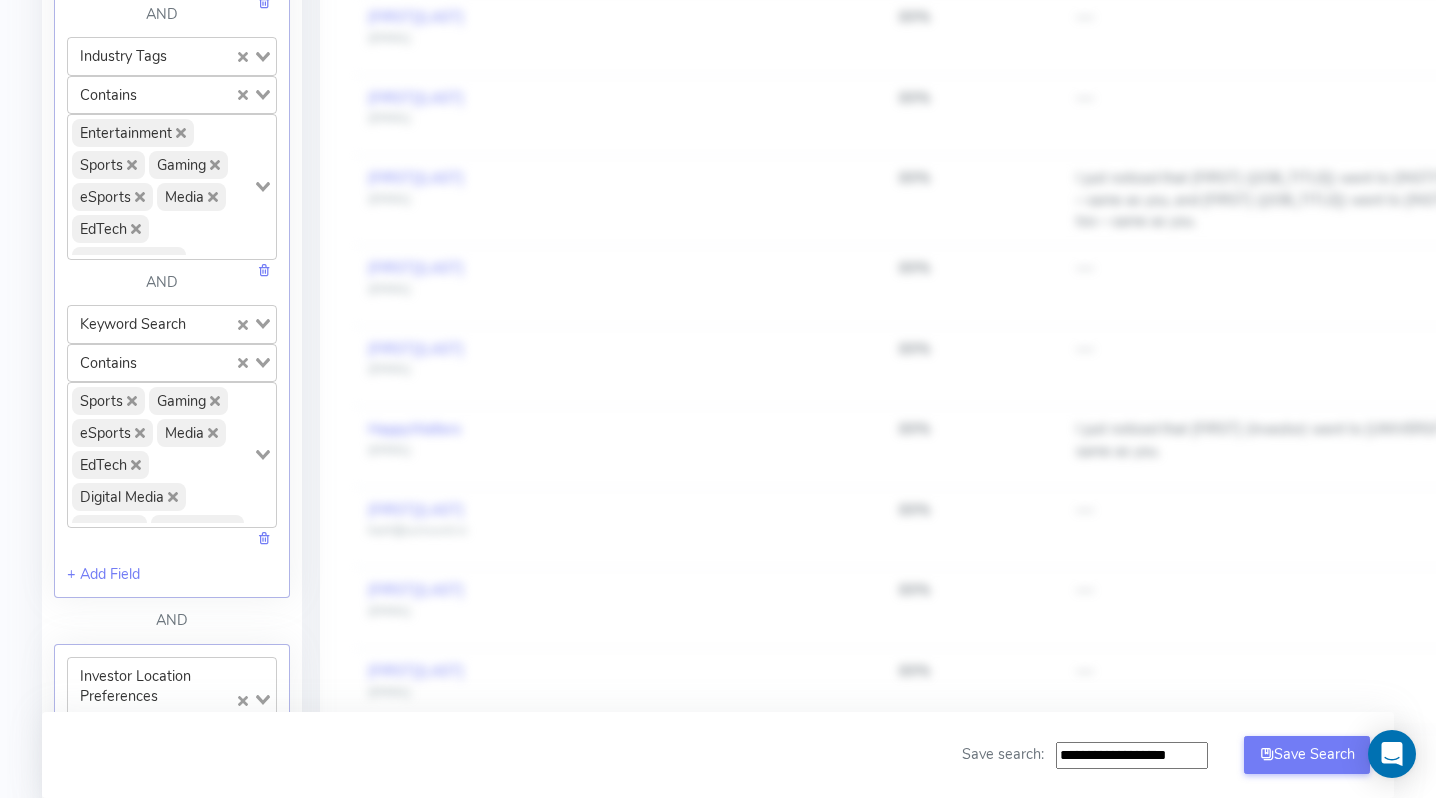 click 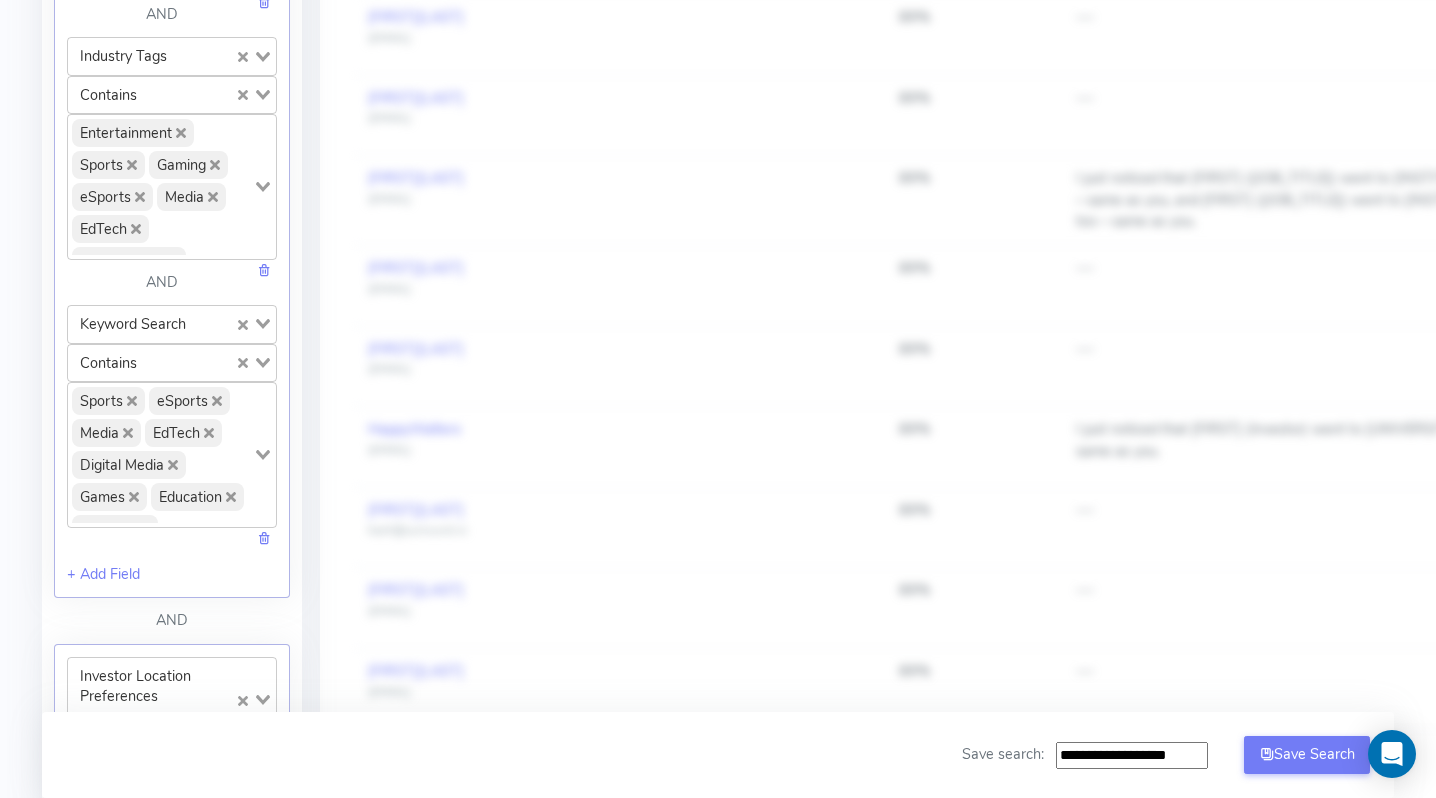 click 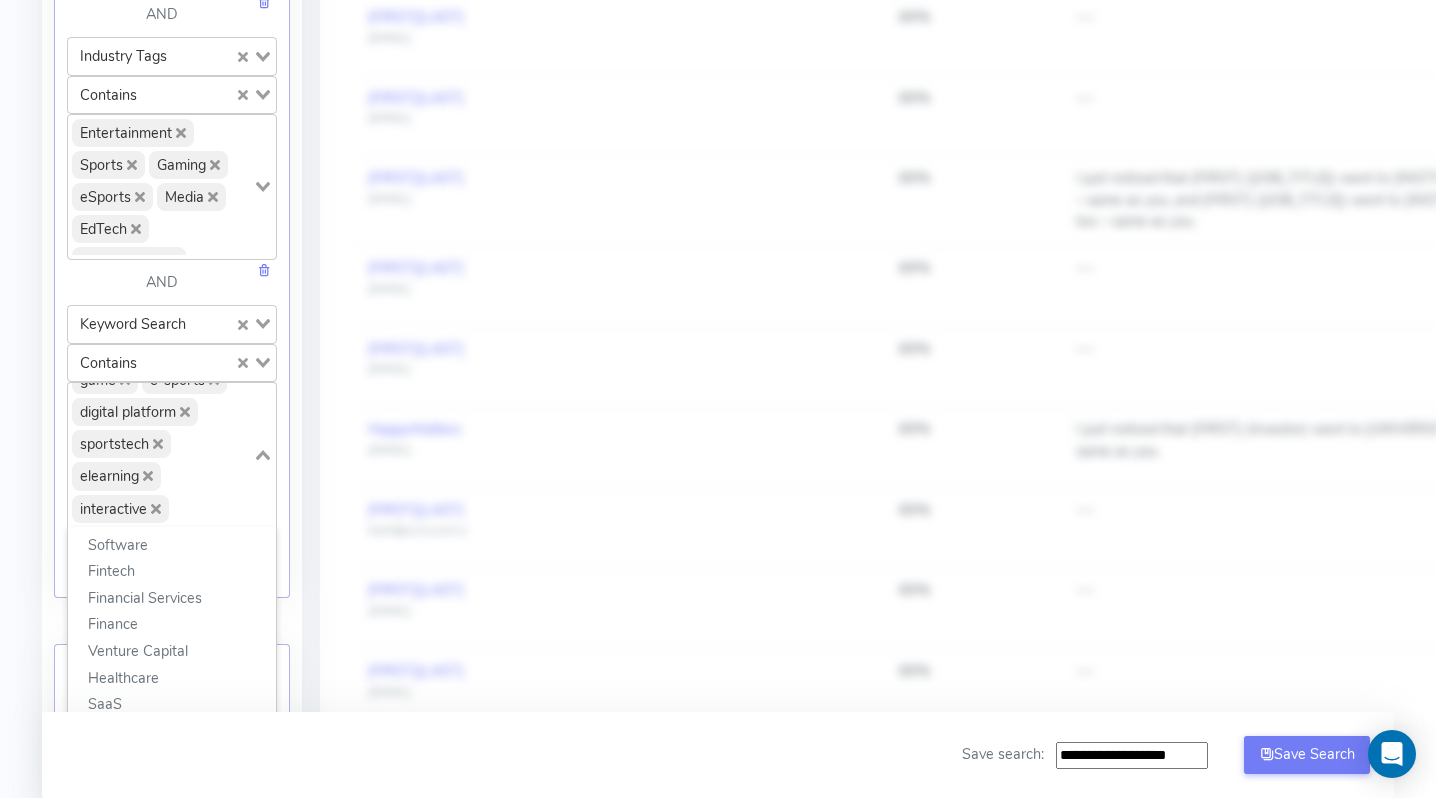 click on "Sports Media EdTech Digital Media Games Education Learning Marketing e-learning leisure Platforms Ed-tech game e-sports digital platform sportstech elearning interactive" at bounding box center [160, 453] 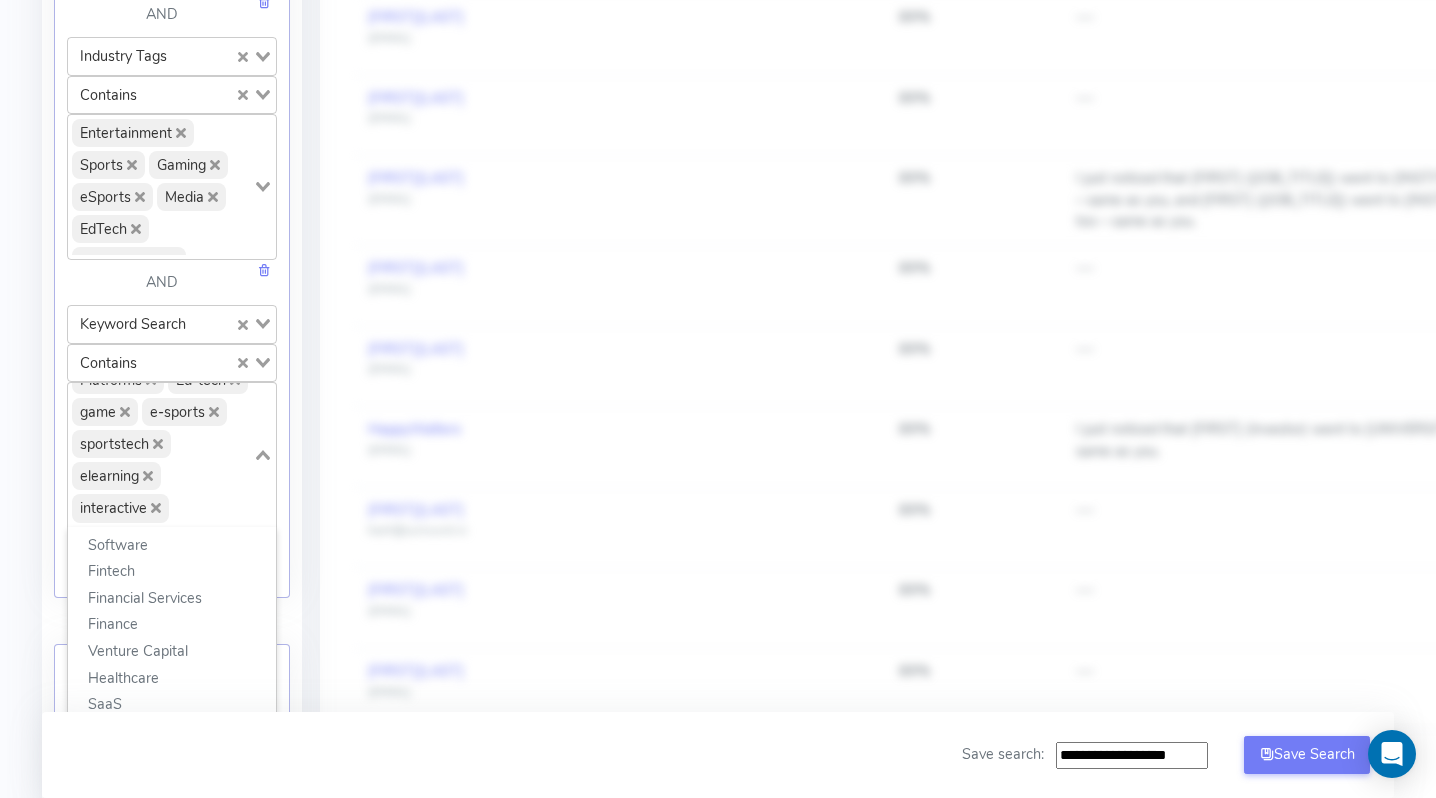 click 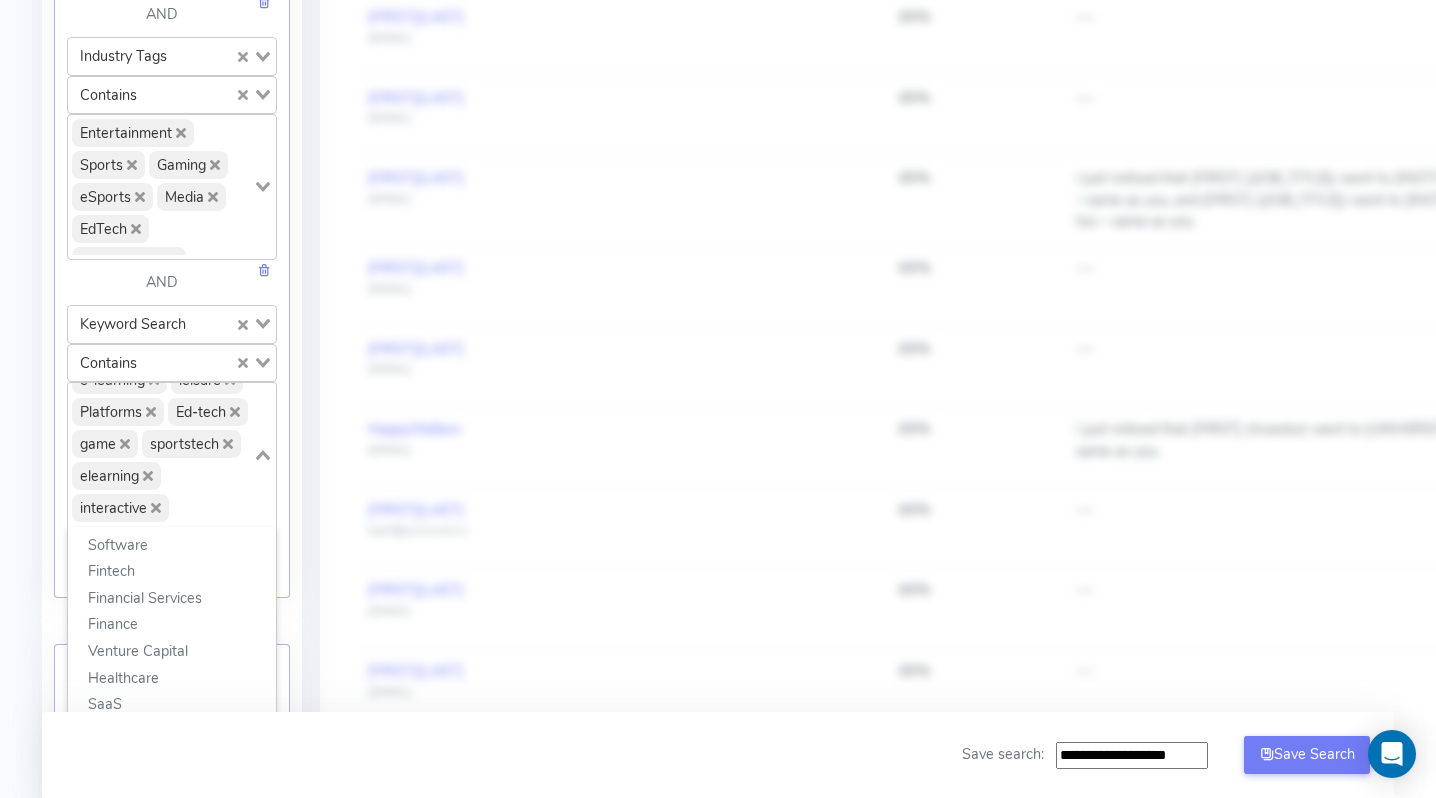 scroll, scrollTop: 213, scrollLeft: 0, axis: vertical 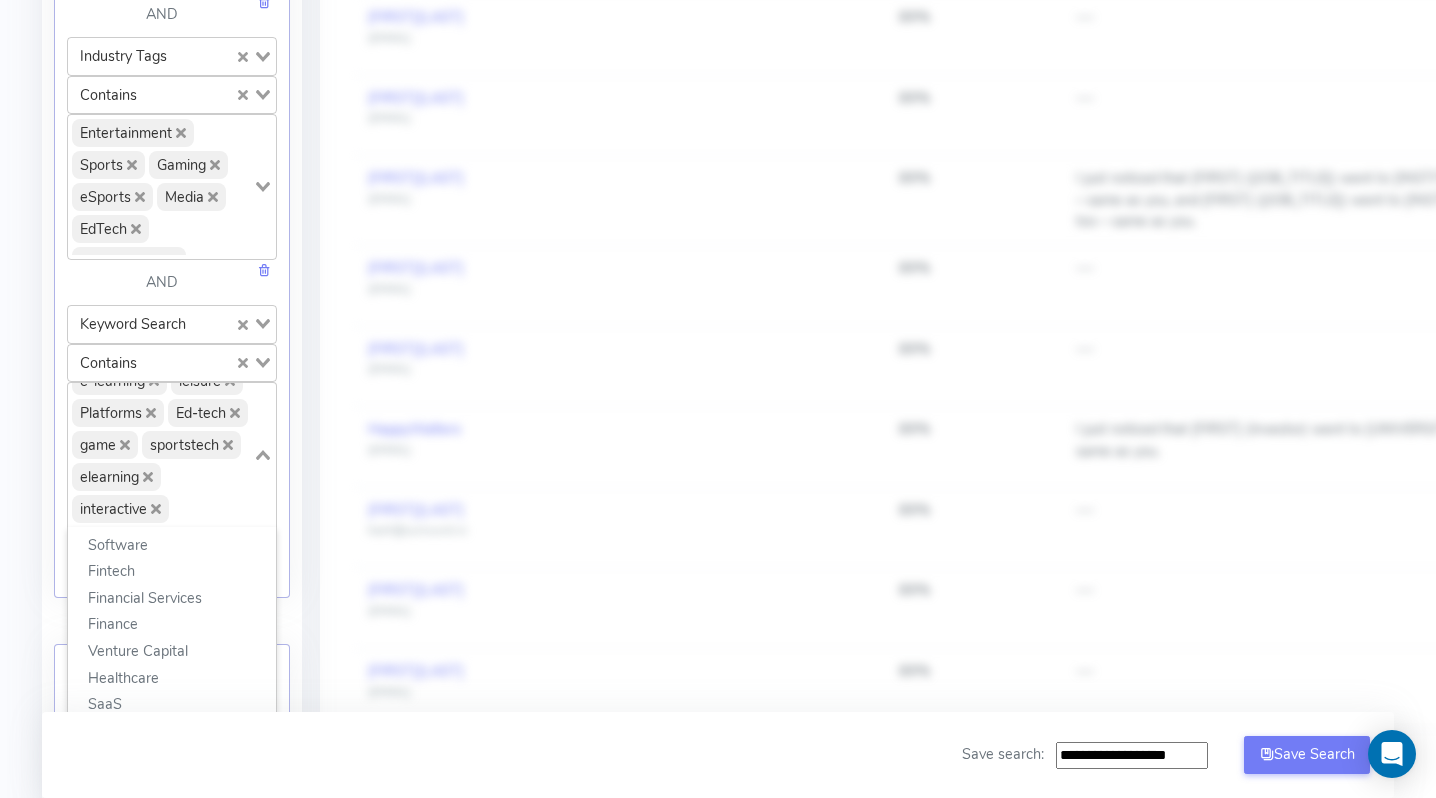 click 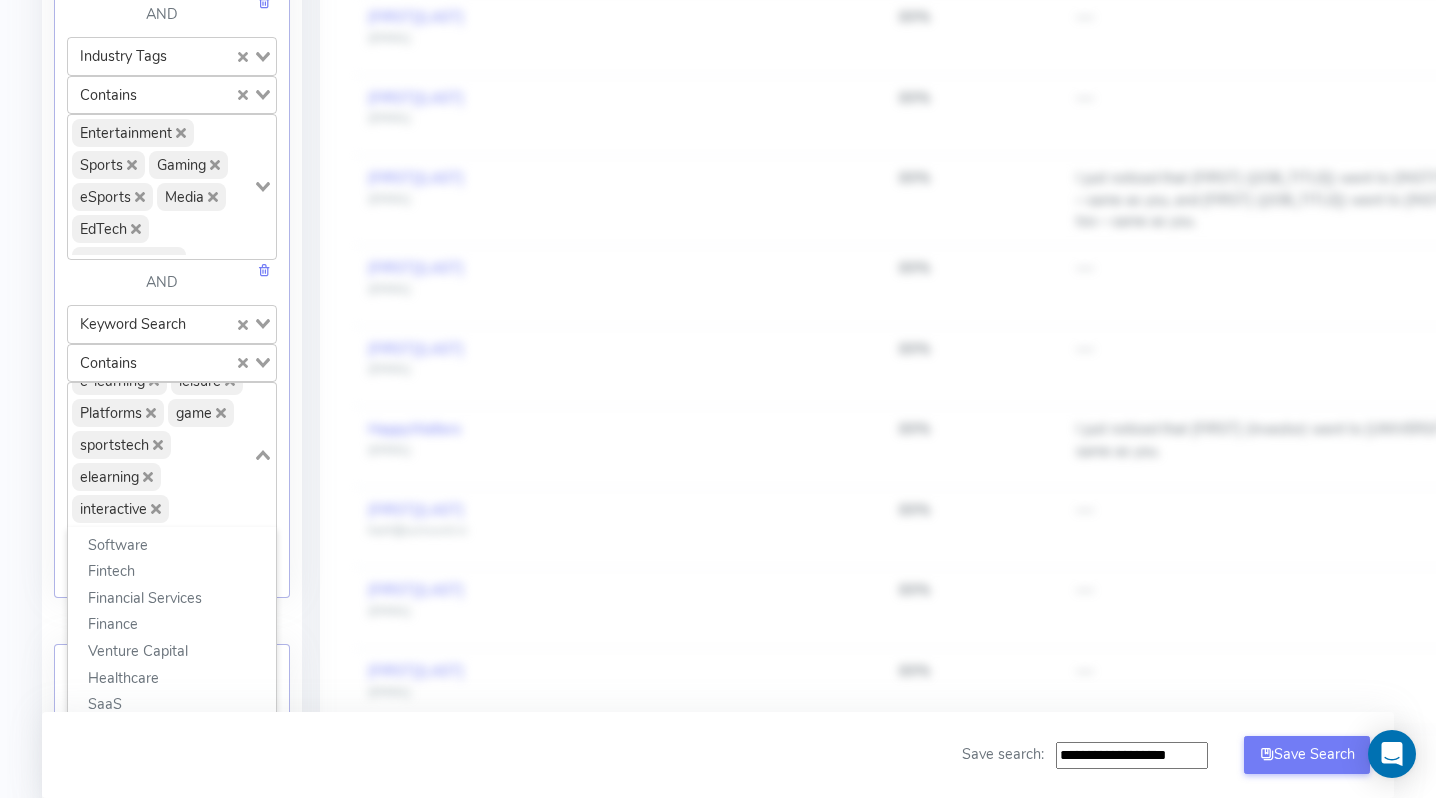 click 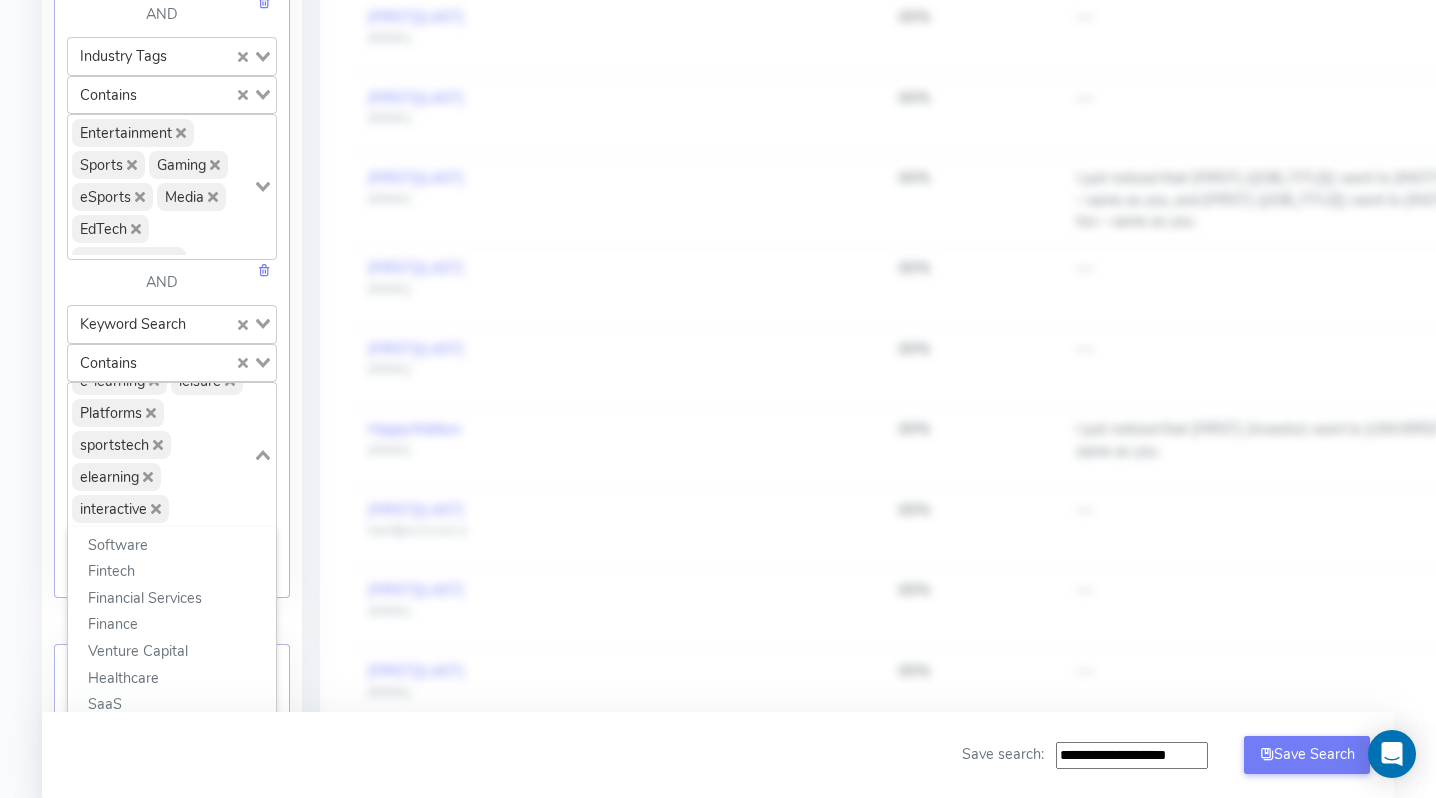 click on "interactive" 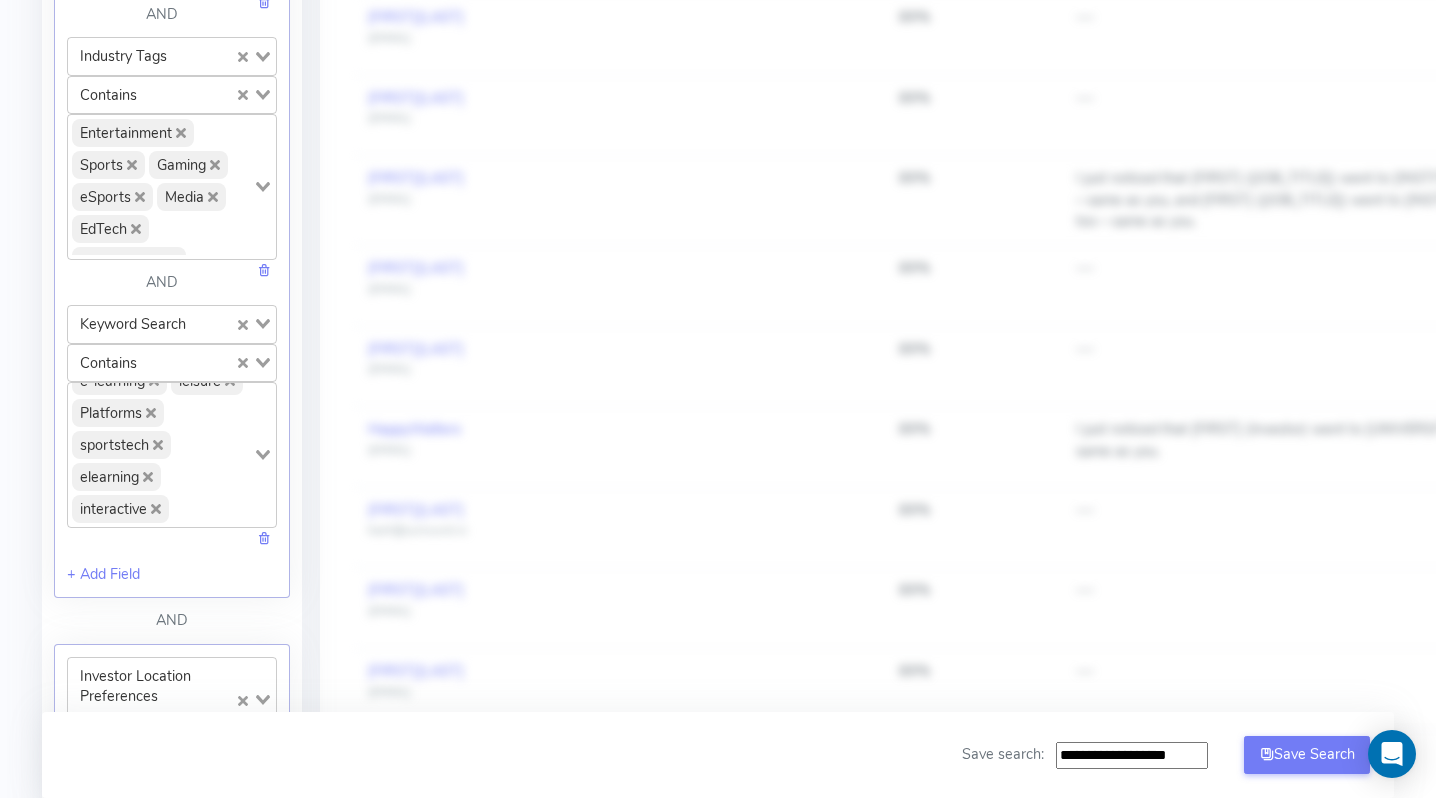 click on "interactive" 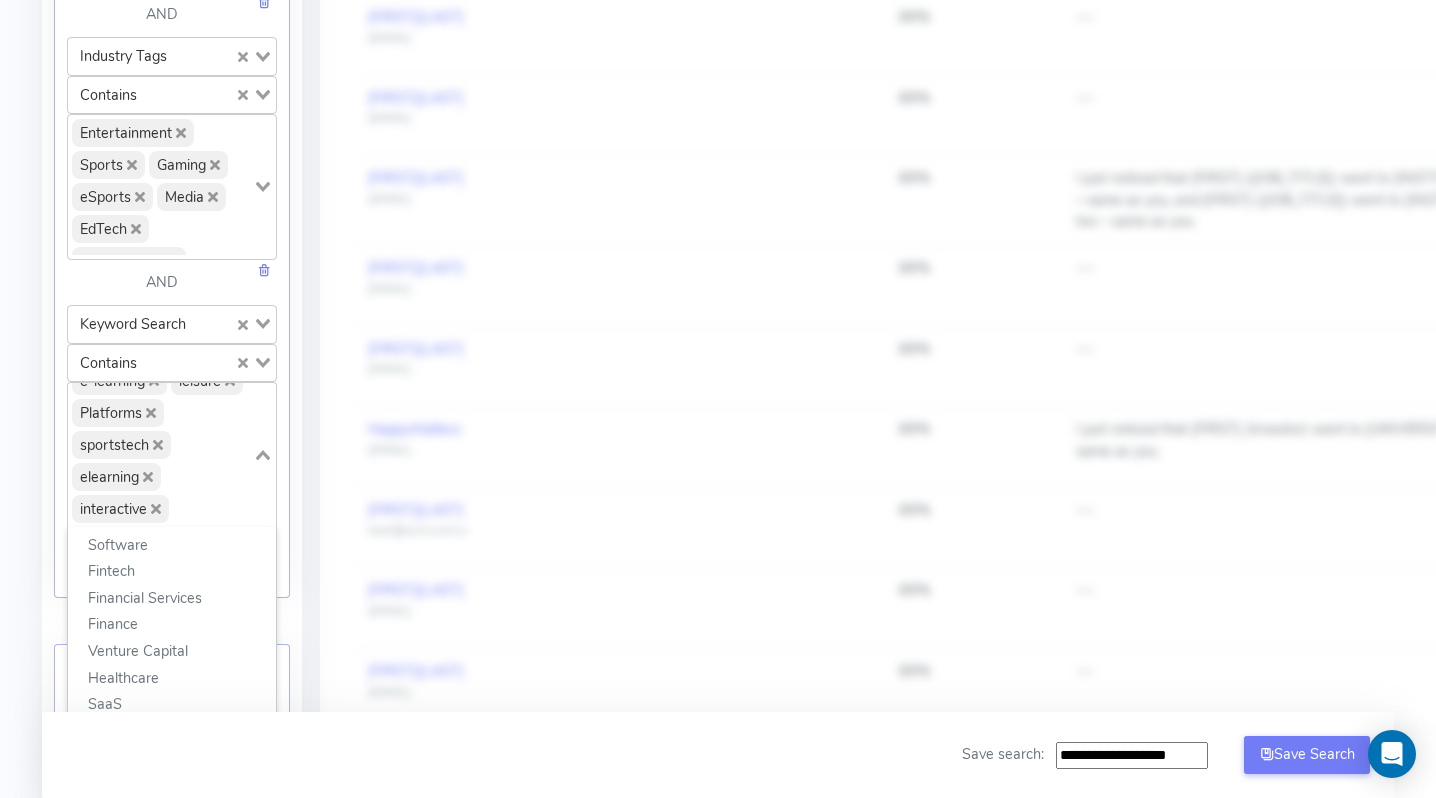 click 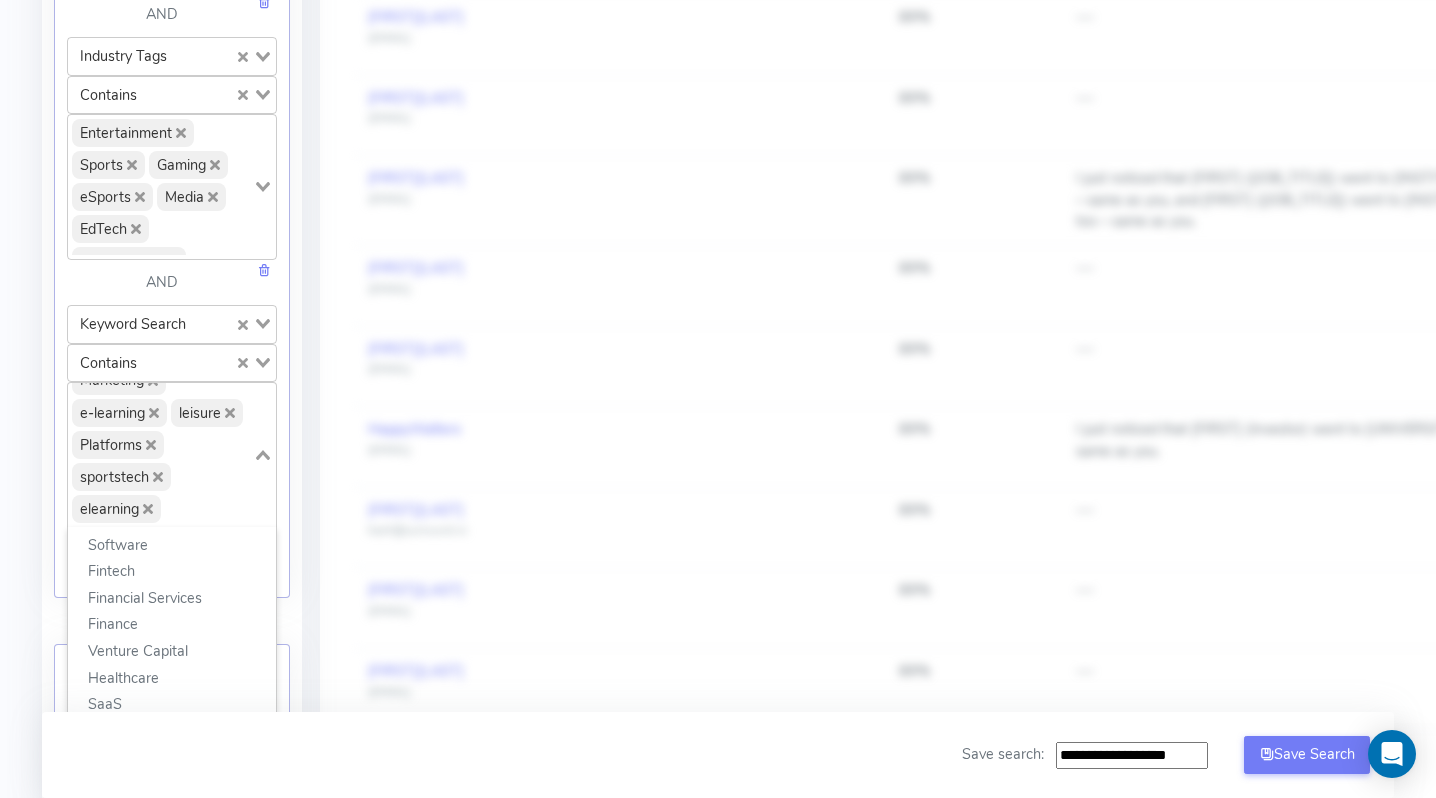 click 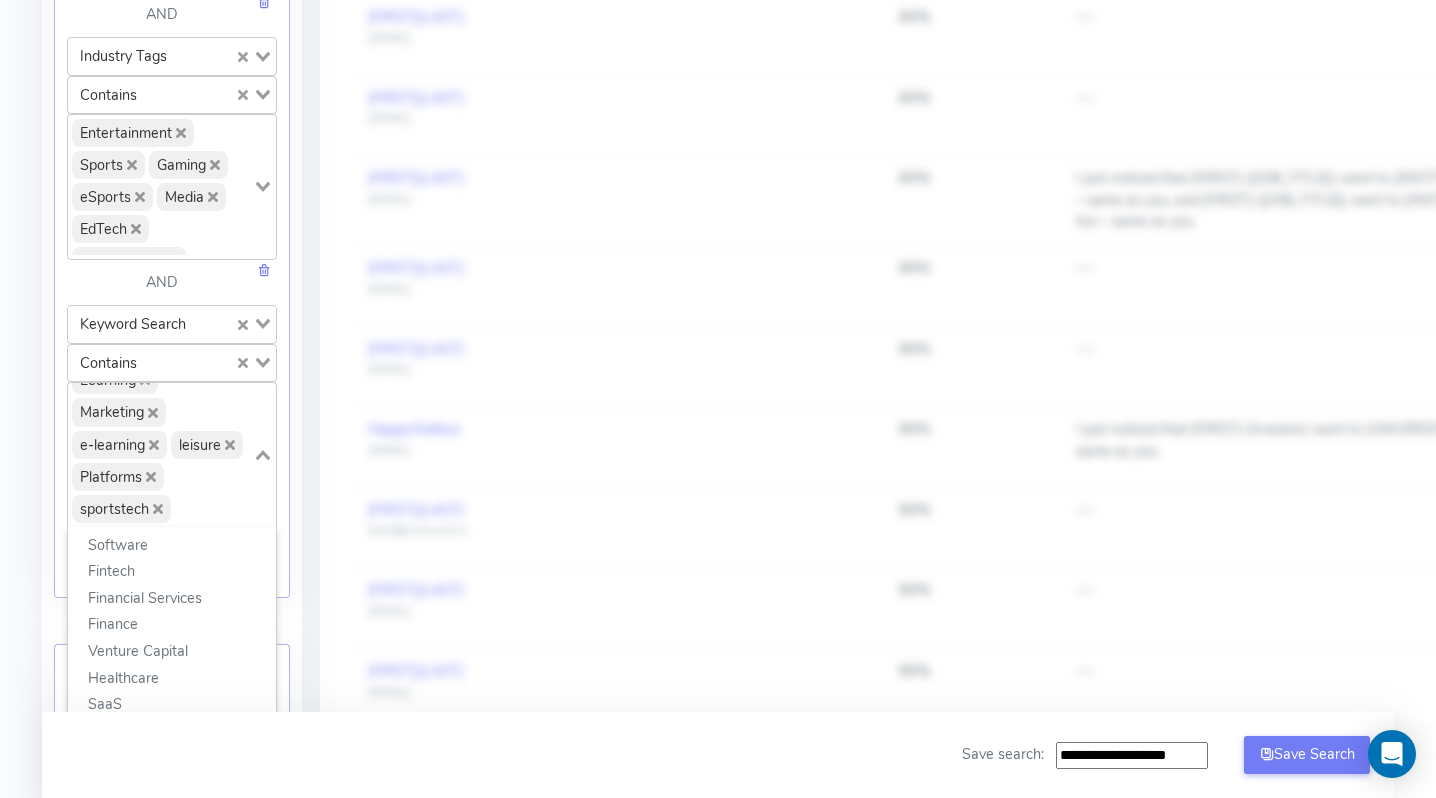 click 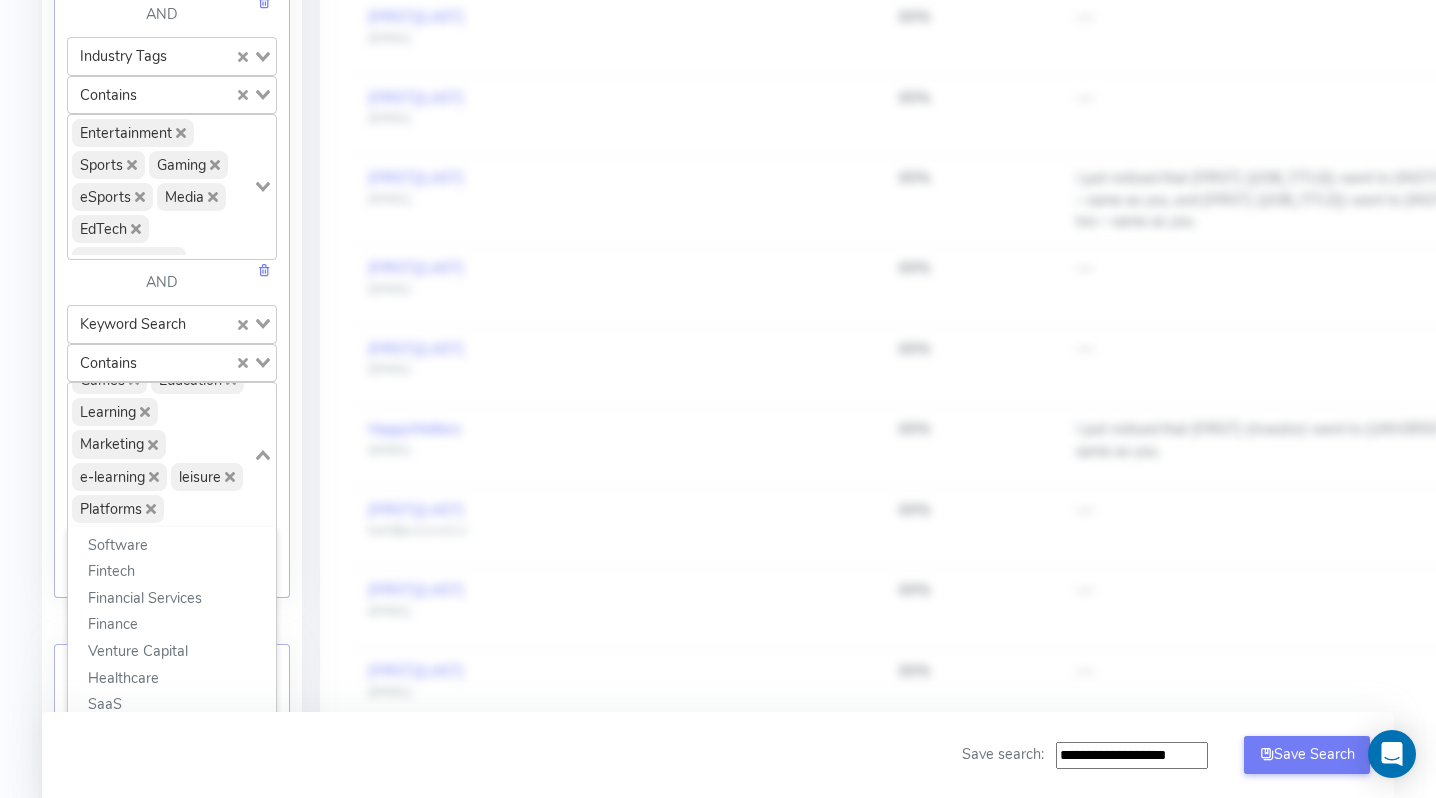 click 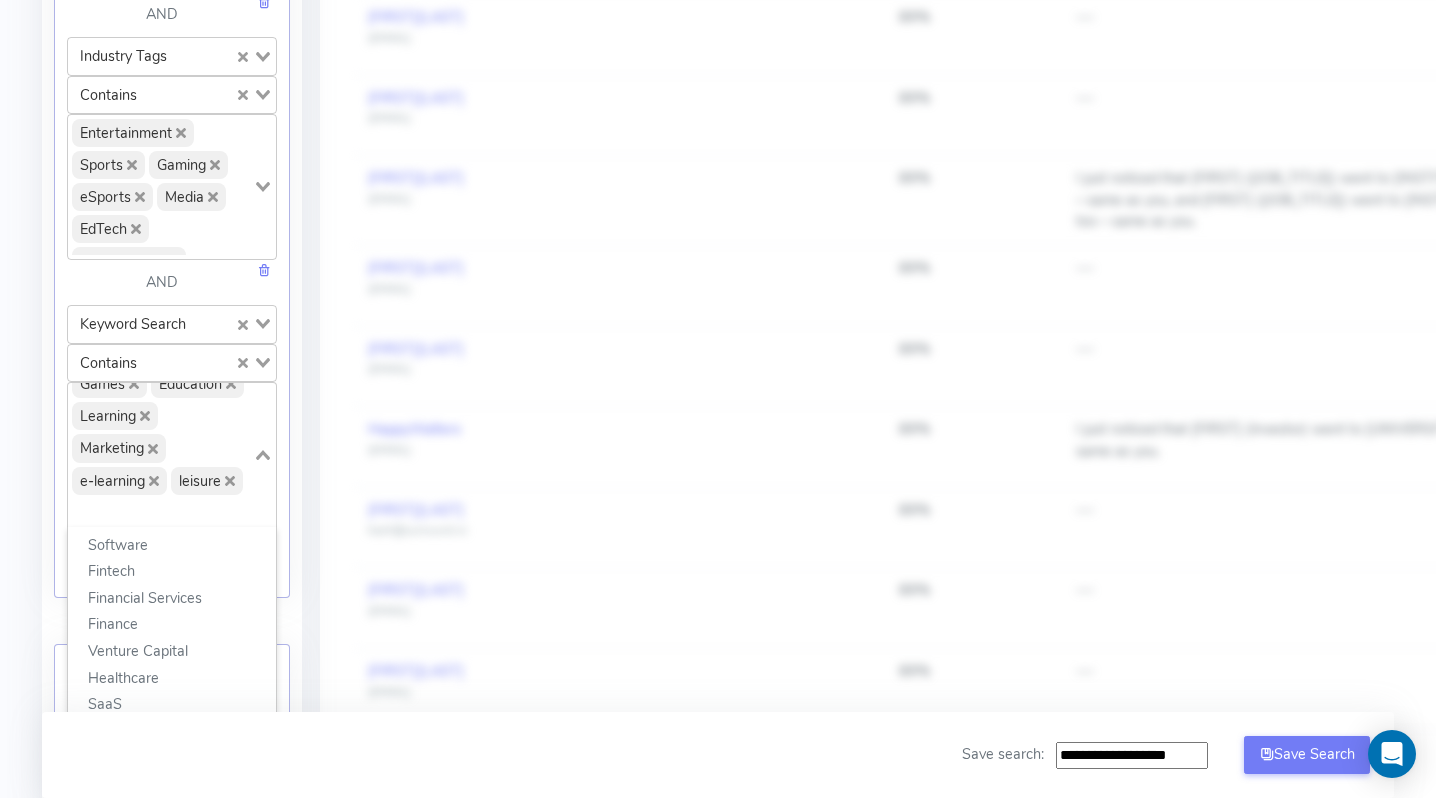 click on "e-learning" 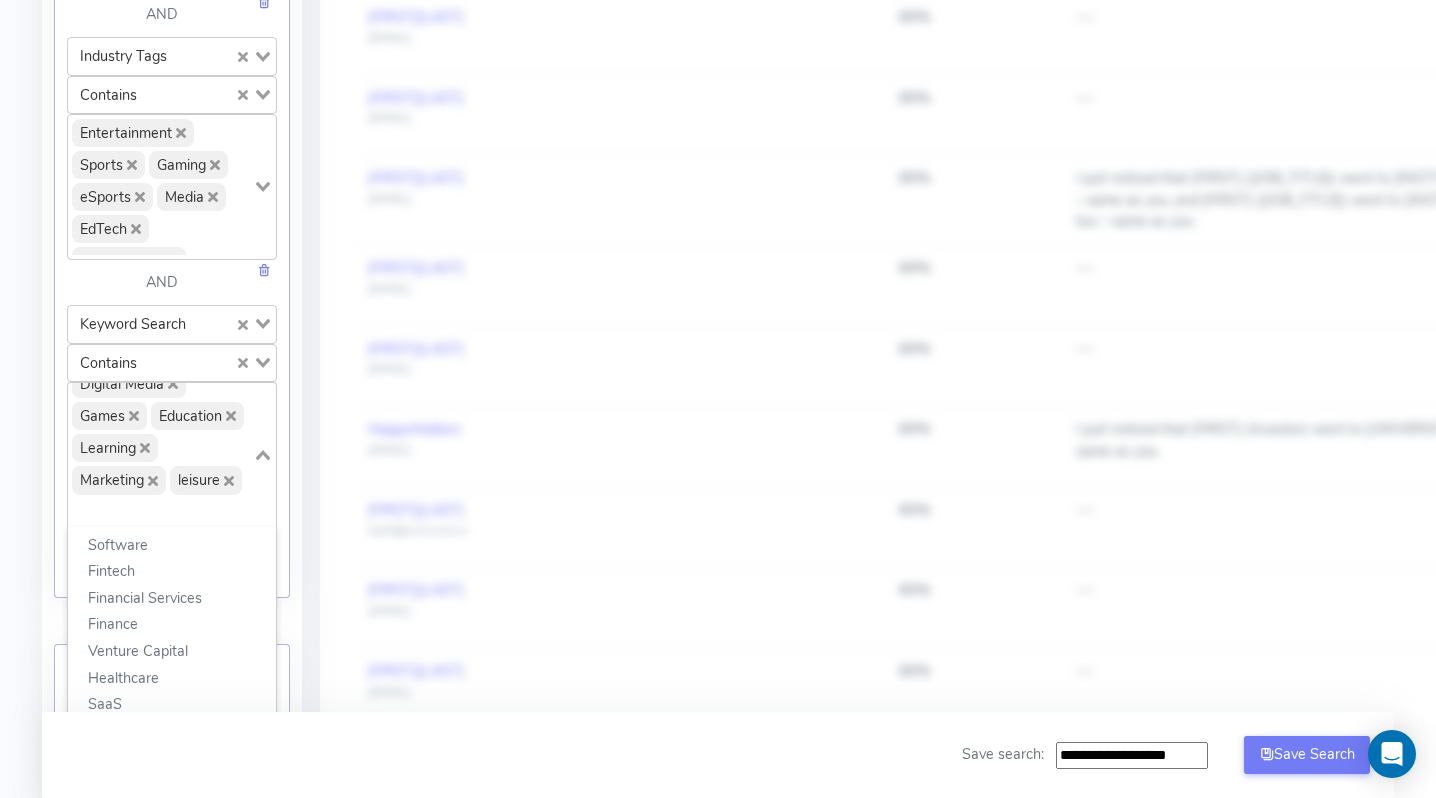 click 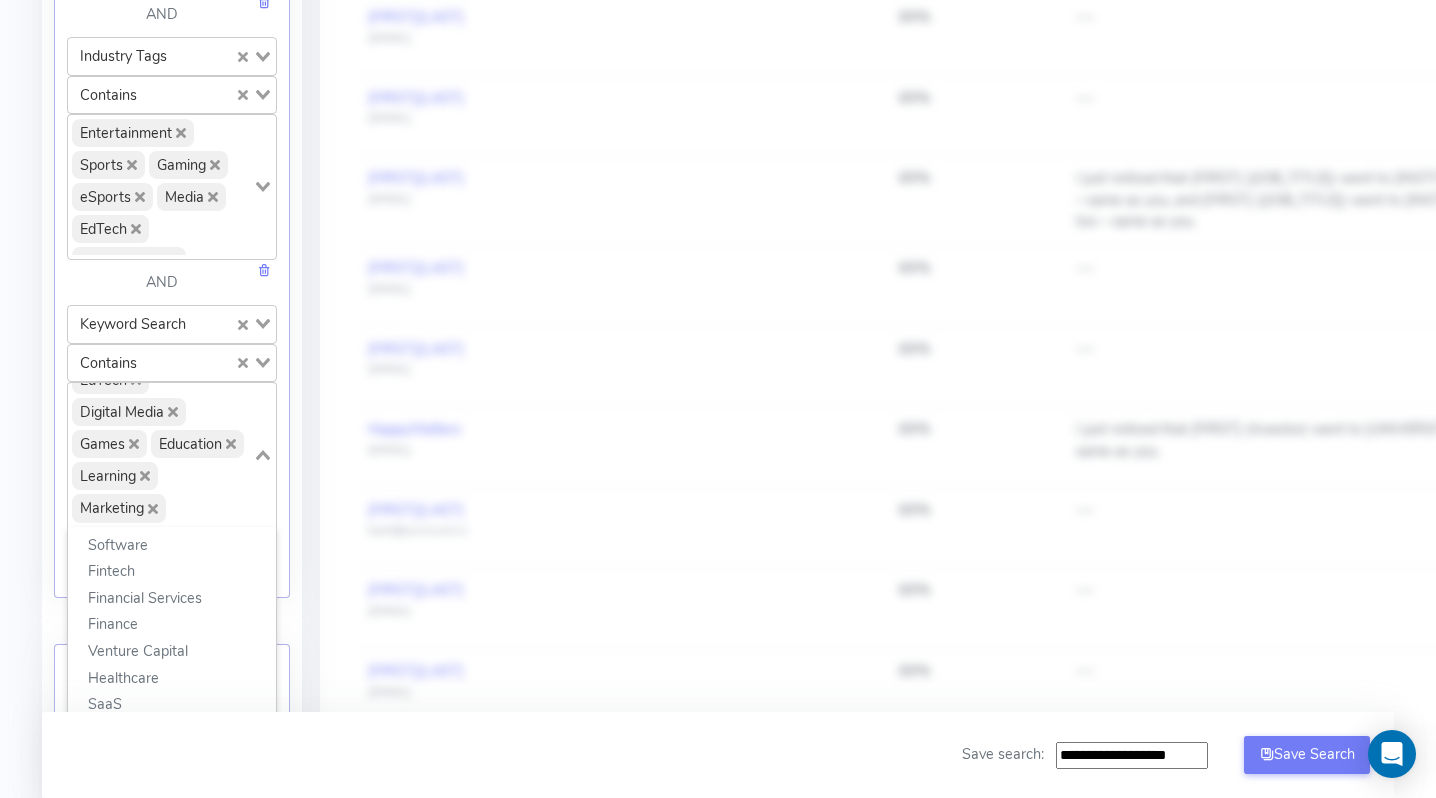 click 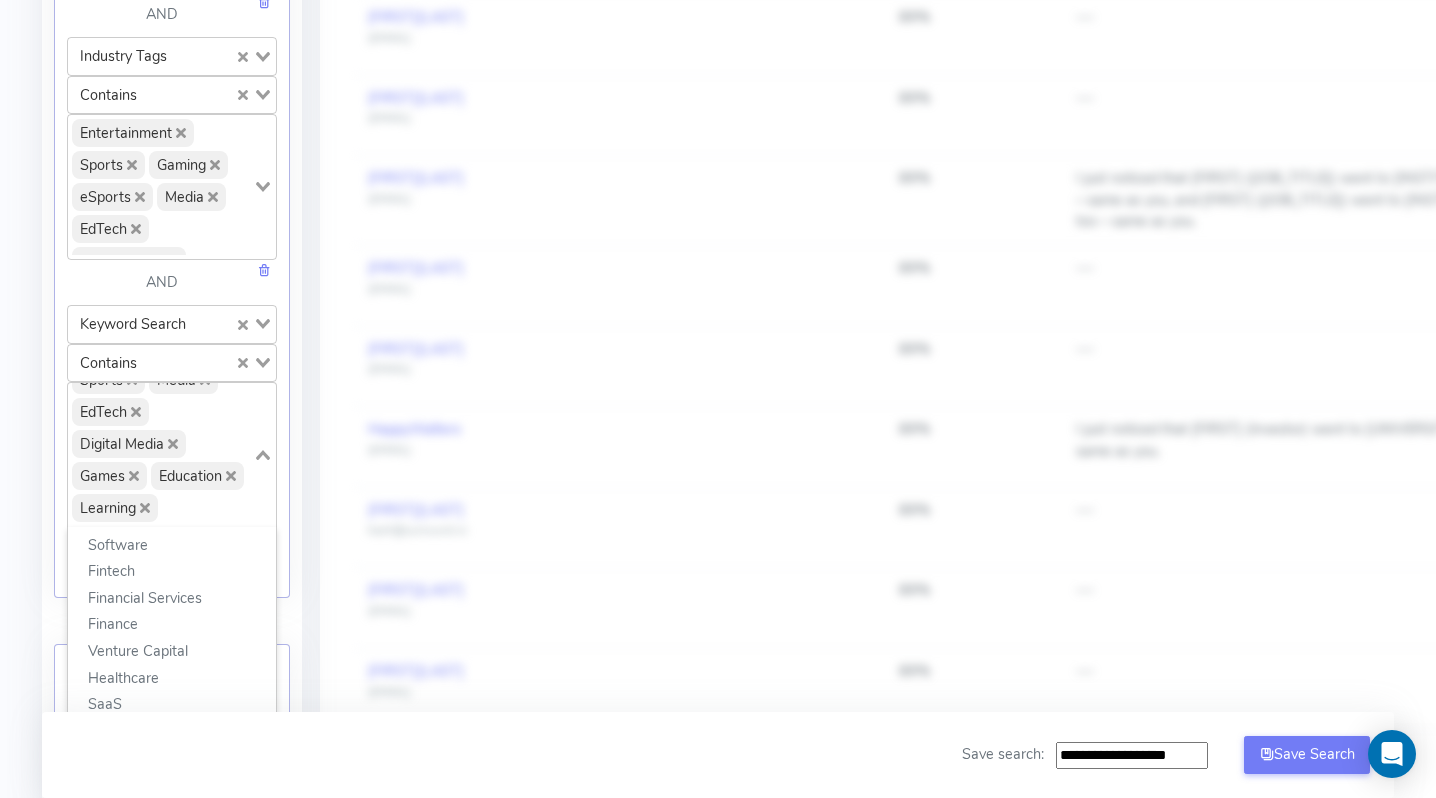 click 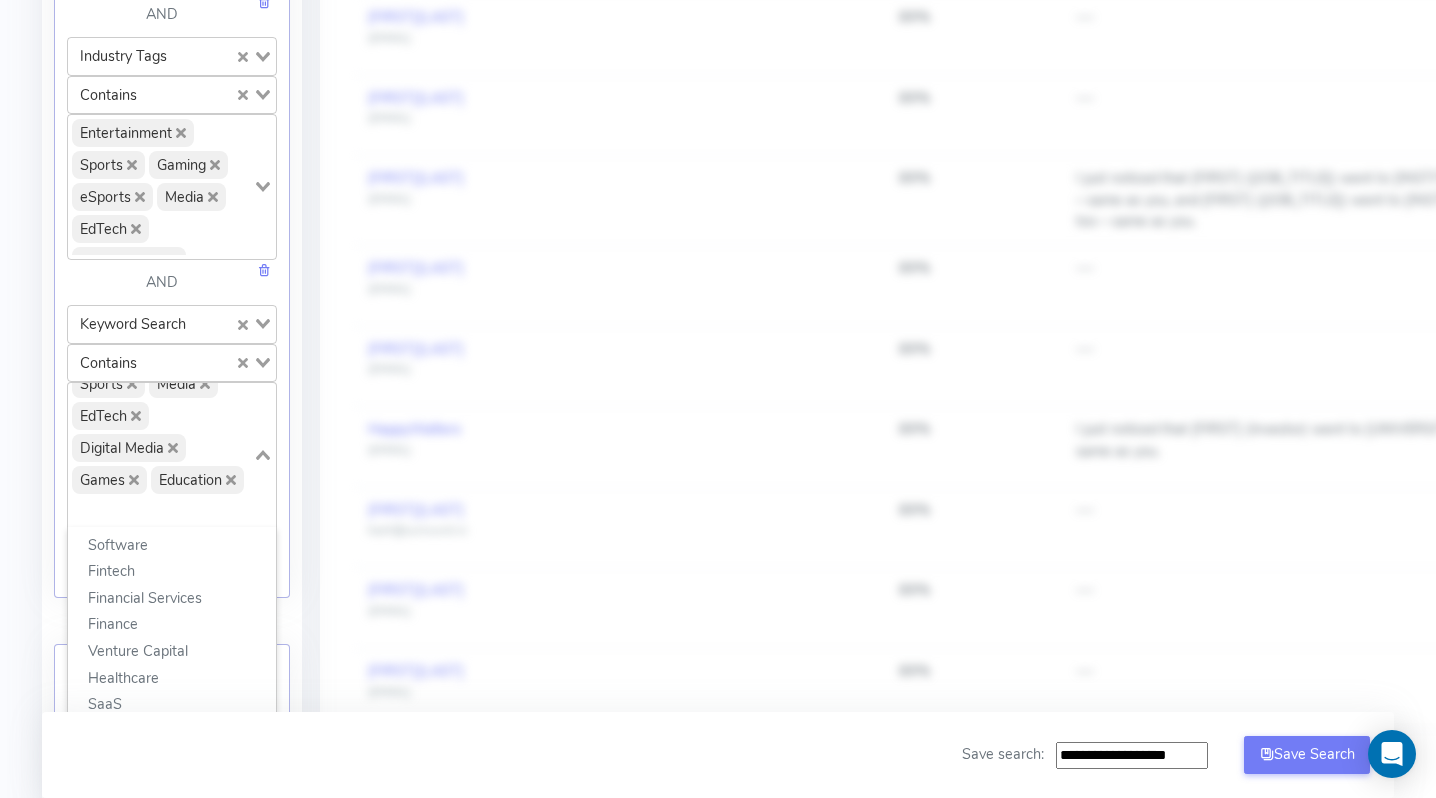 click 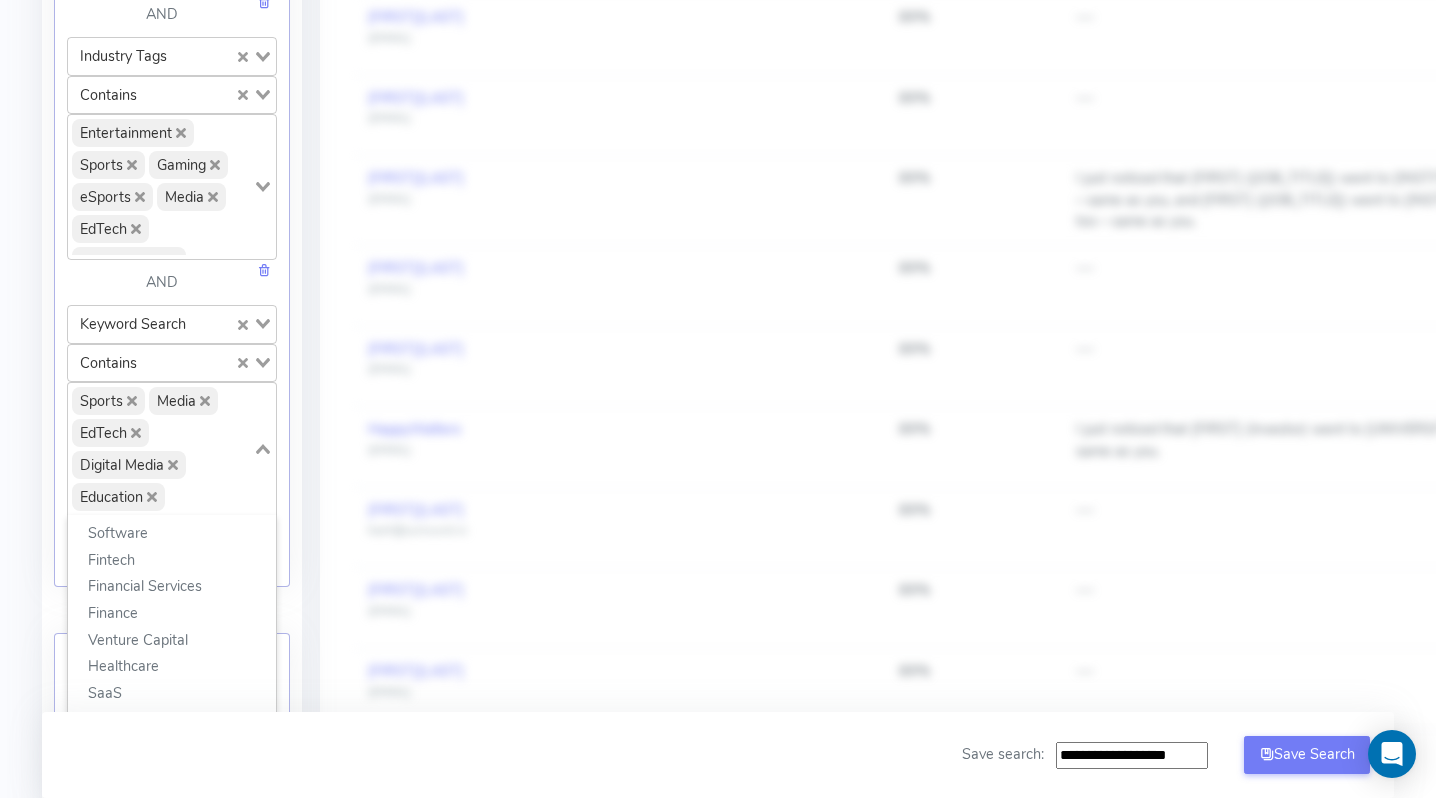 scroll, scrollTop: 0, scrollLeft: 0, axis: both 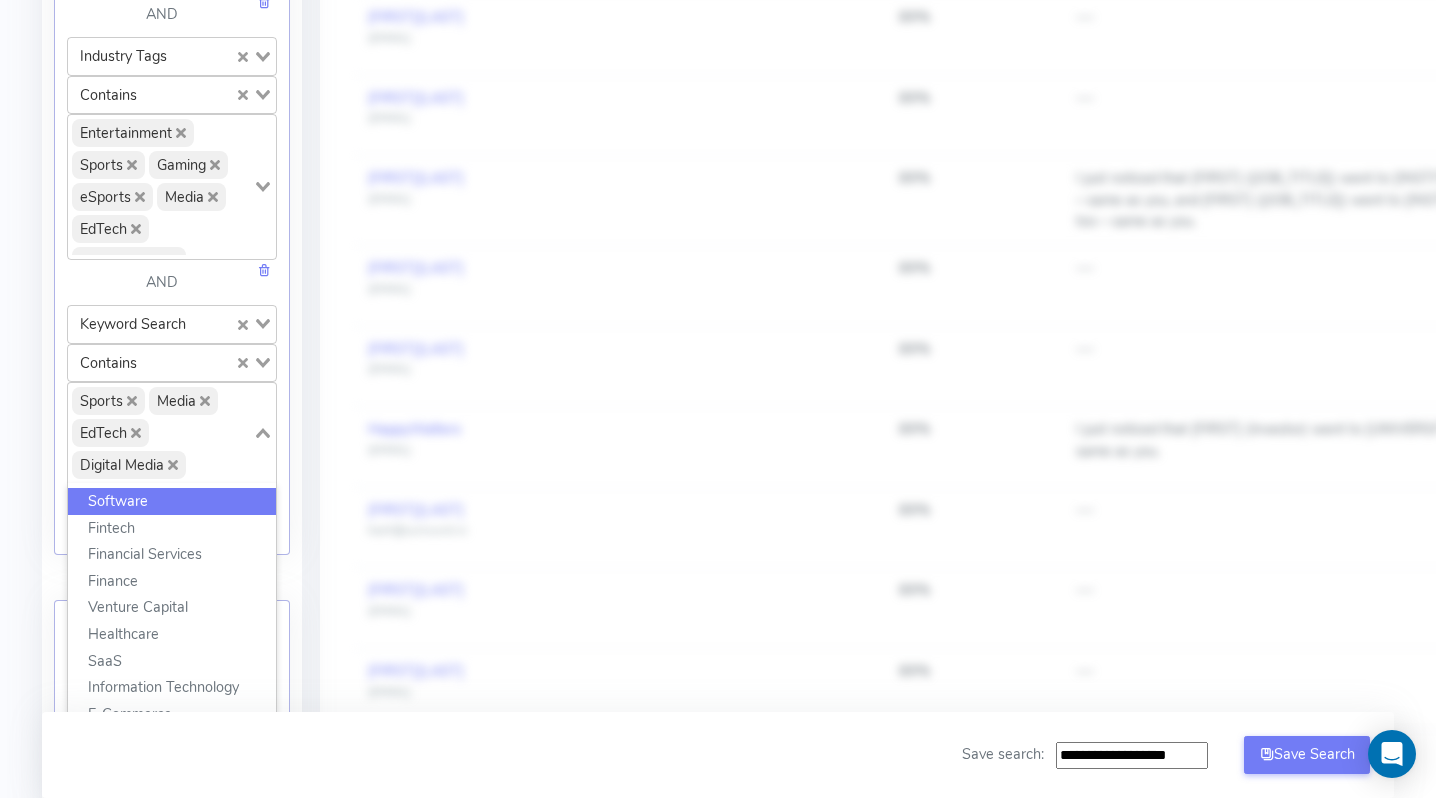 click 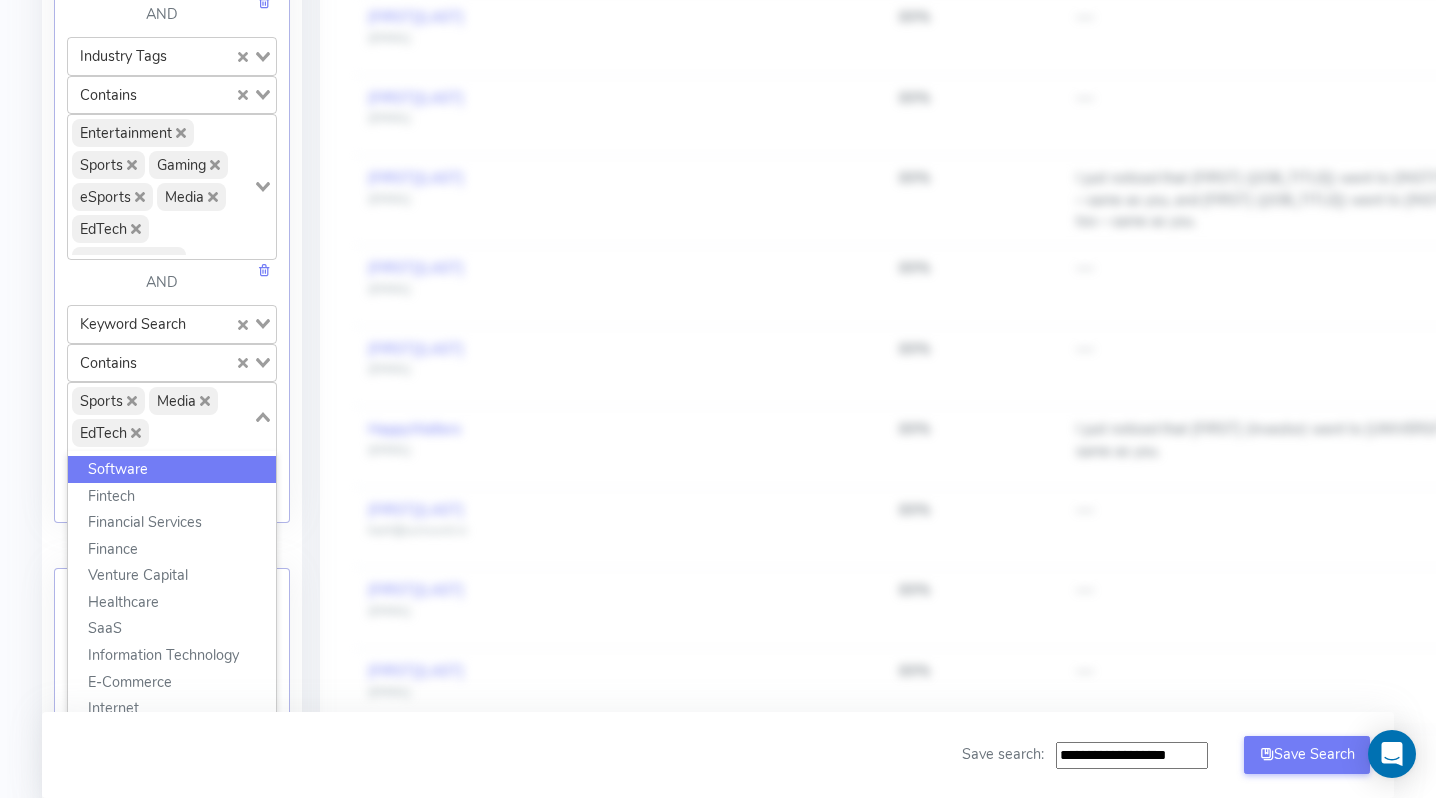 click on "EdTech" 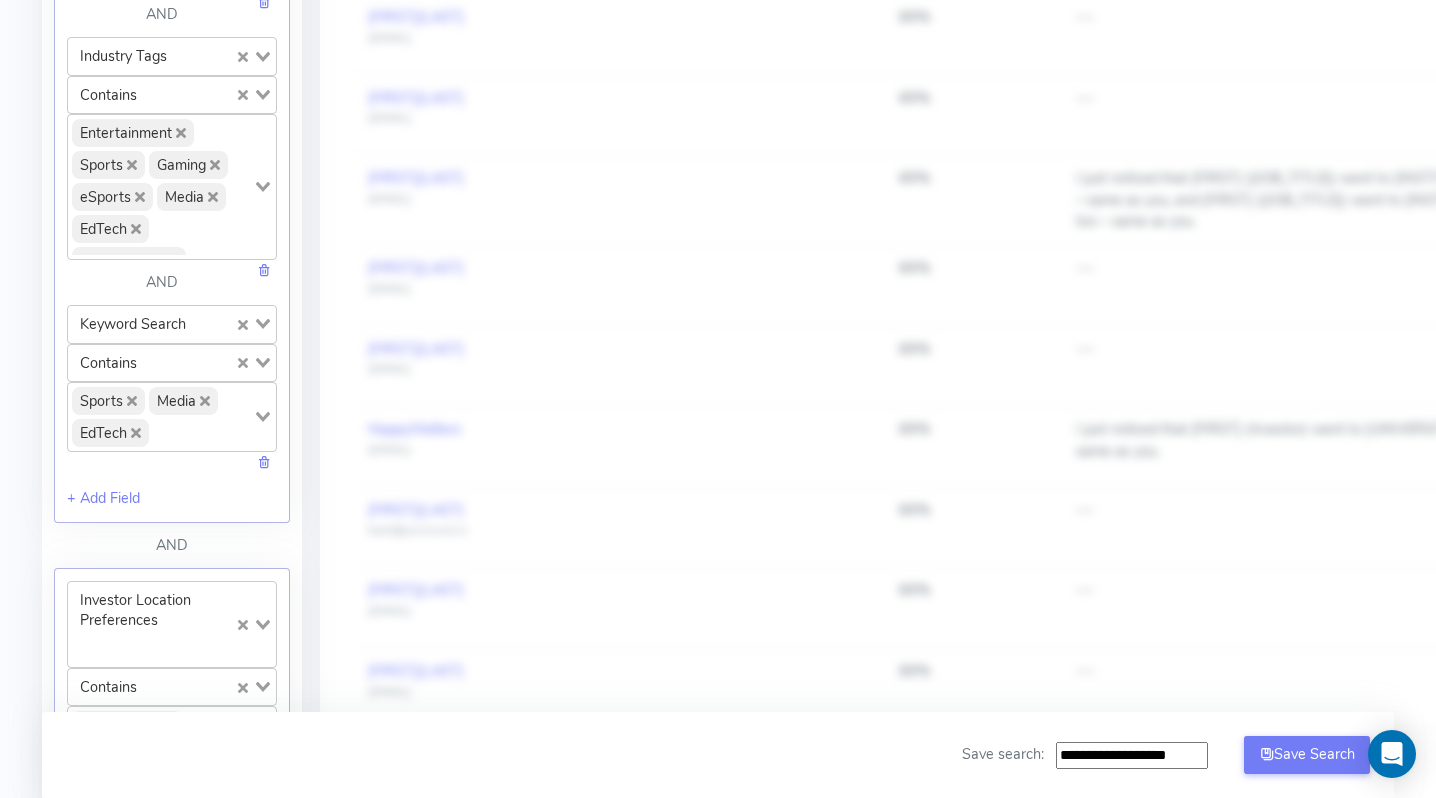 click 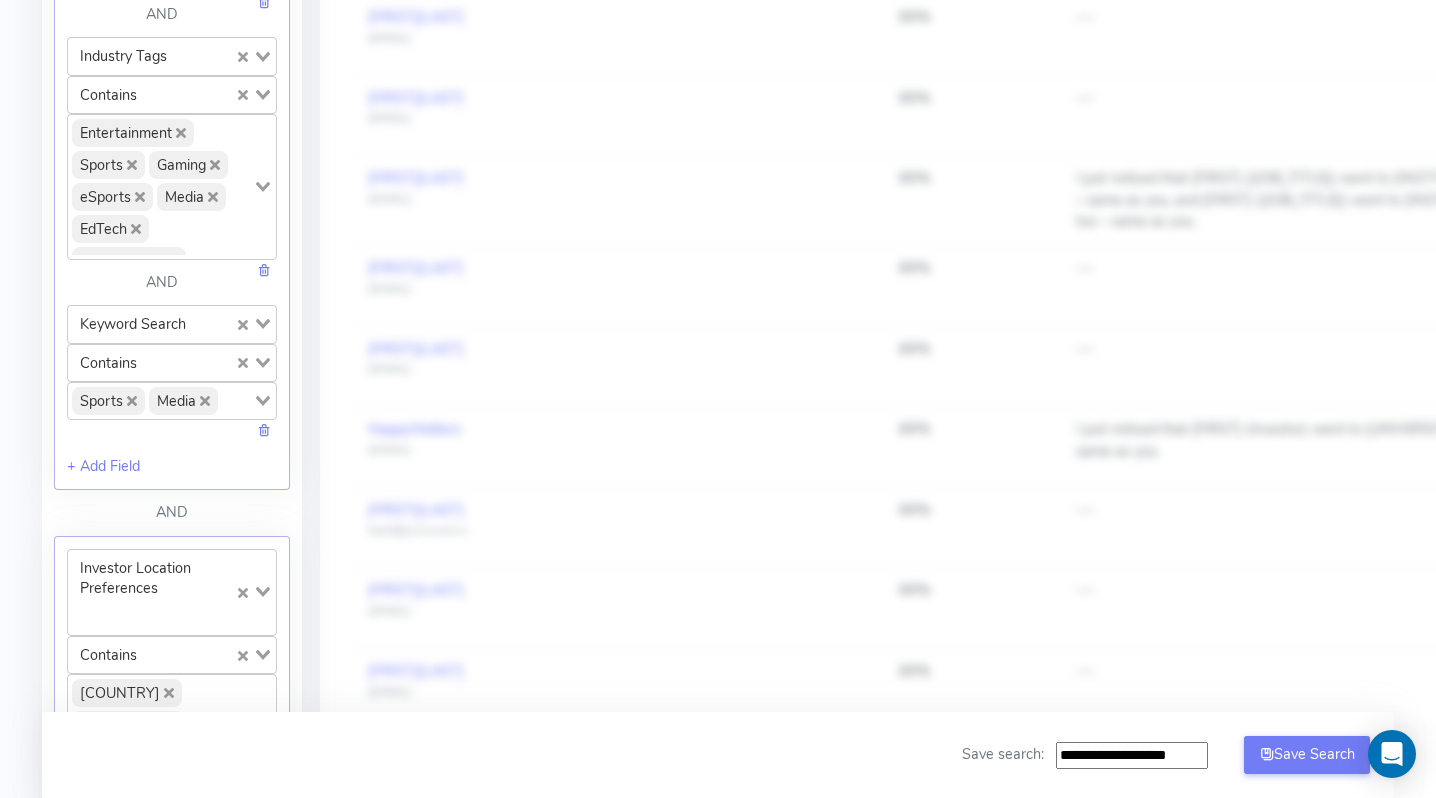click 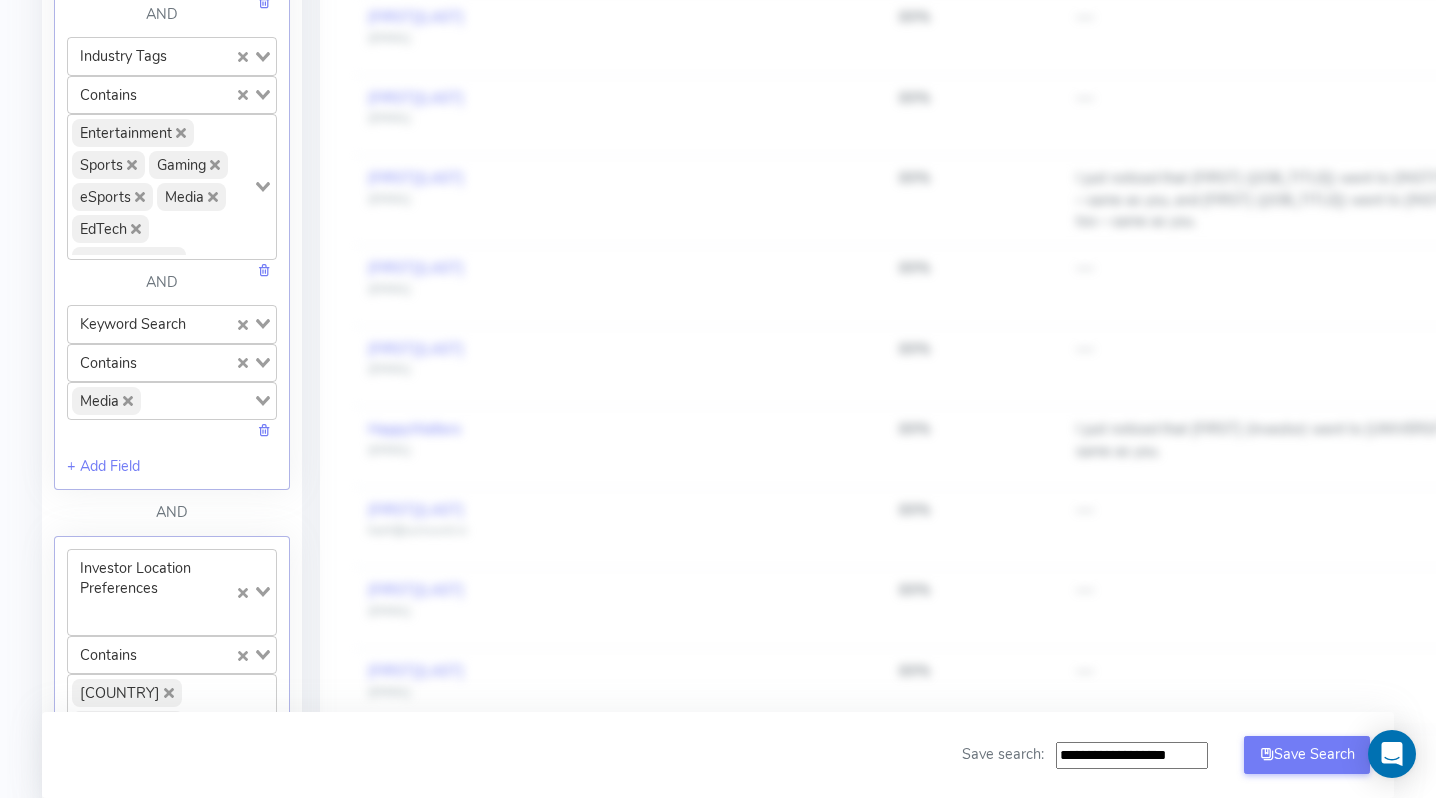 click 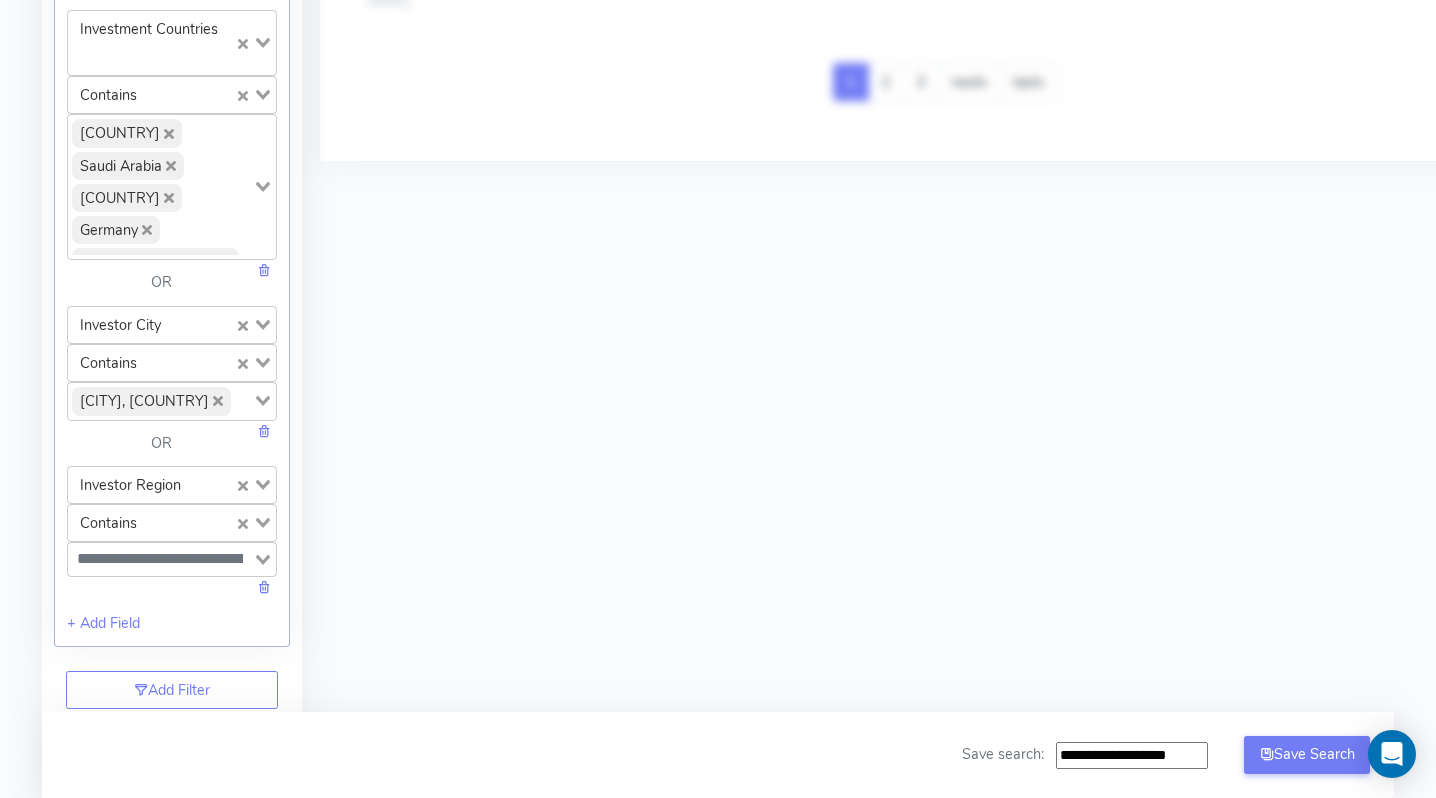 scroll, scrollTop: 1905, scrollLeft: 0, axis: vertical 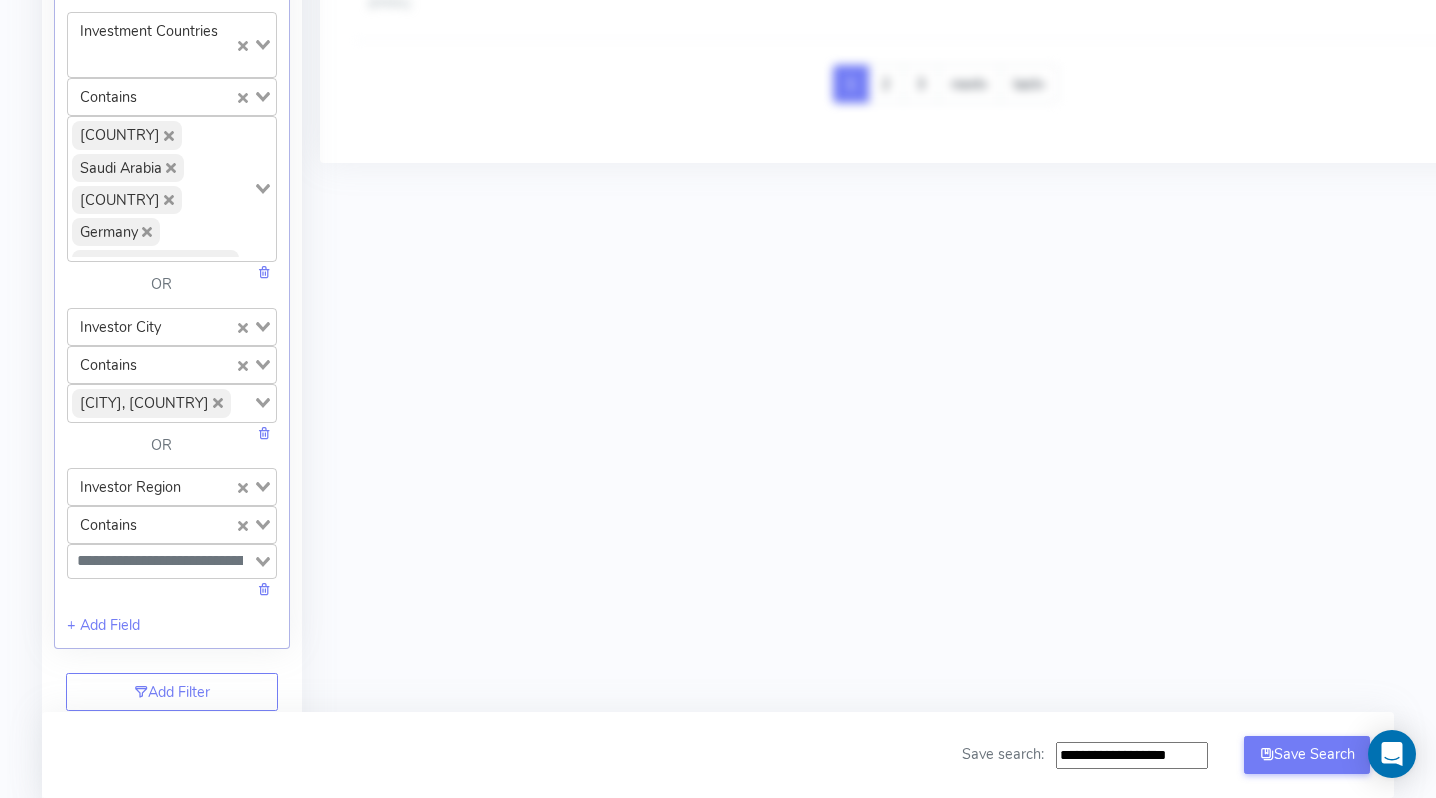click 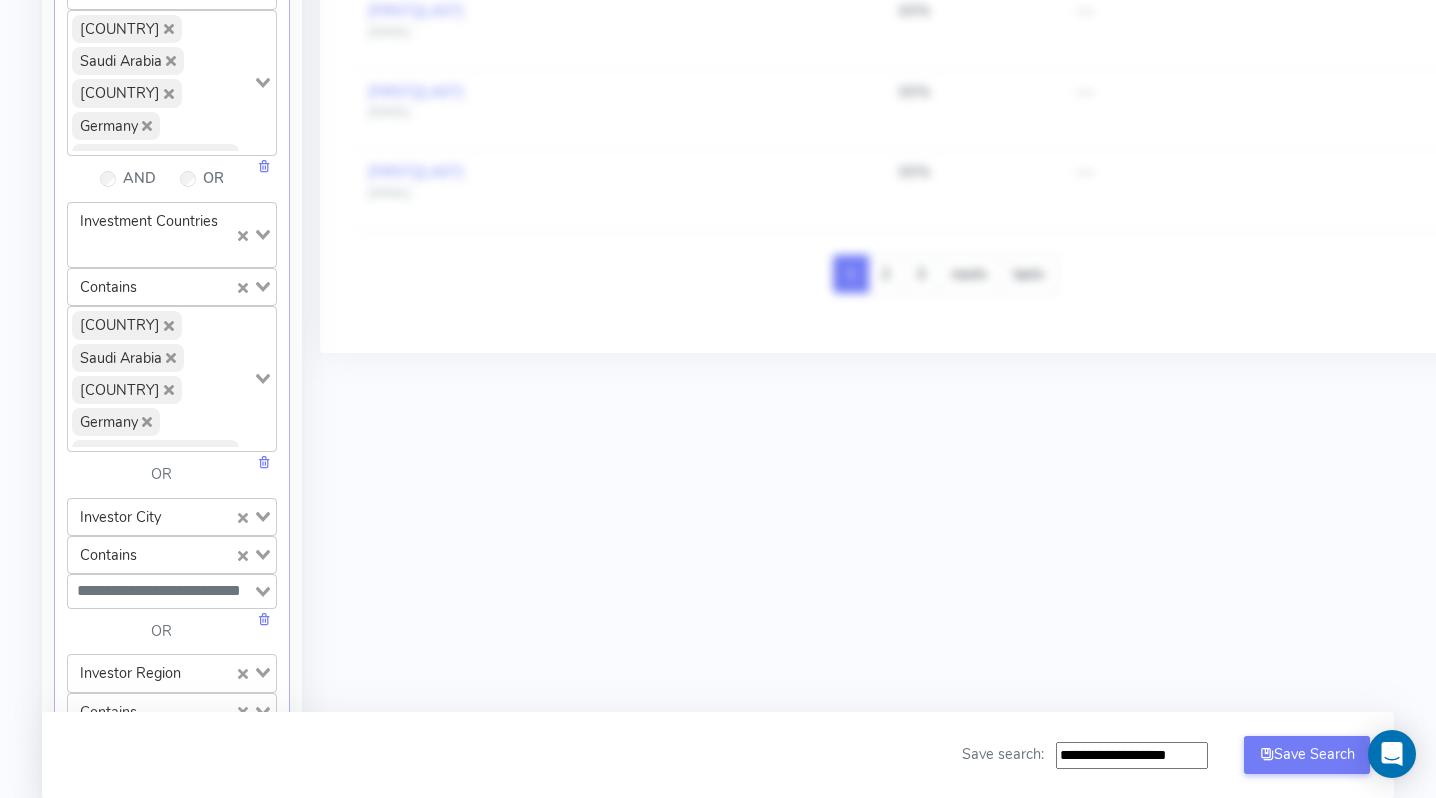 scroll, scrollTop: 1710, scrollLeft: 0, axis: vertical 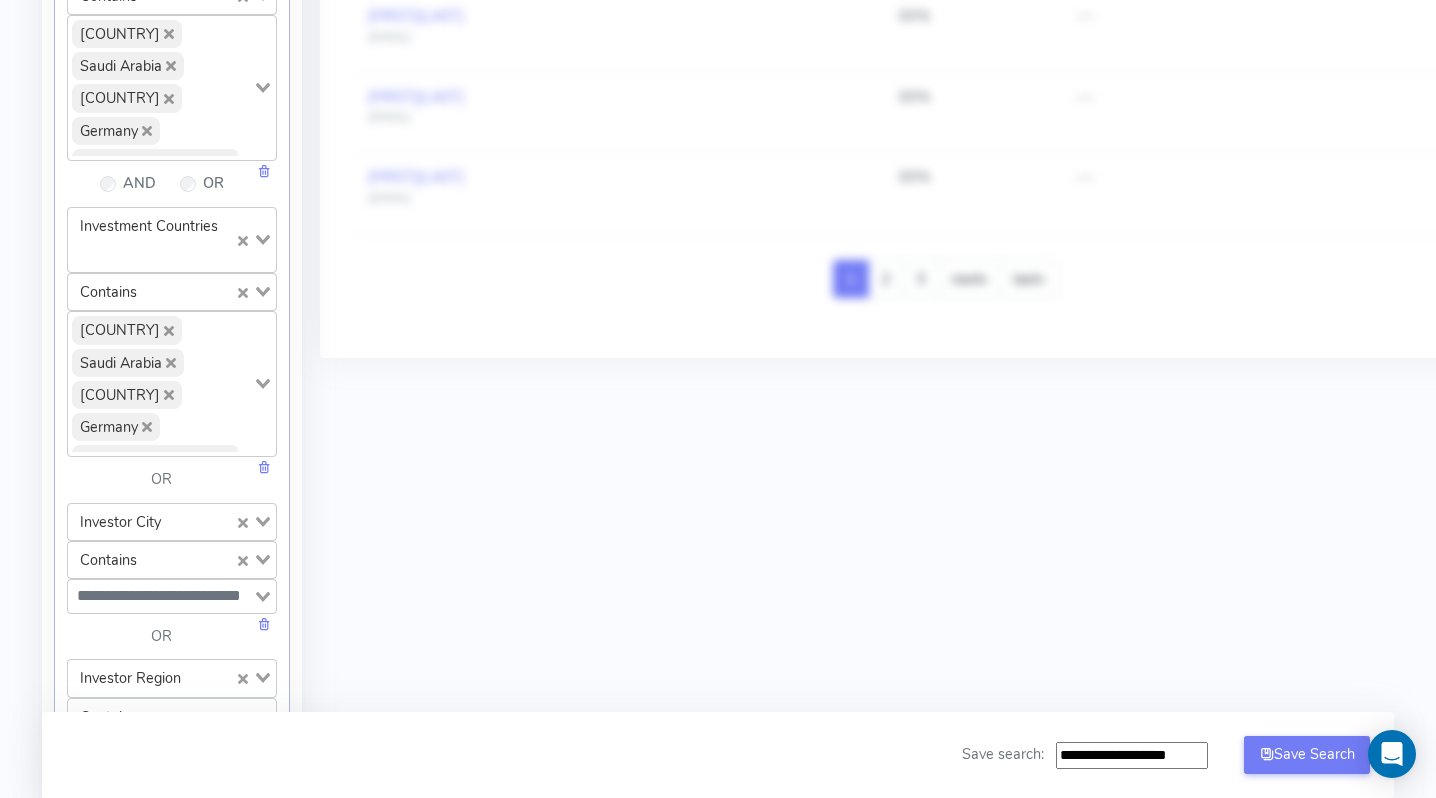 click 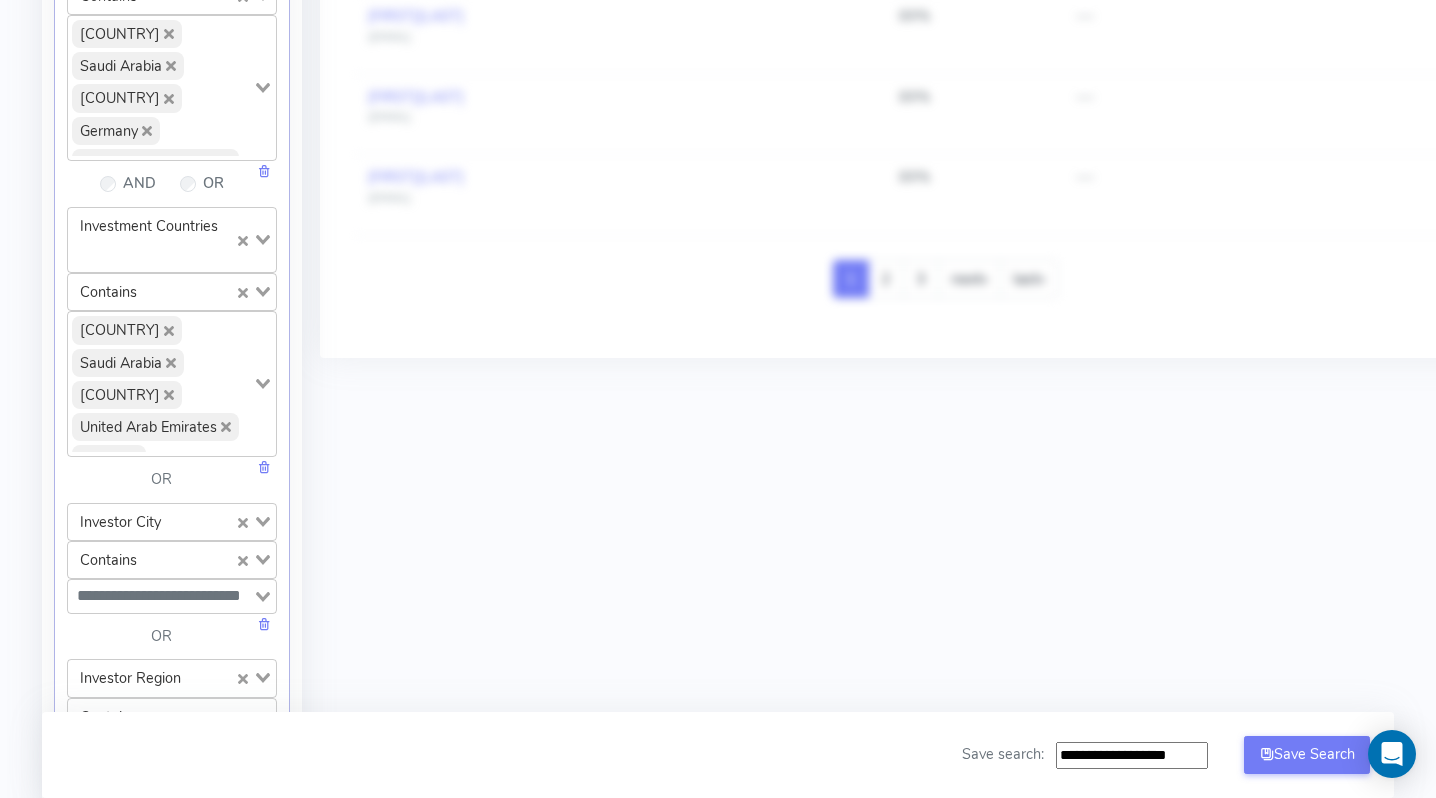click 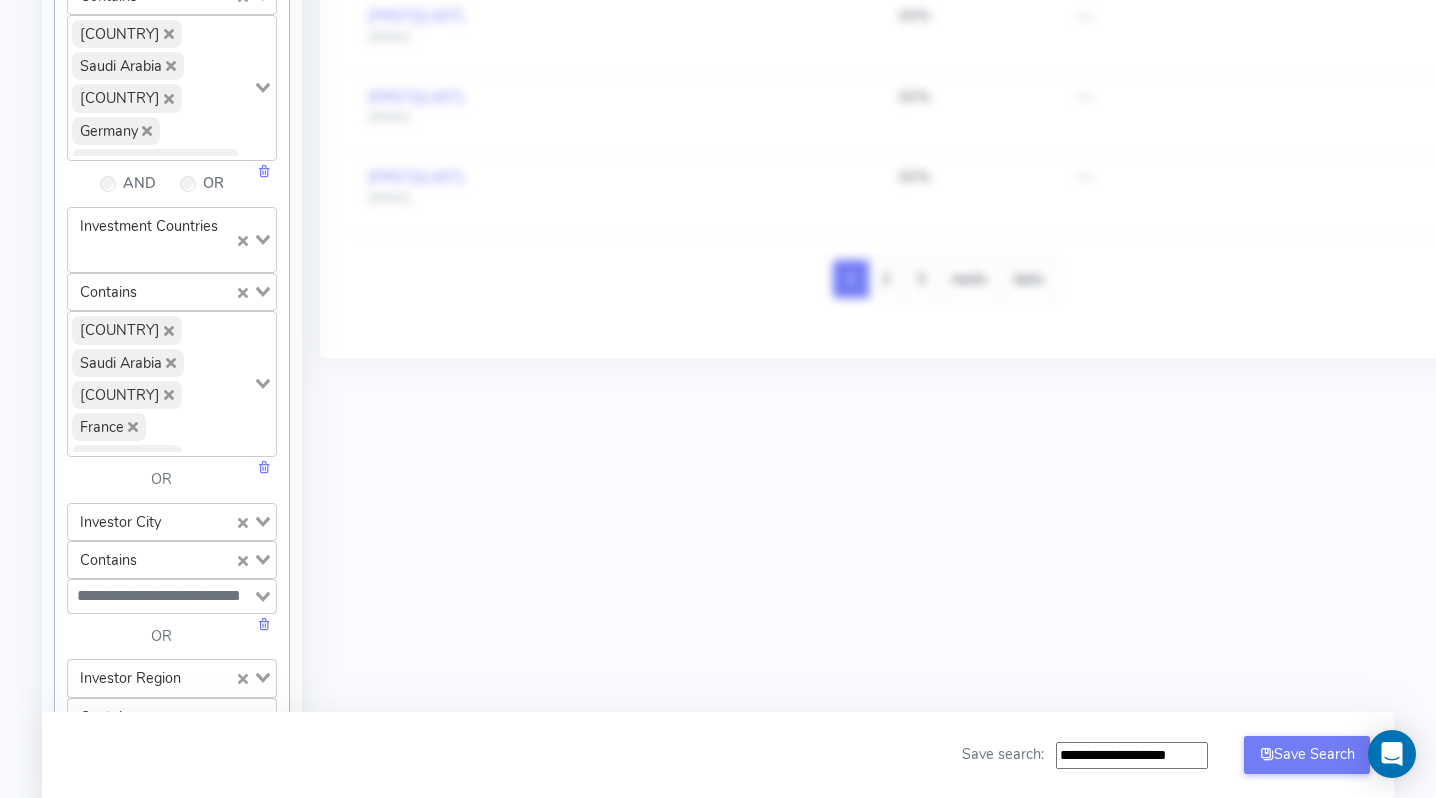 click 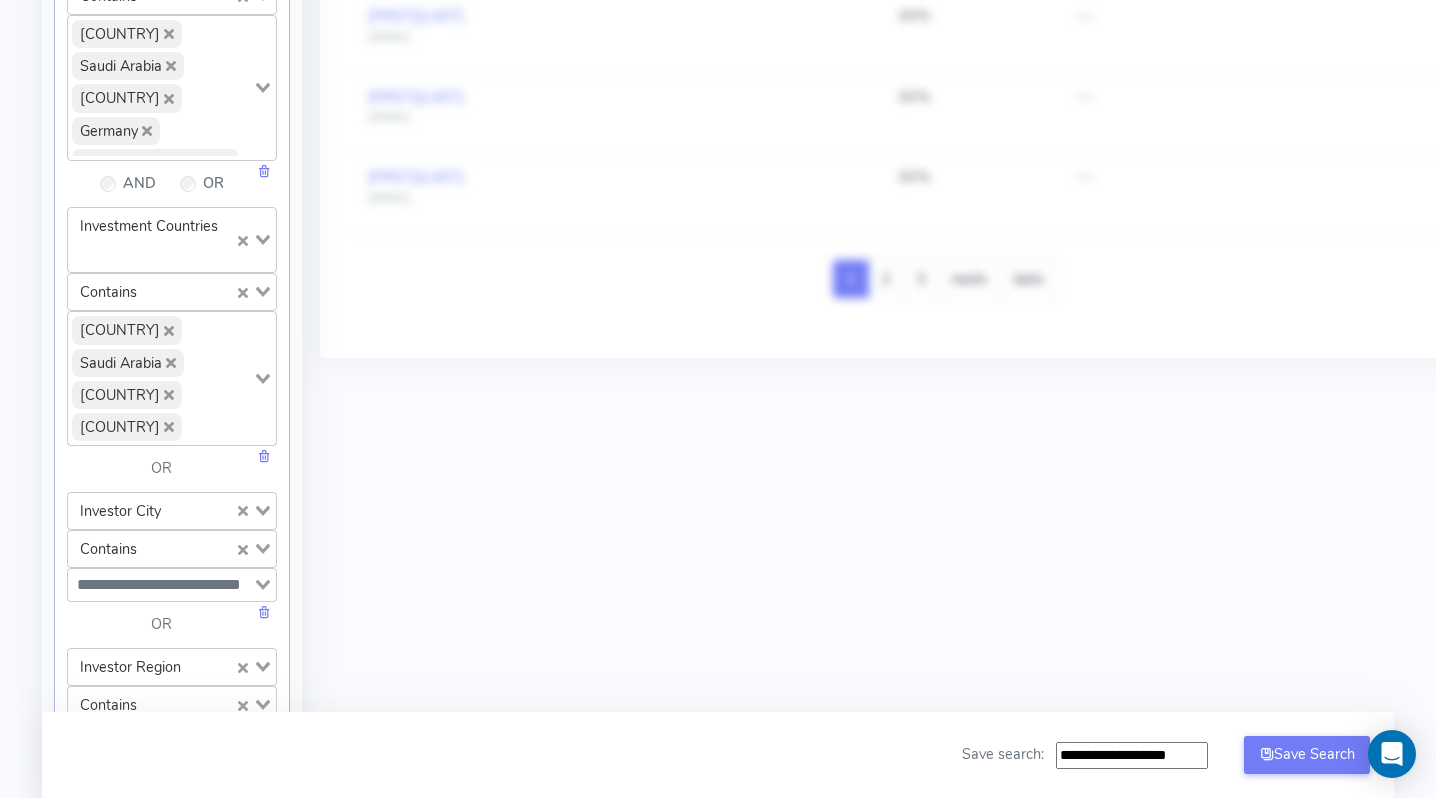 click 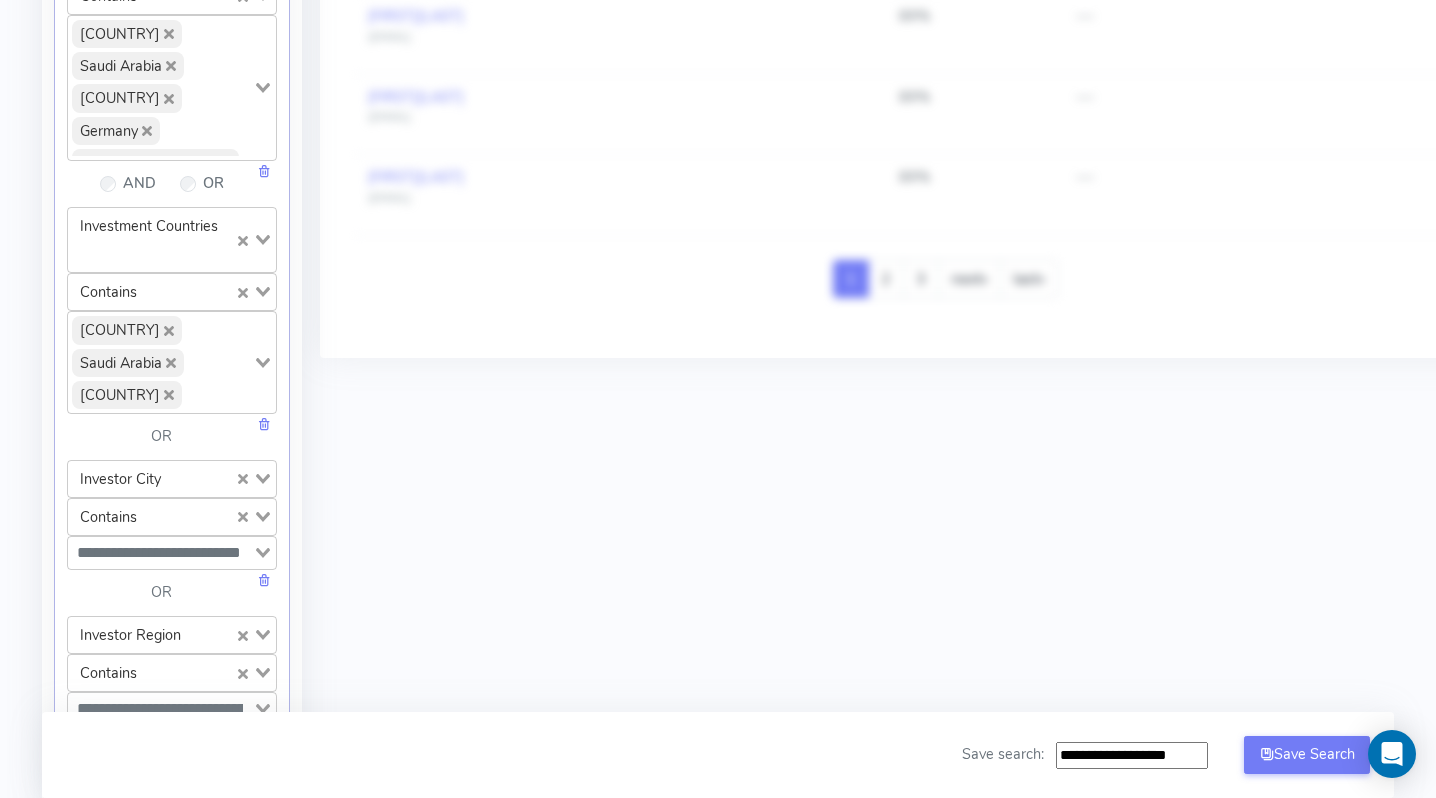 click 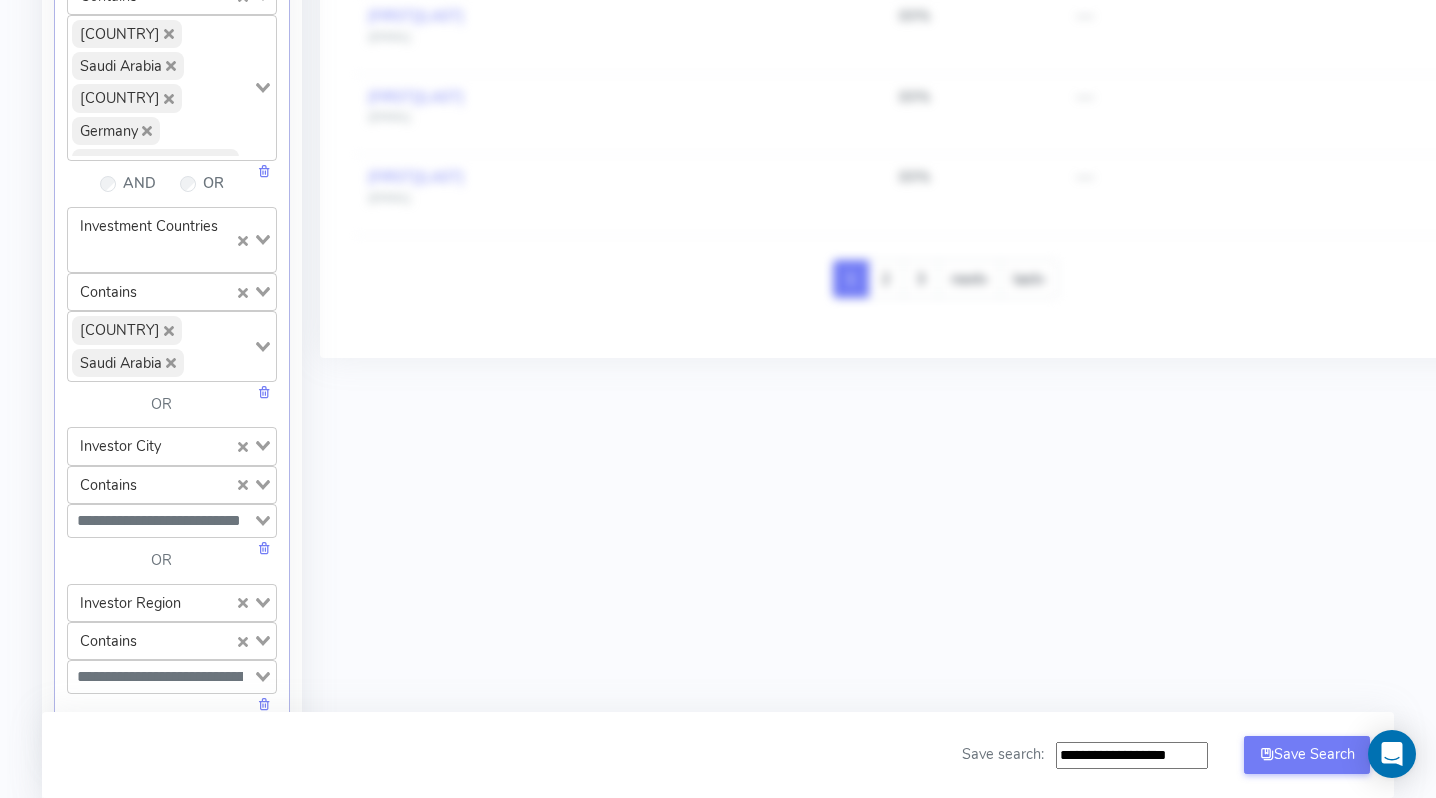 click on "Saudi Arabia" 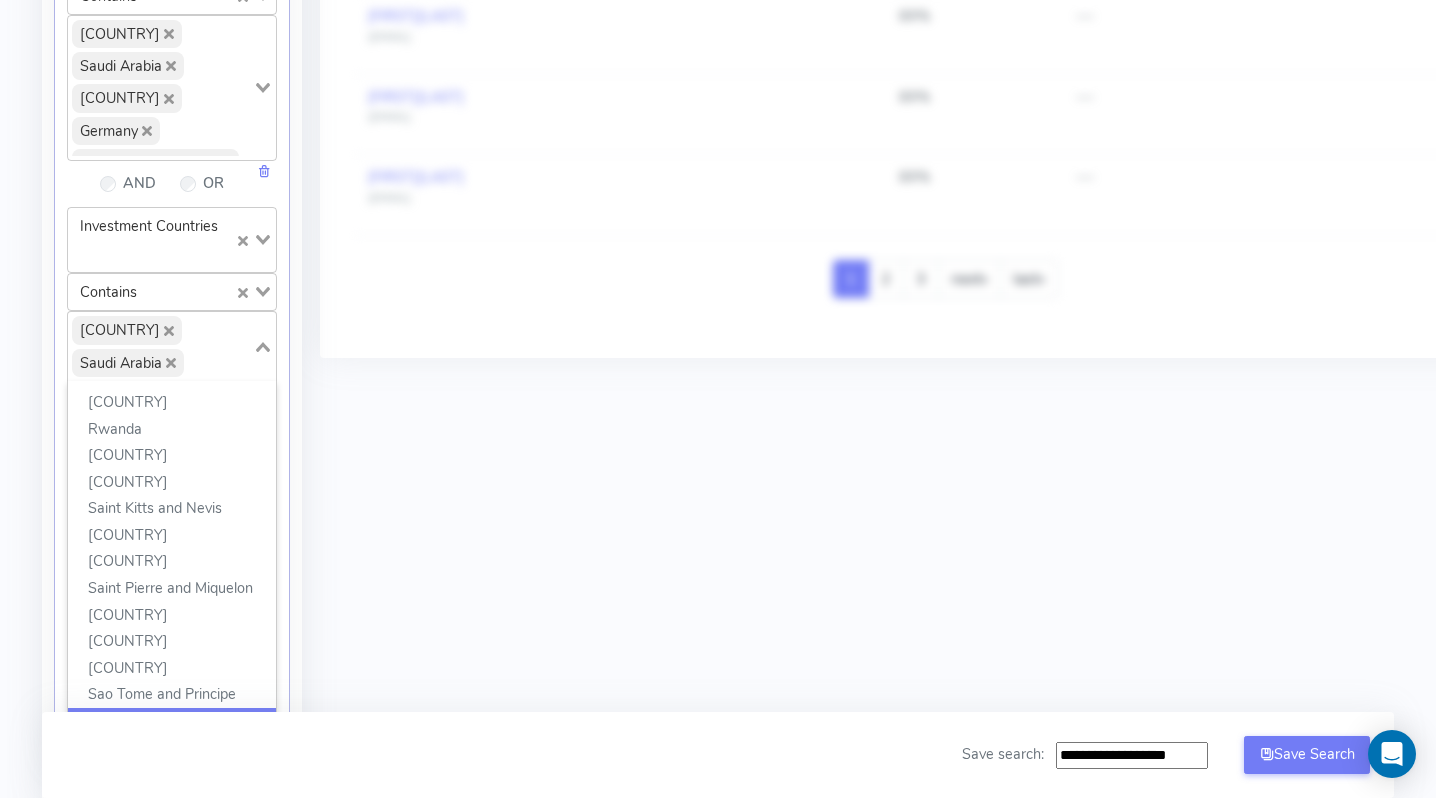 click 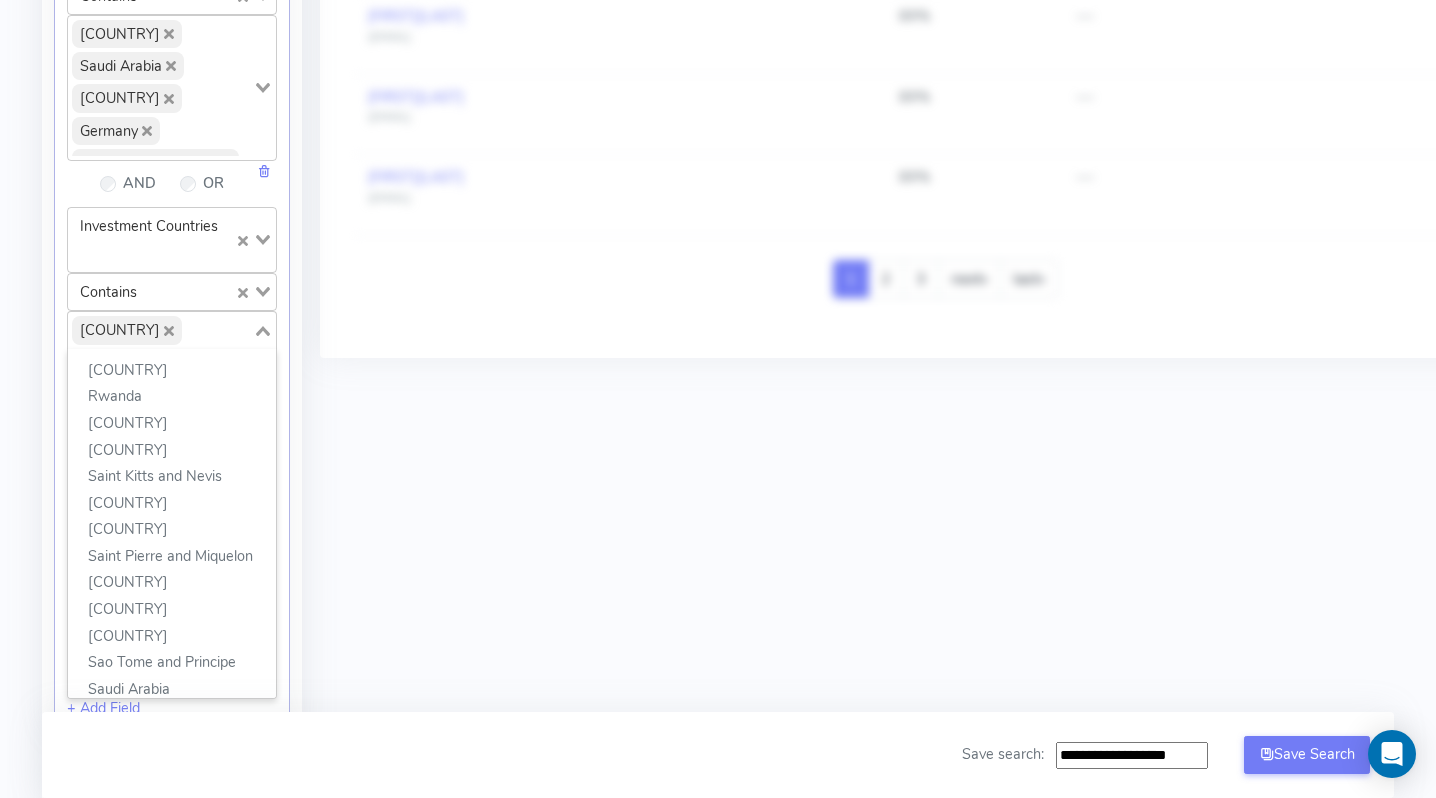 scroll, scrollTop: 5950, scrollLeft: 0, axis: vertical 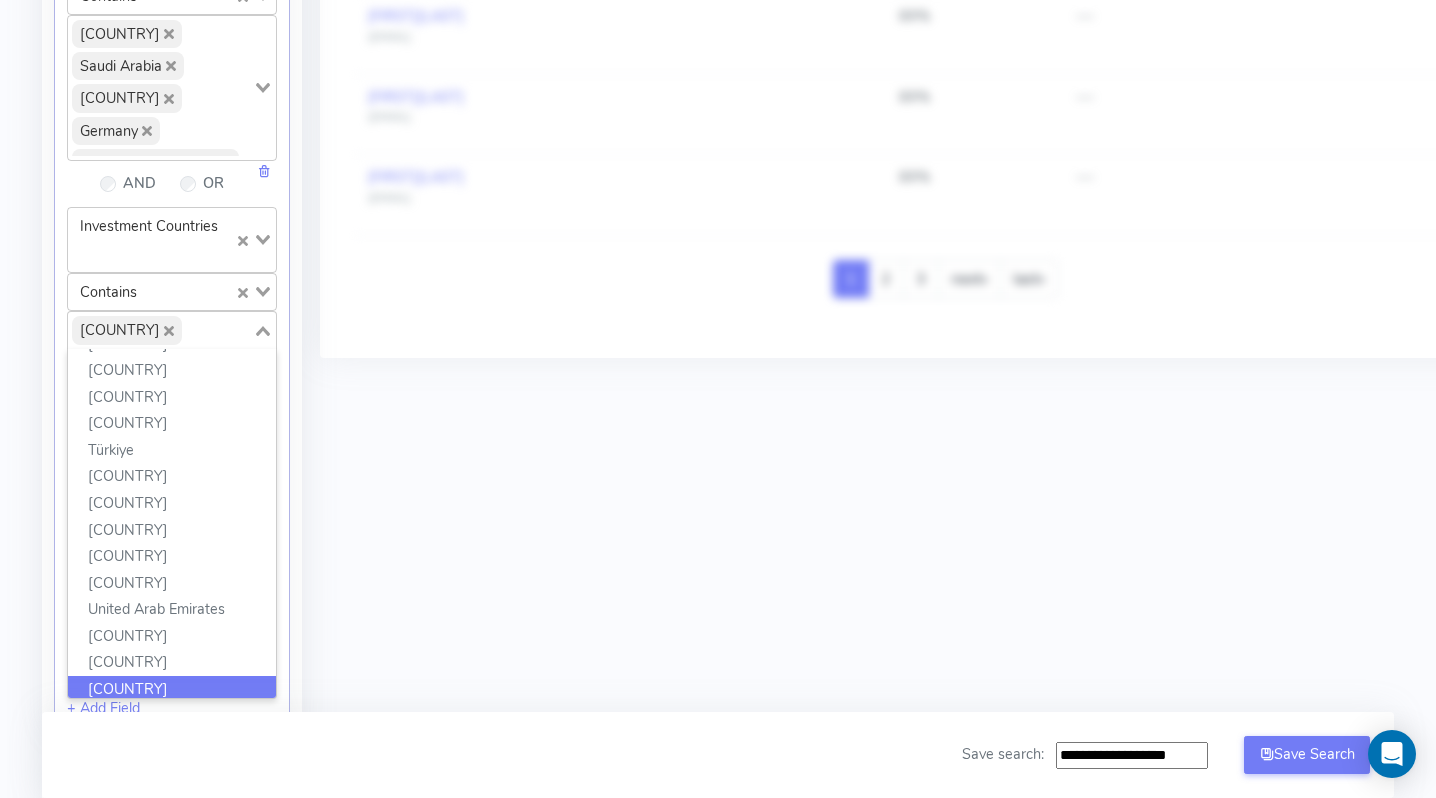 click on "[COUNTRY]" 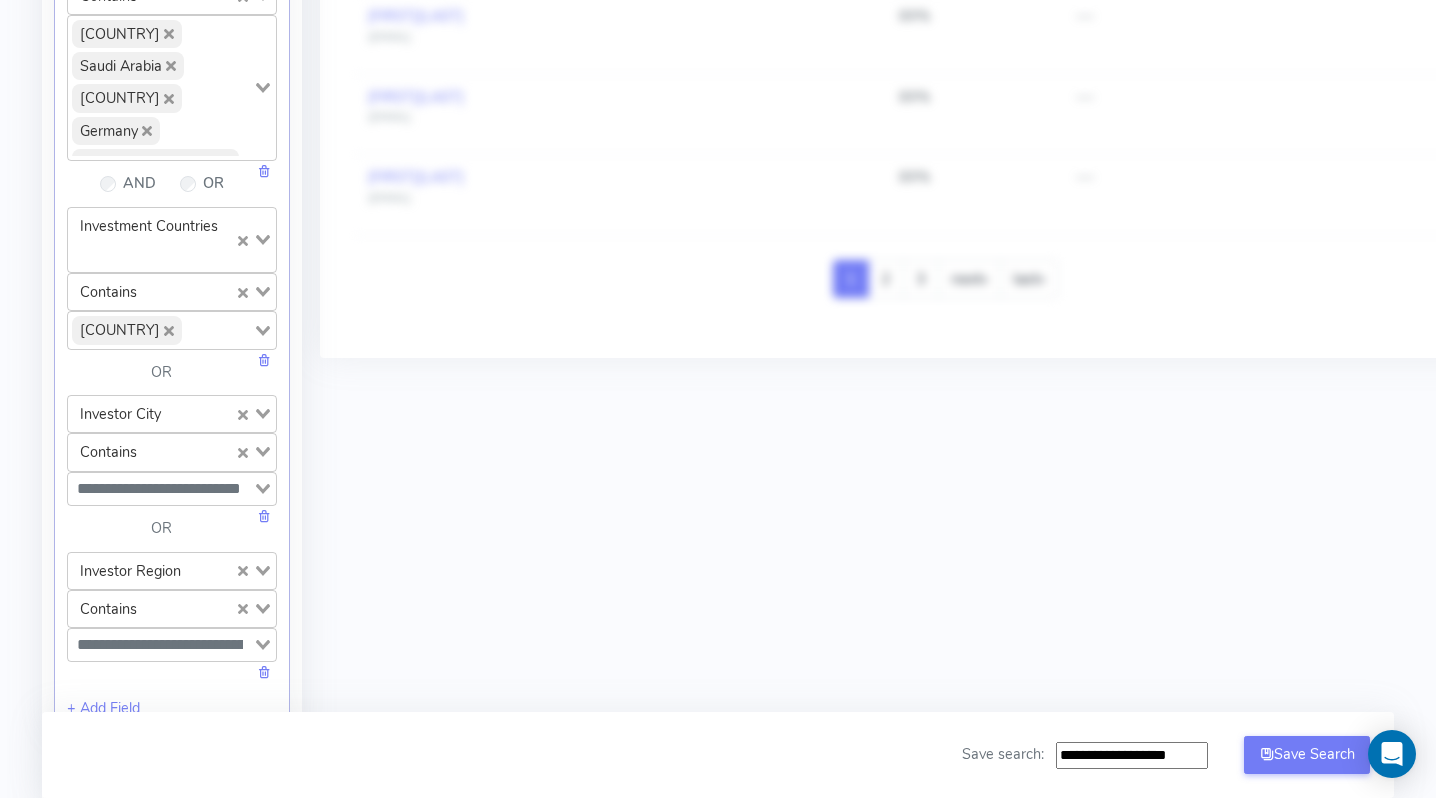 click 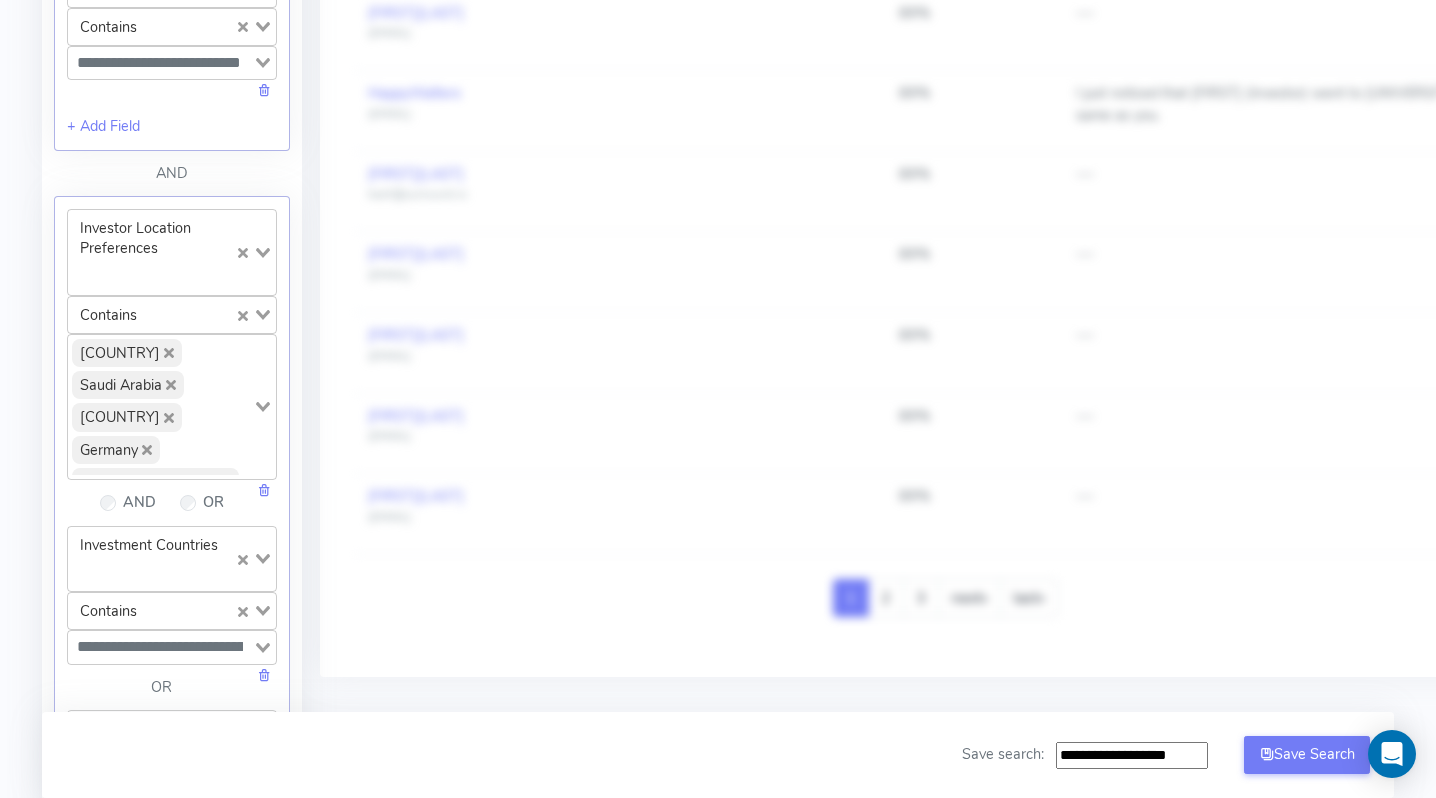 scroll, scrollTop: 1381, scrollLeft: 0, axis: vertical 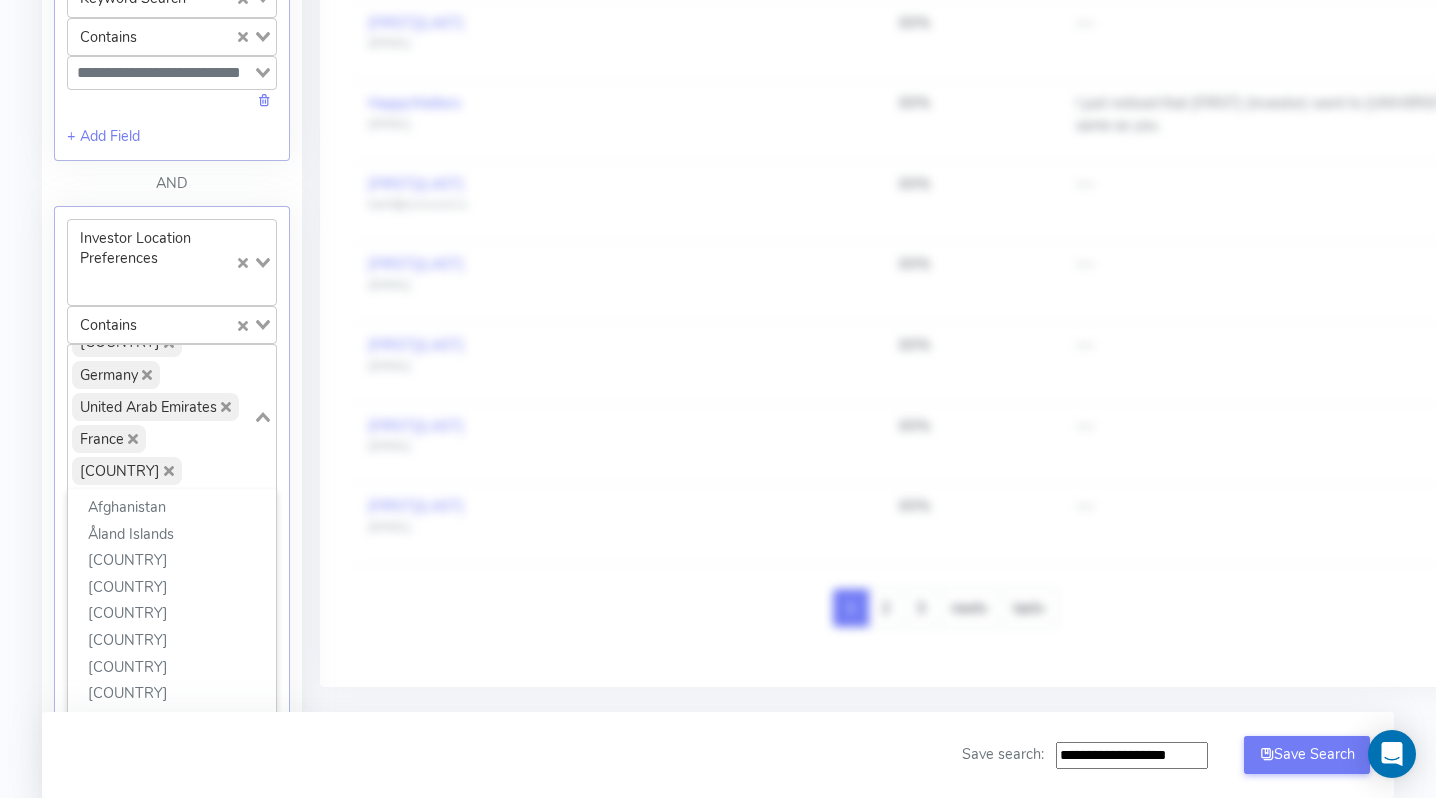 click on "[COUNTRY] [COUNTRY] [COUNTRY] [COUNTRY] [COUNTRY] [COUNTRY]" at bounding box center [160, 415] 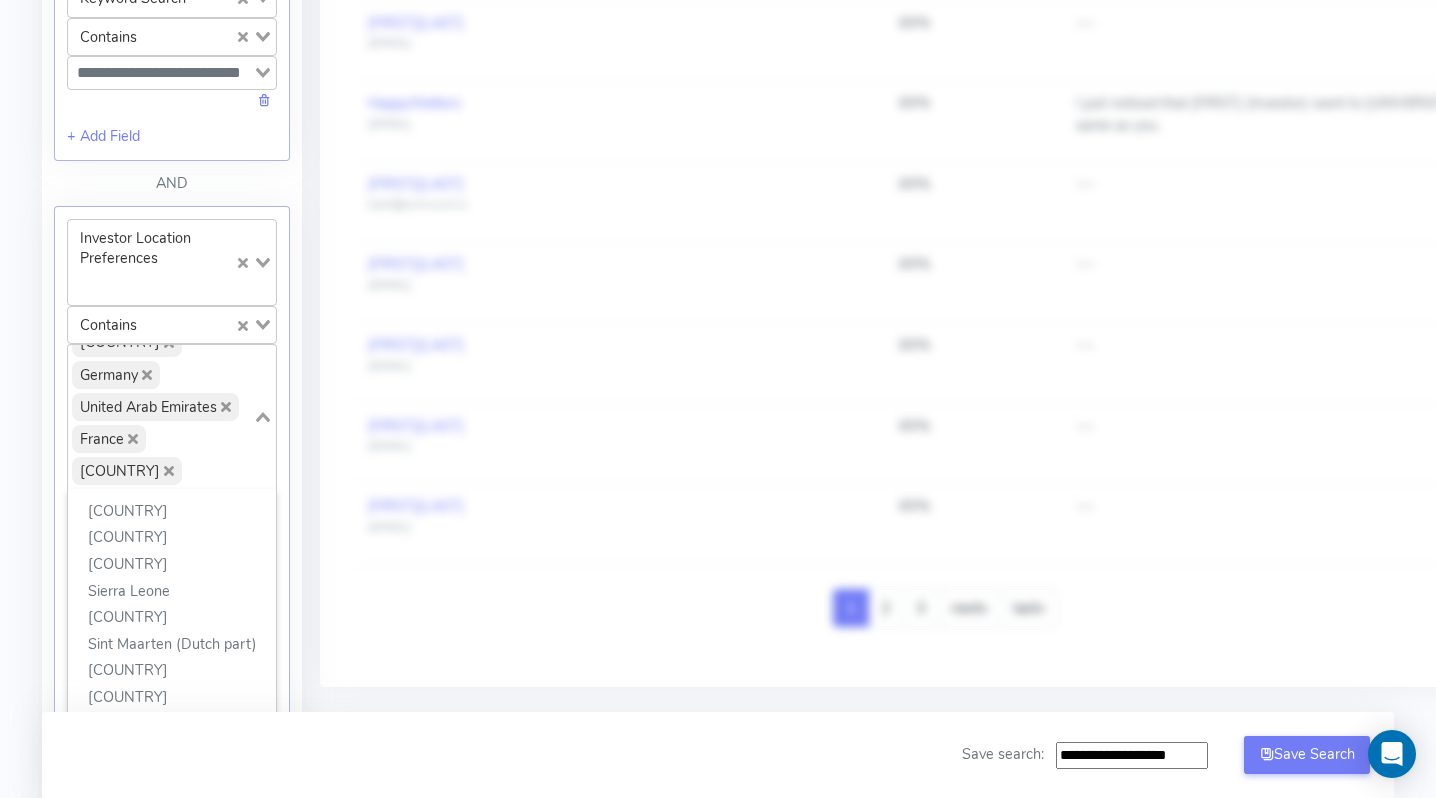 click 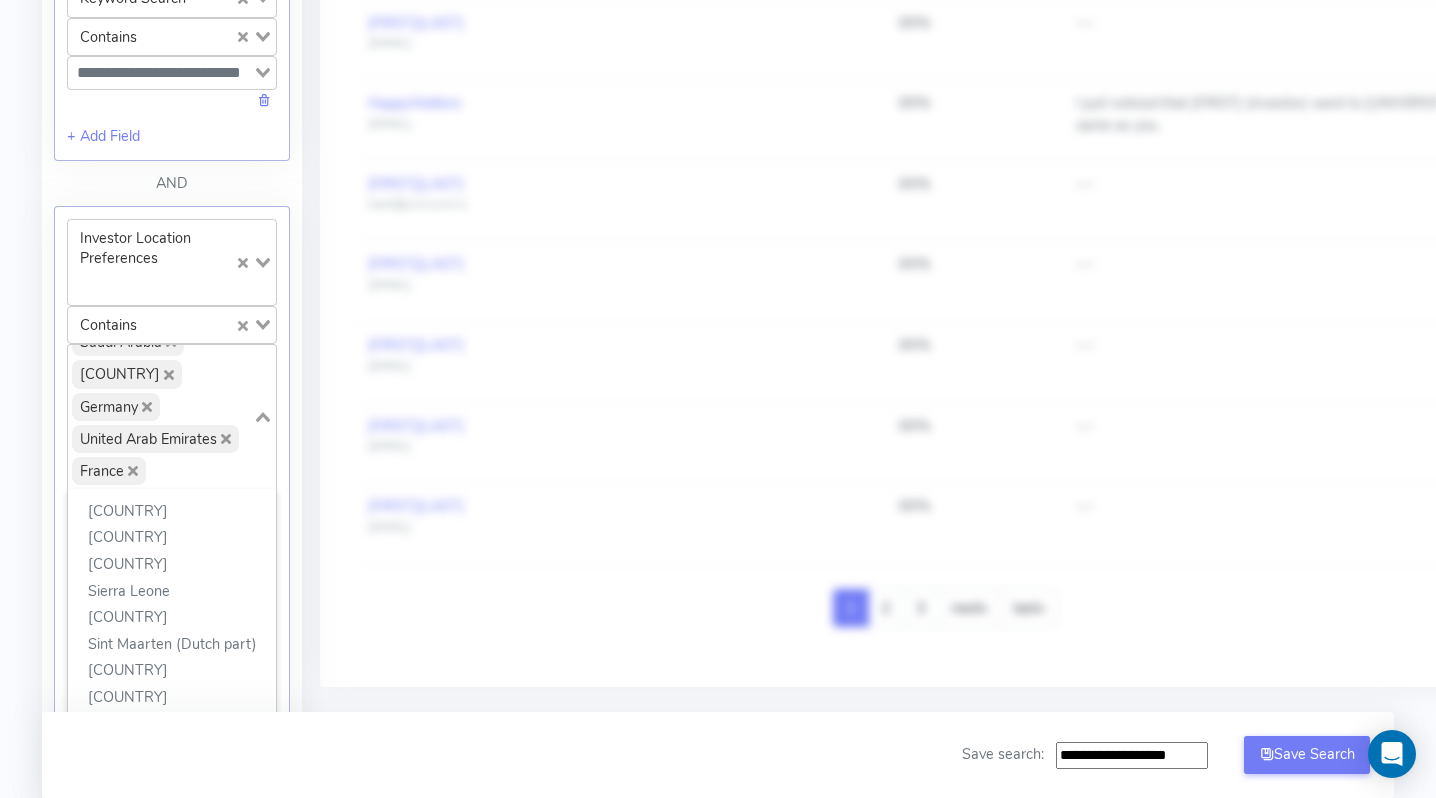 scroll, scrollTop: 2024, scrollLeft: 0, axis: vertical 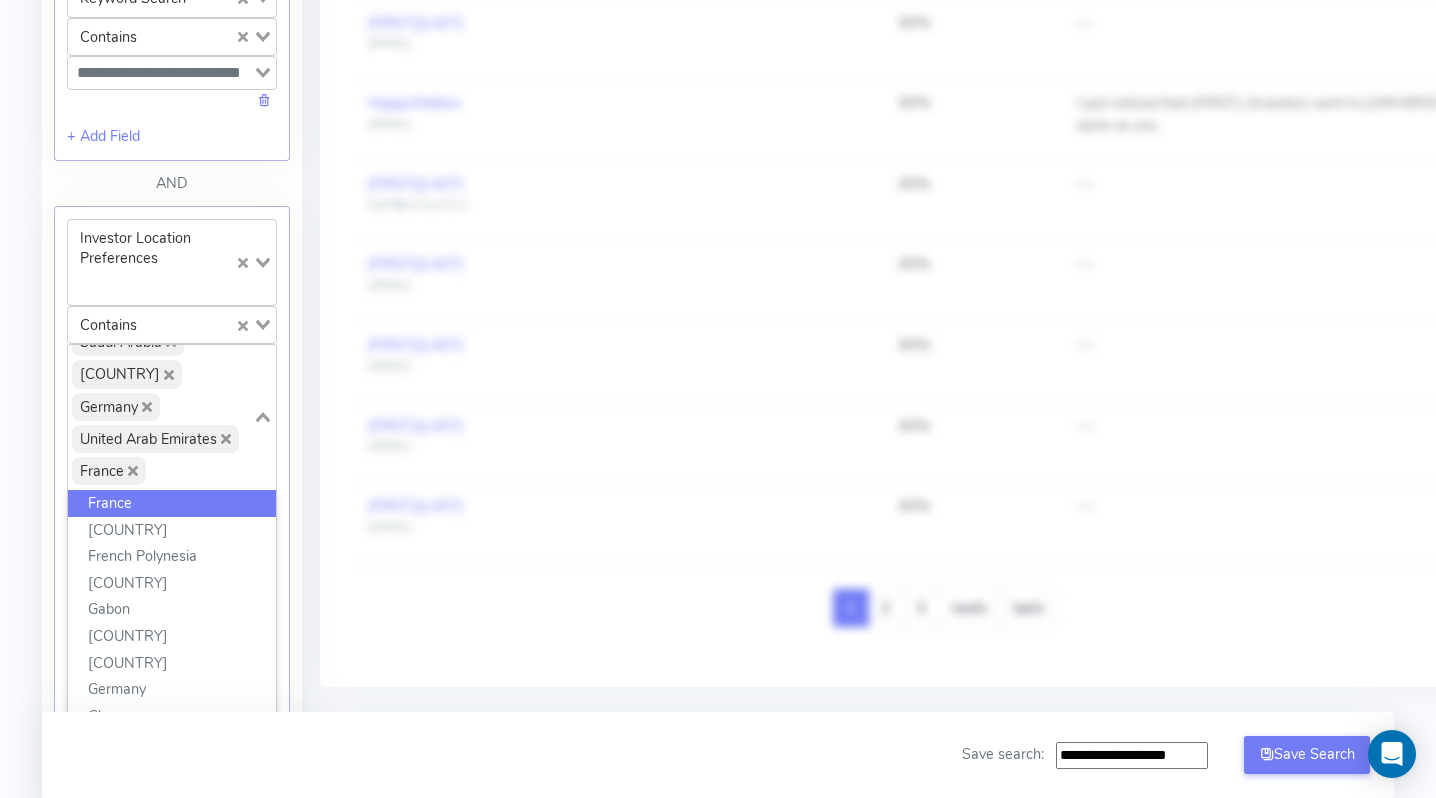 click 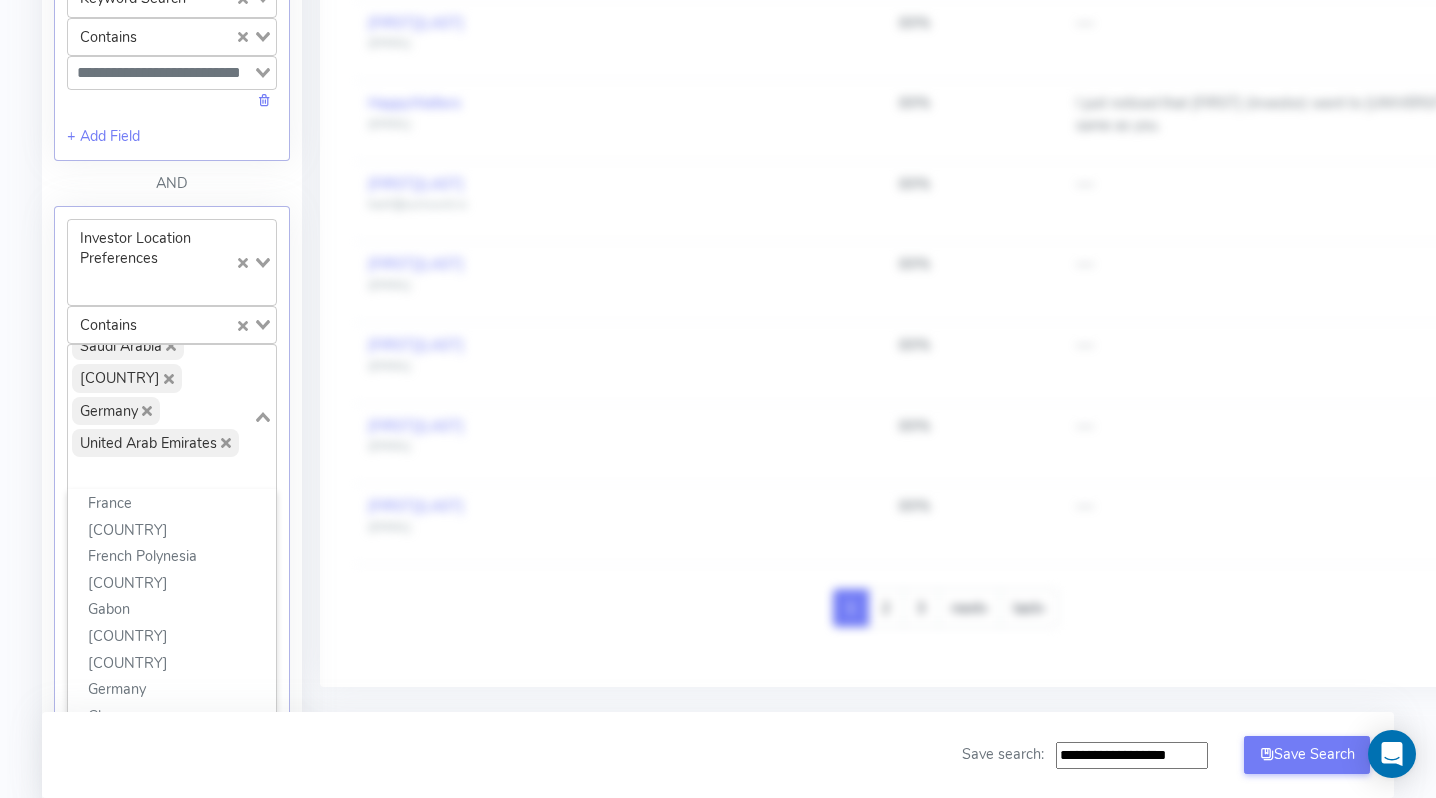 scroll, scrollTop: 5870, scrollLeft: 0, axis: vertical 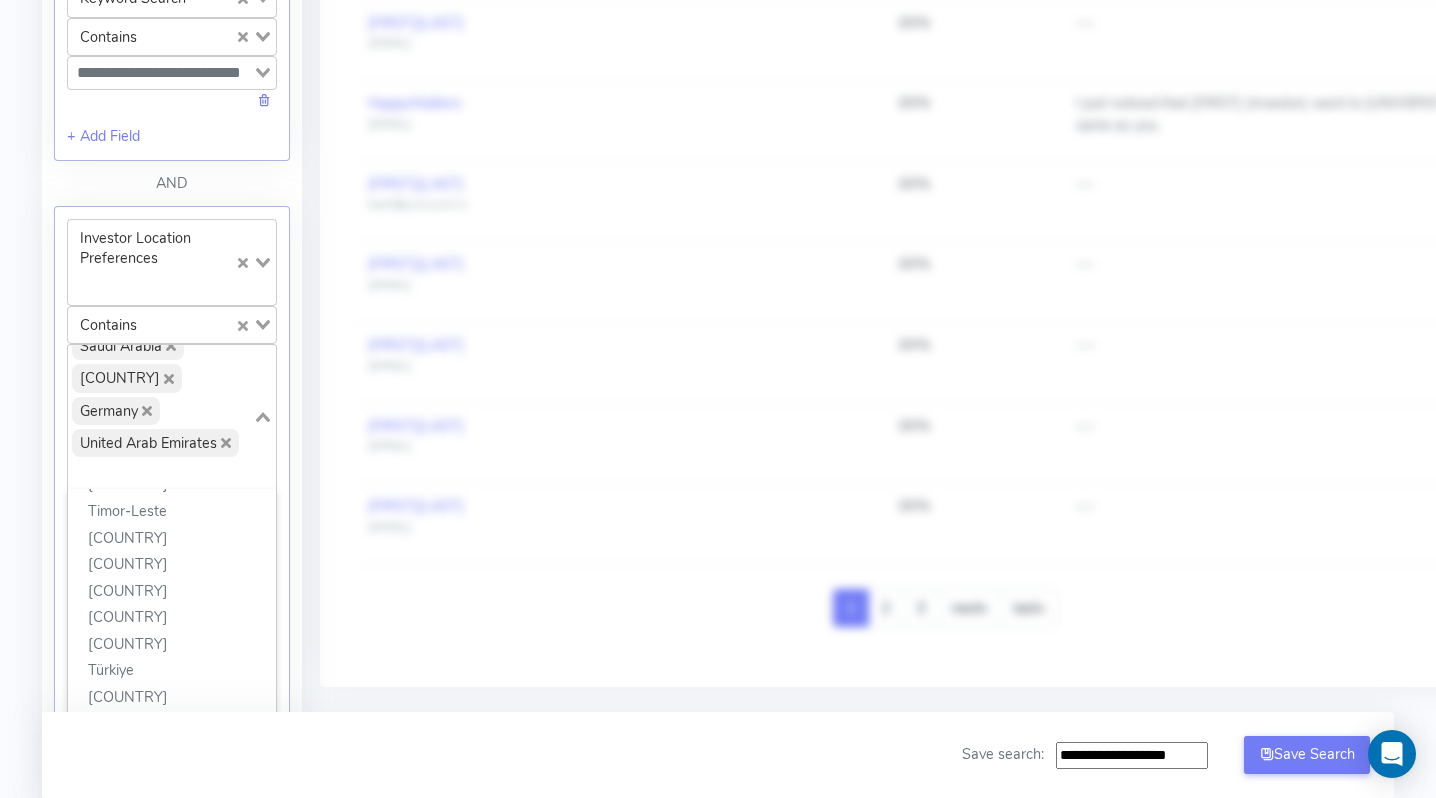 click 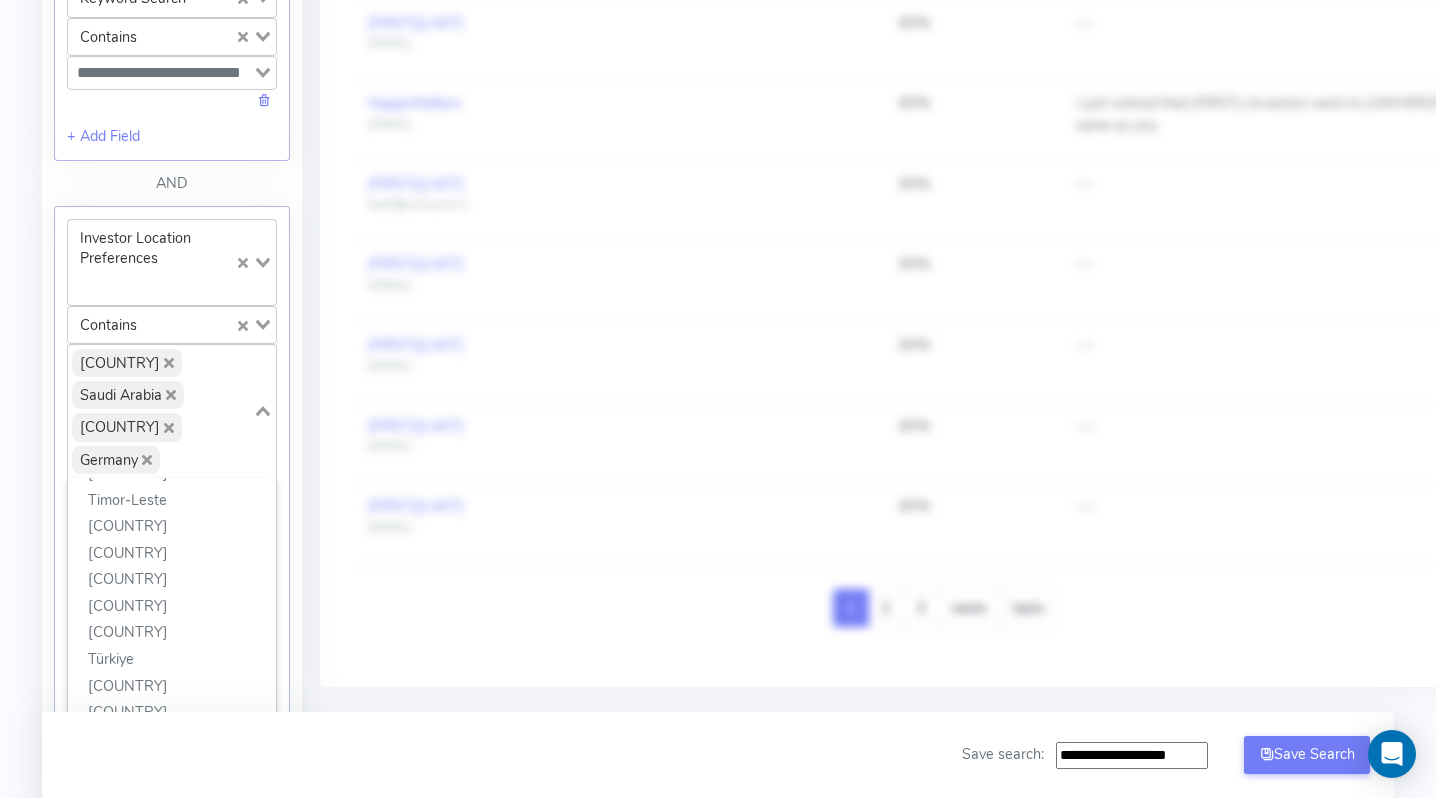 scroll, scrollTop: 2210, scrollLeft: 0, axis: vertical 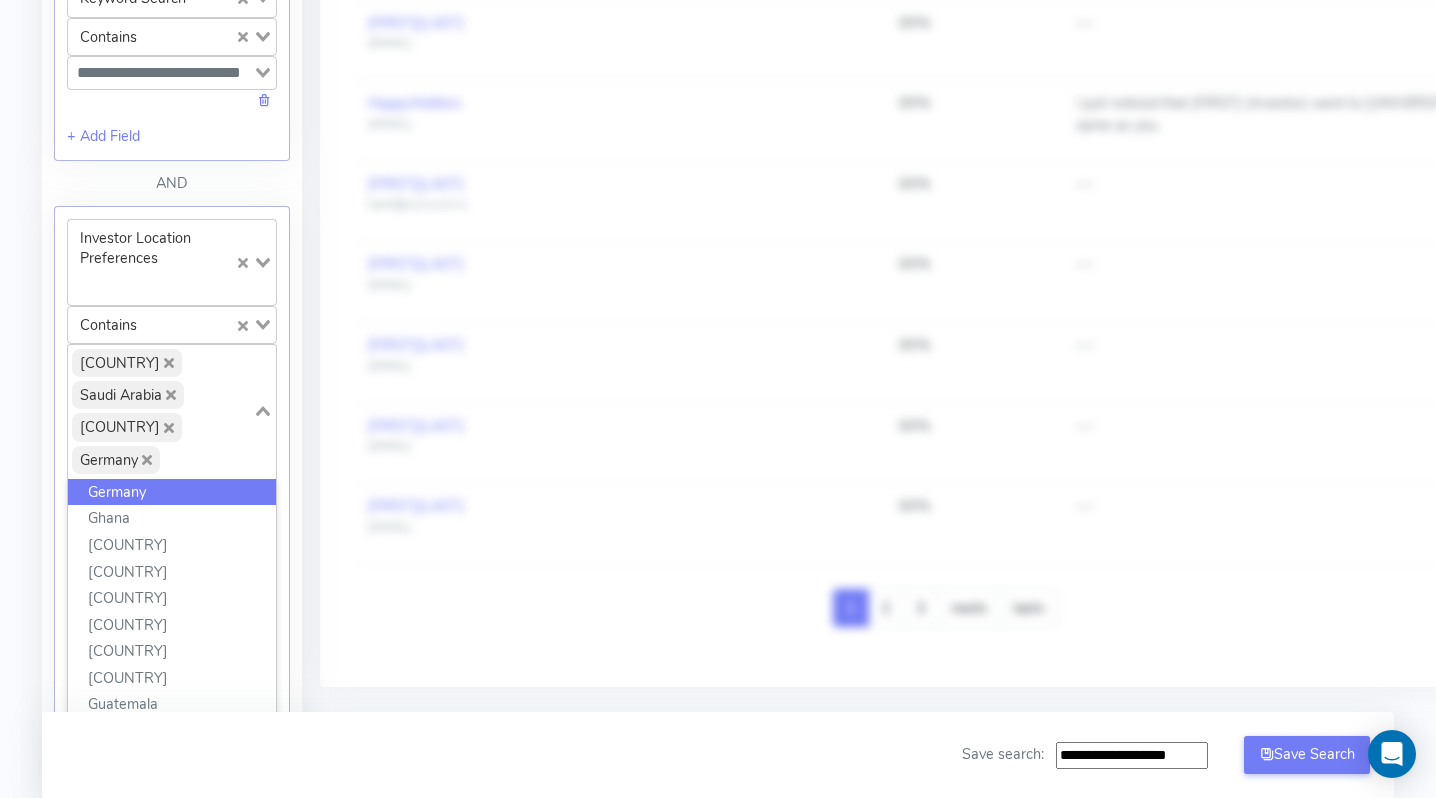 click 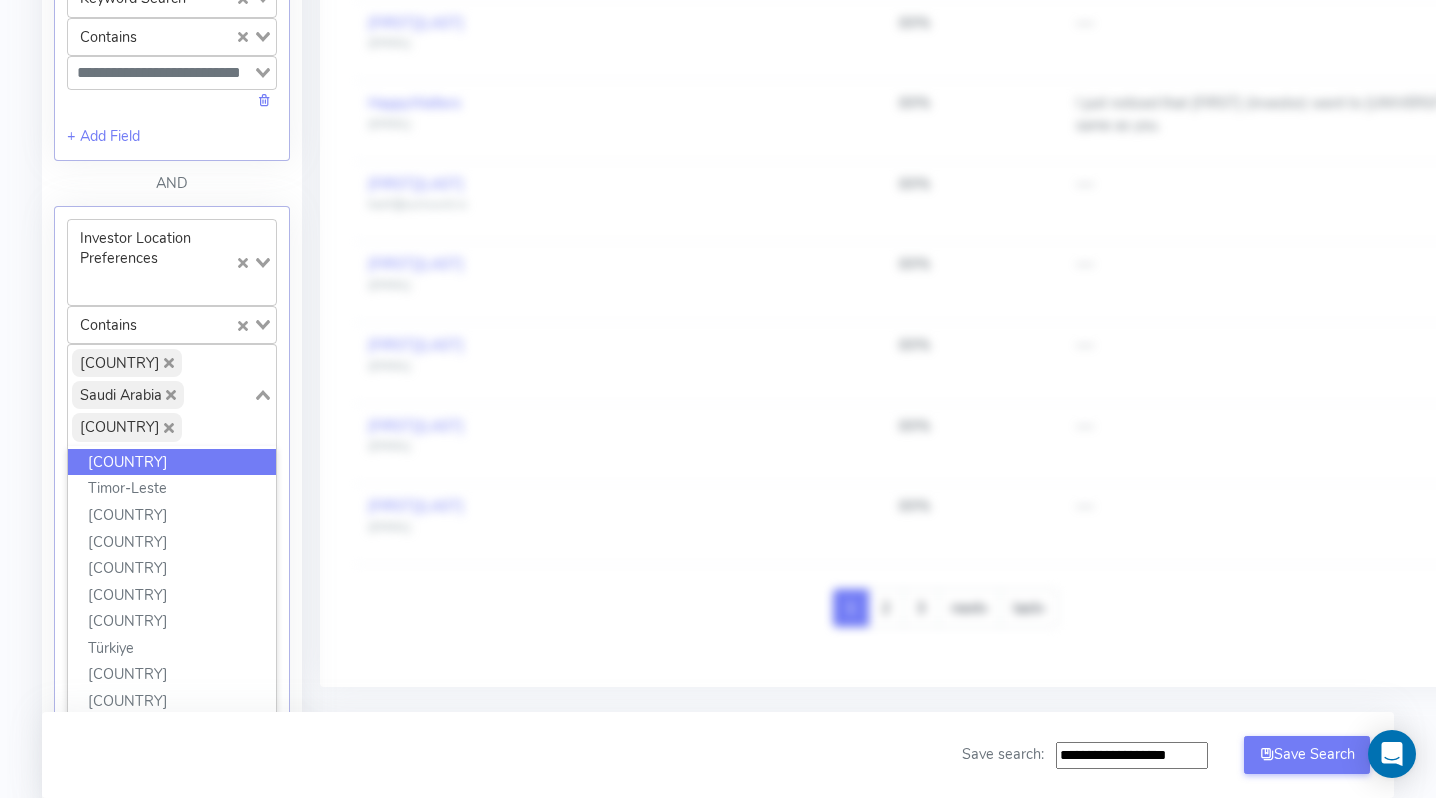 click 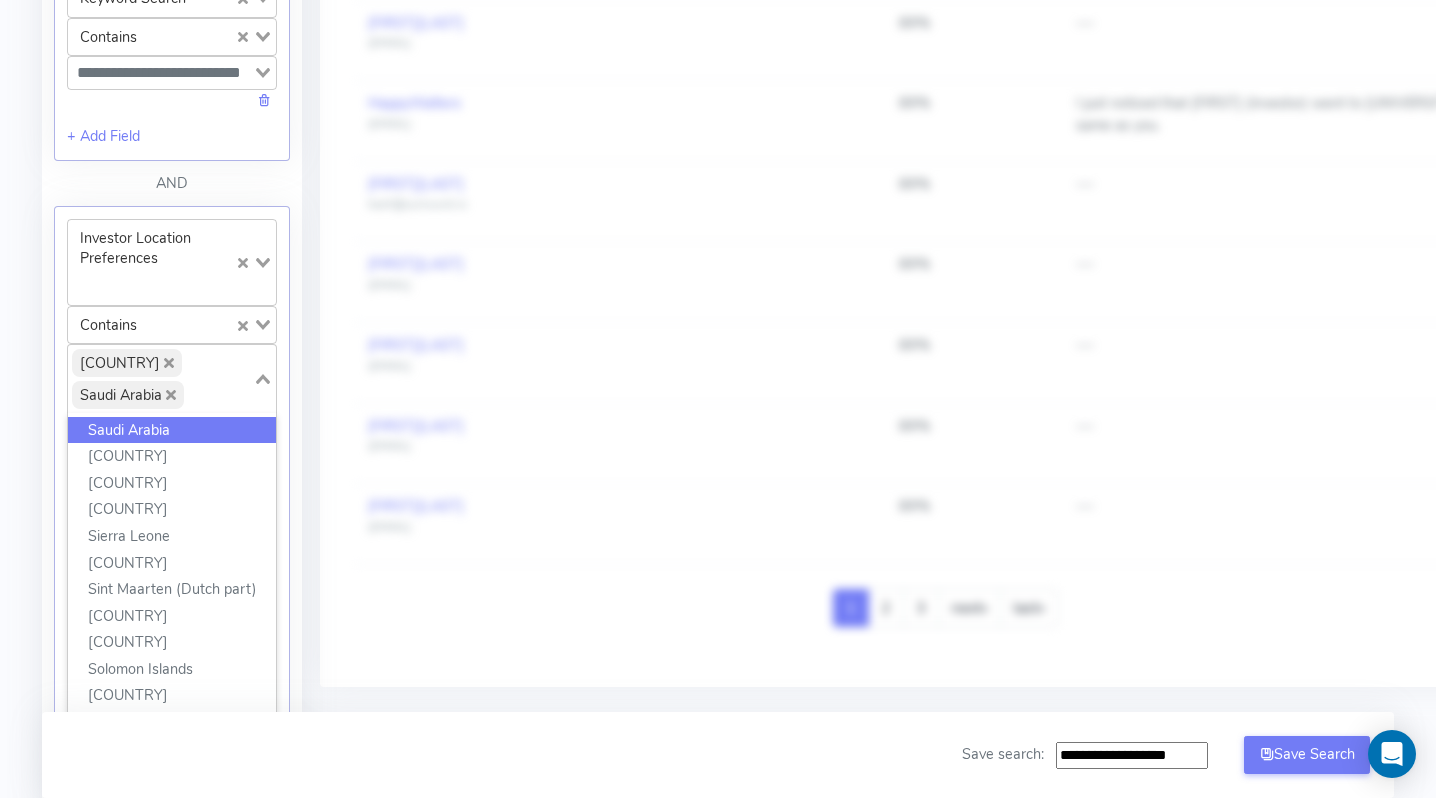 click on "Saudi Arabia" 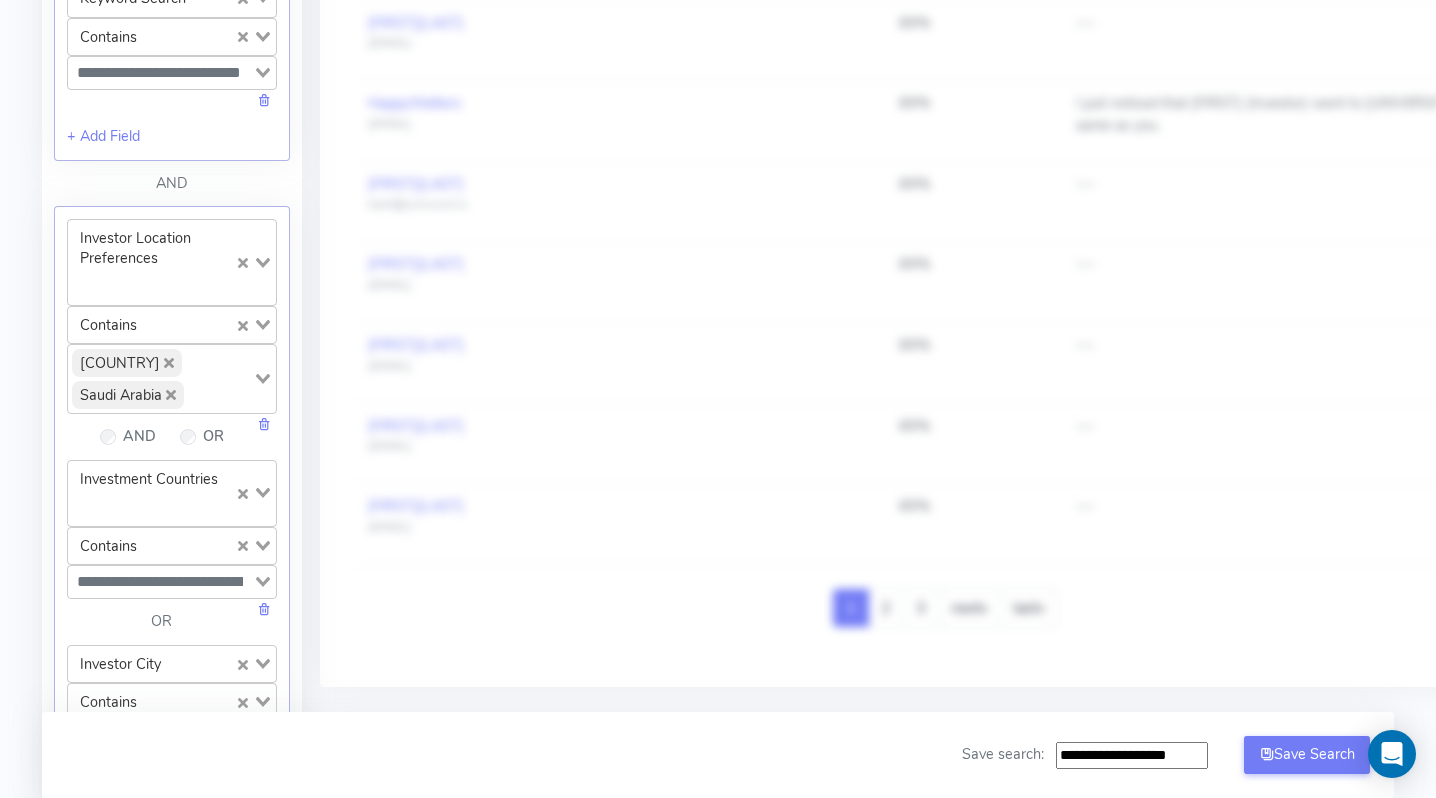 click 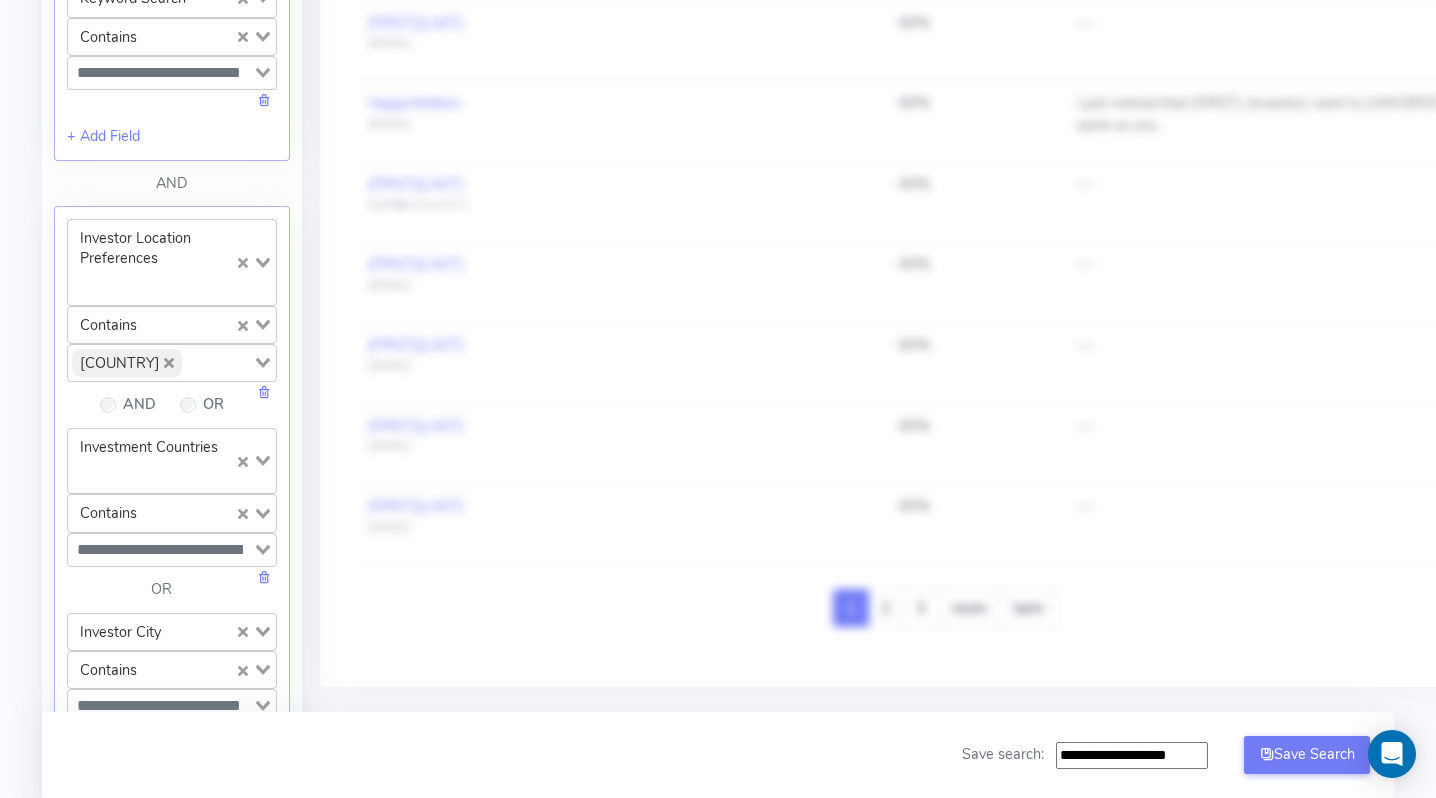 click 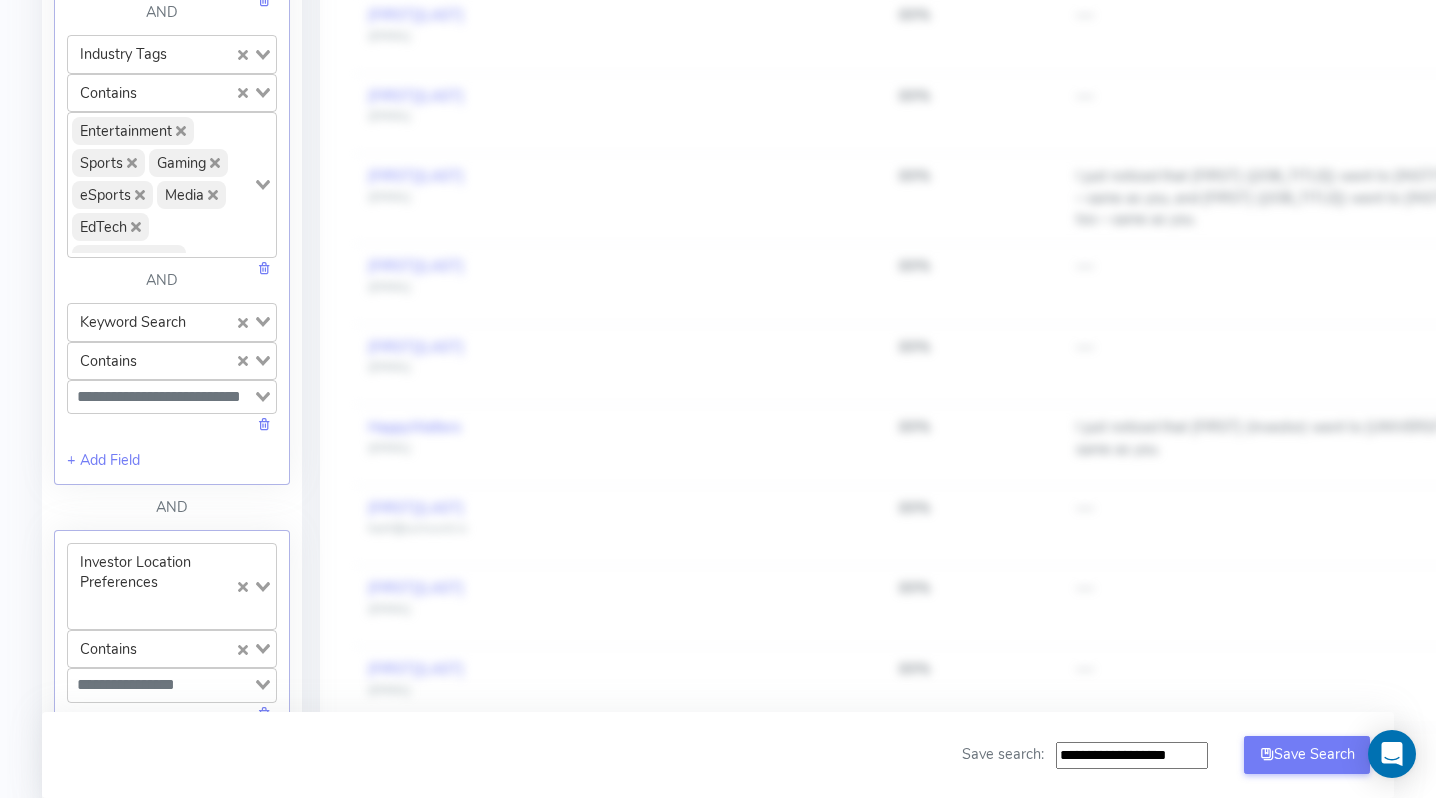 scroll, scrollTop: 1045, scrollLeft: 0, axis: vertical 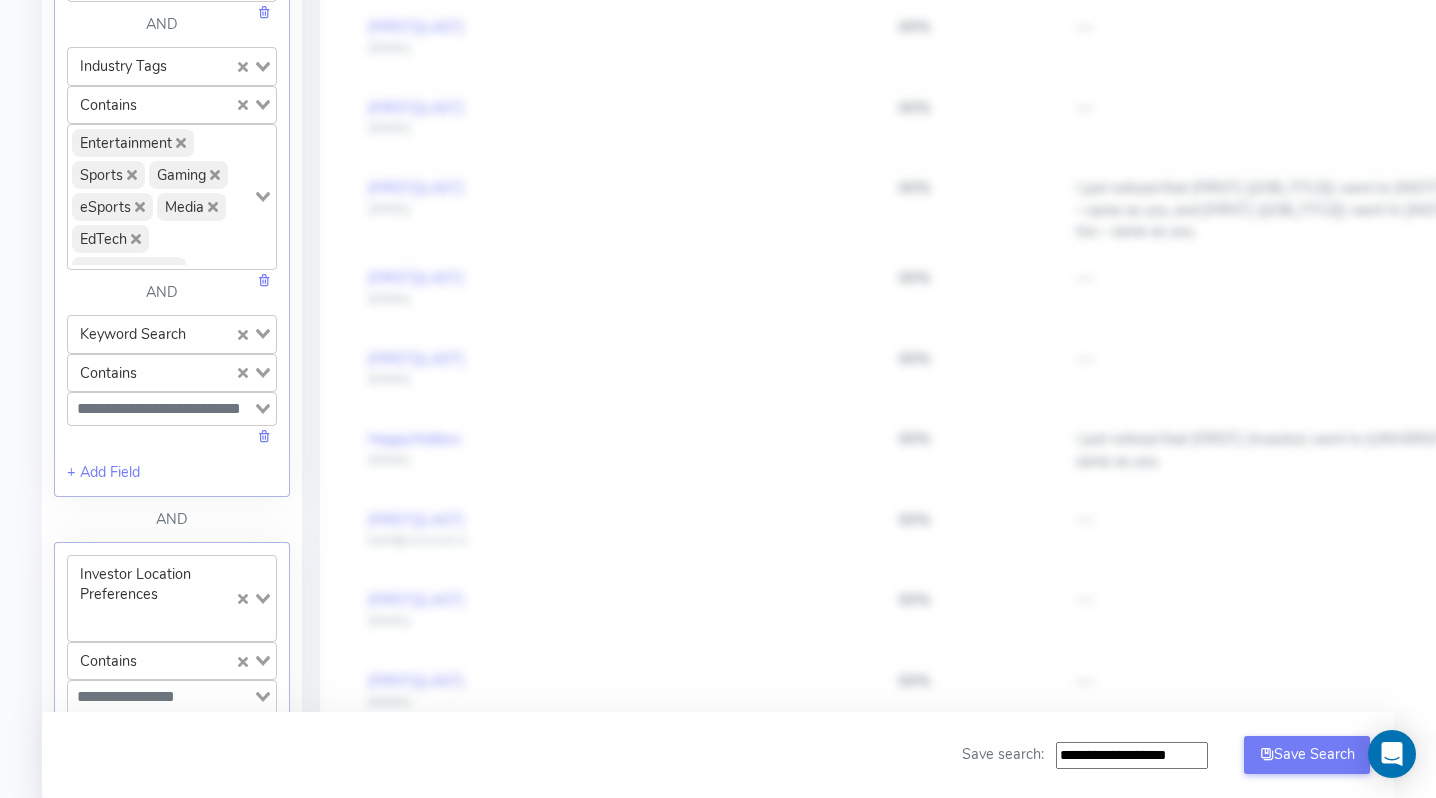 click 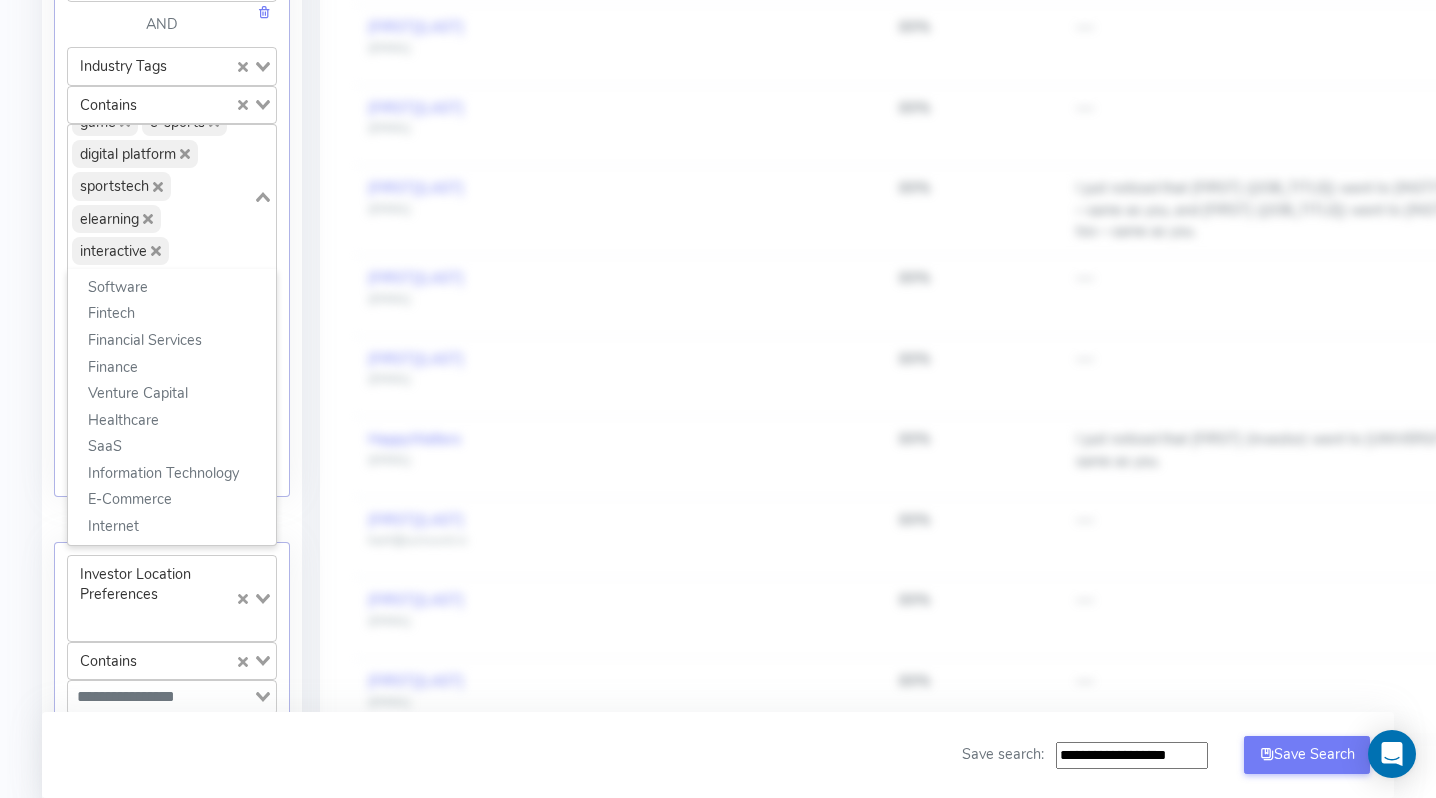 click on "Entertainment Sports Gaming eSports Media Digital Media Games Education Learning Marketing e-learning leisure Platforms Ed-tech game e-sports digital platform sportstech elearning interactive" at bounding box center (160, 195) 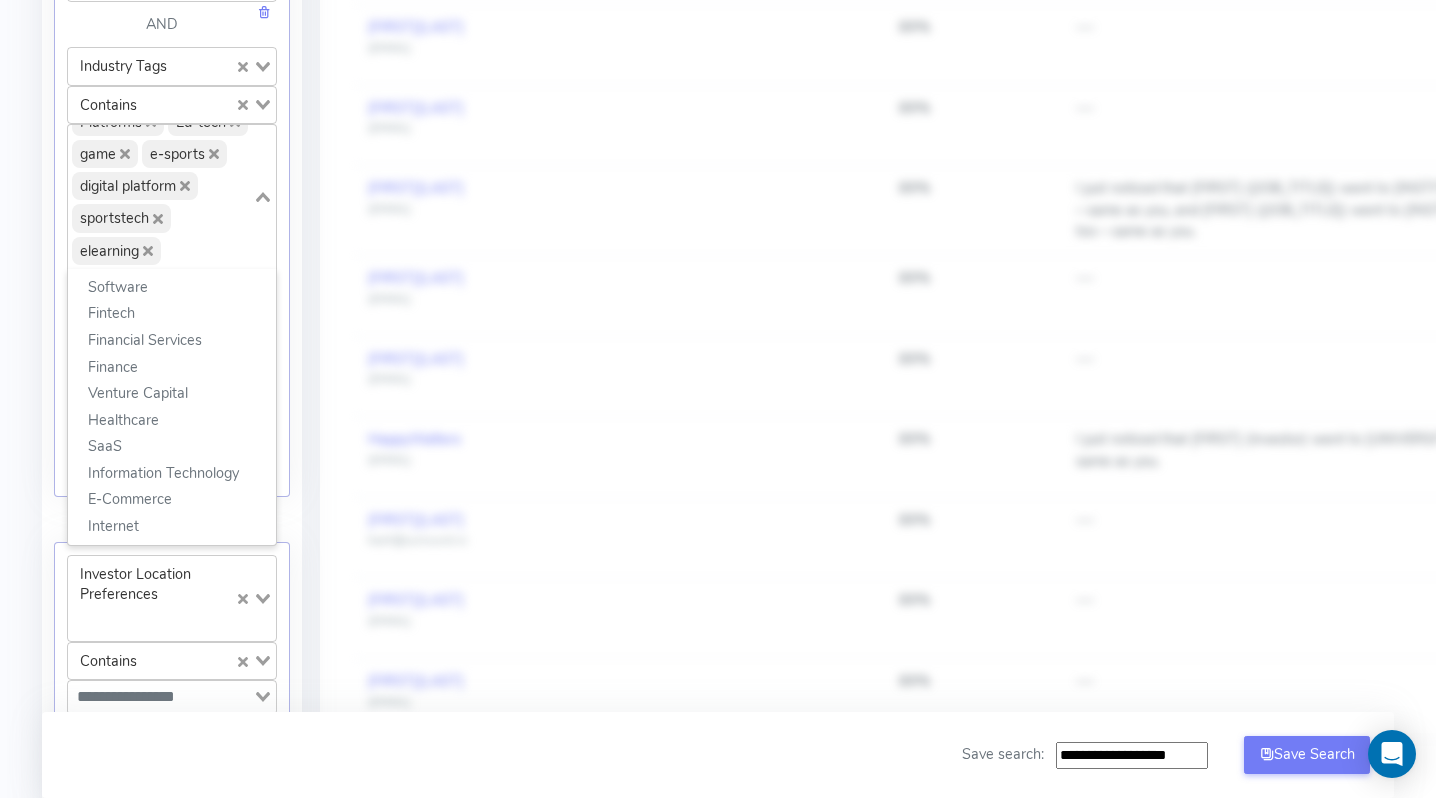 click 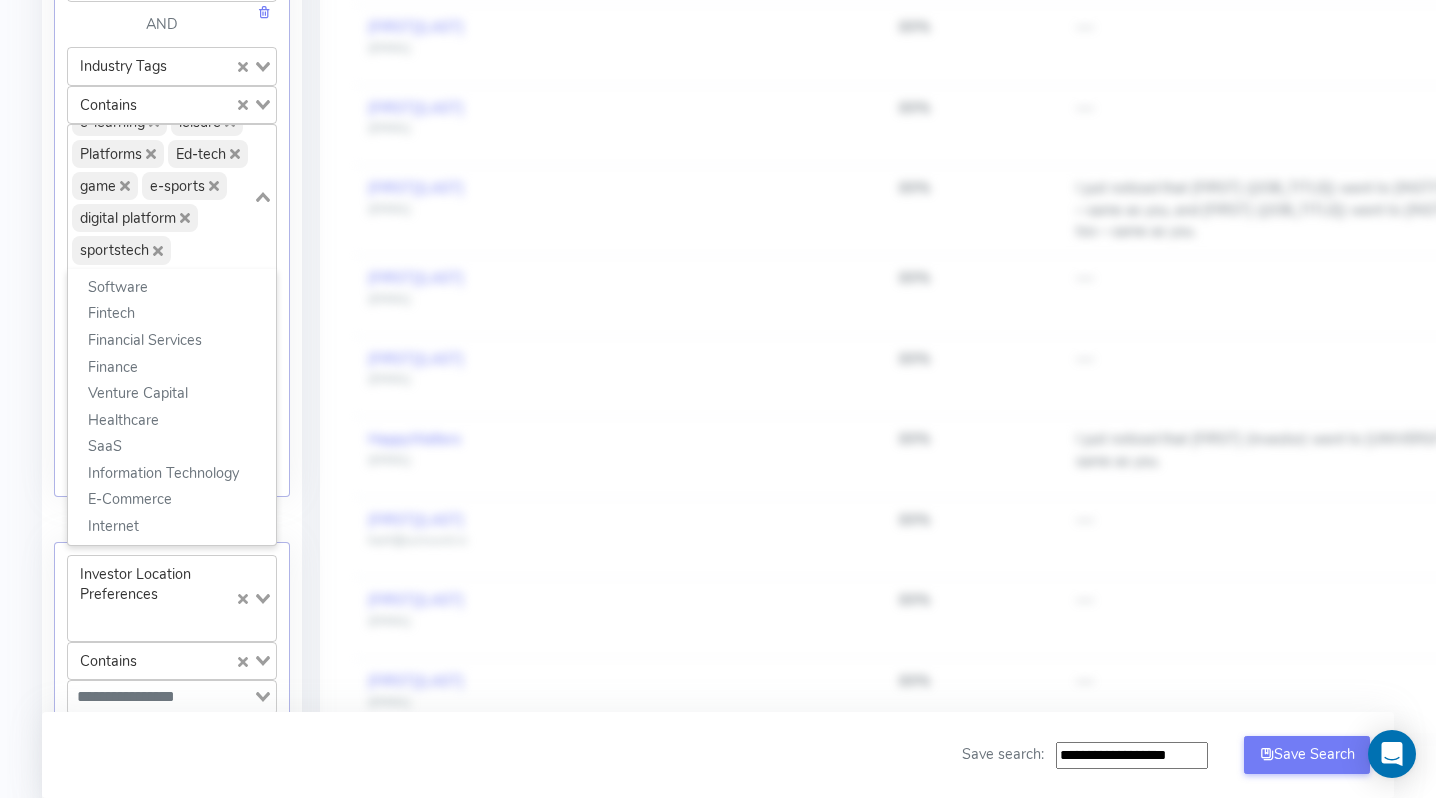 click on "sportstech" 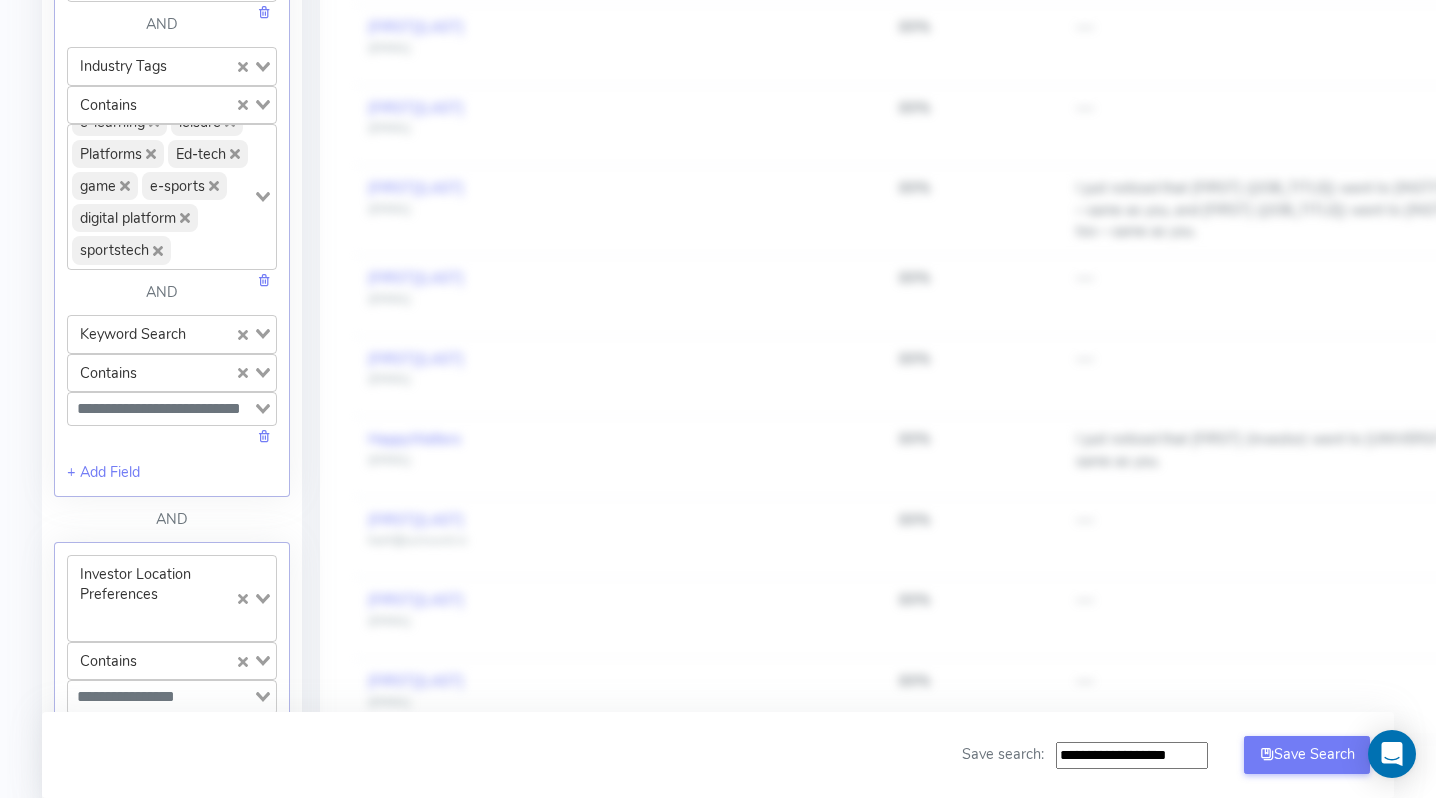 click 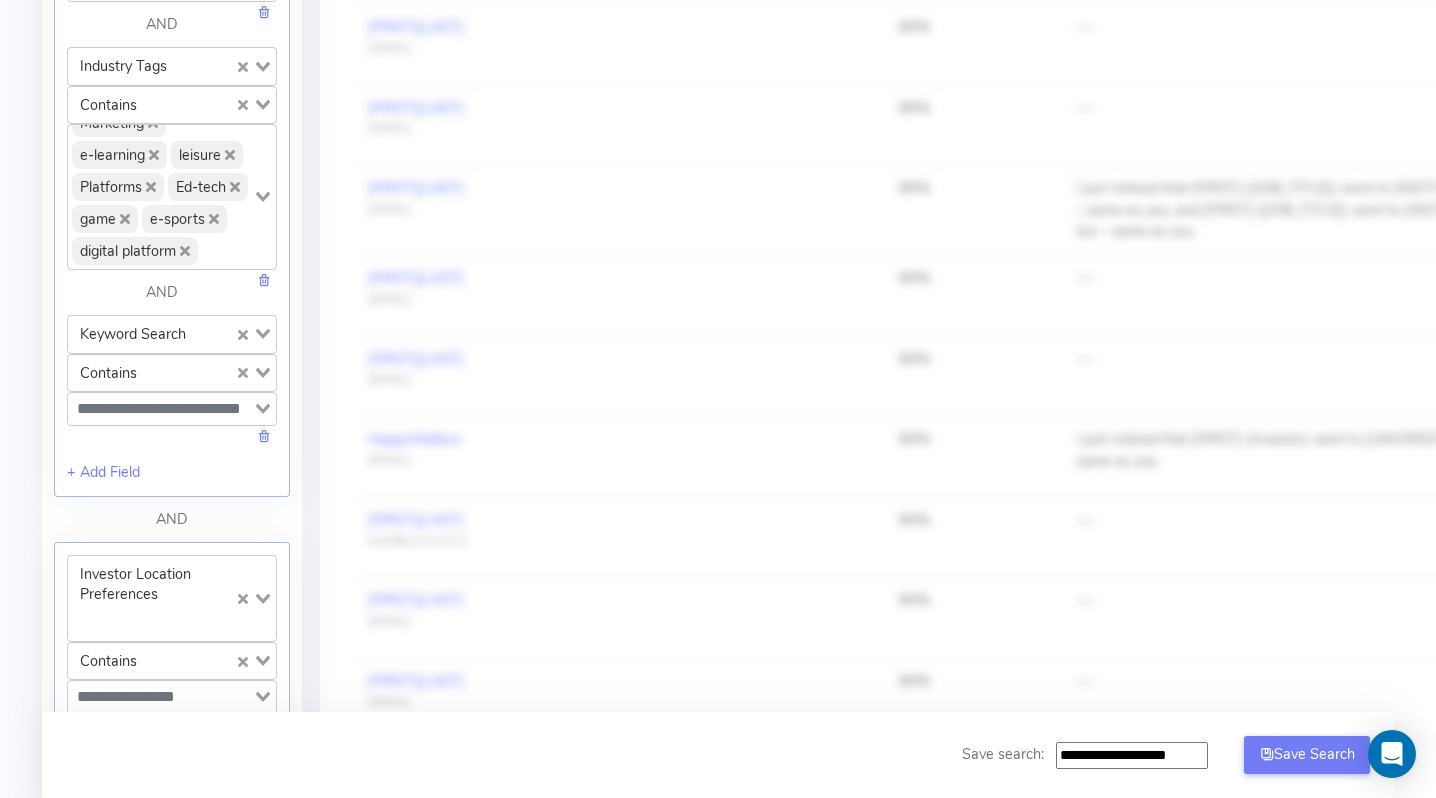 click 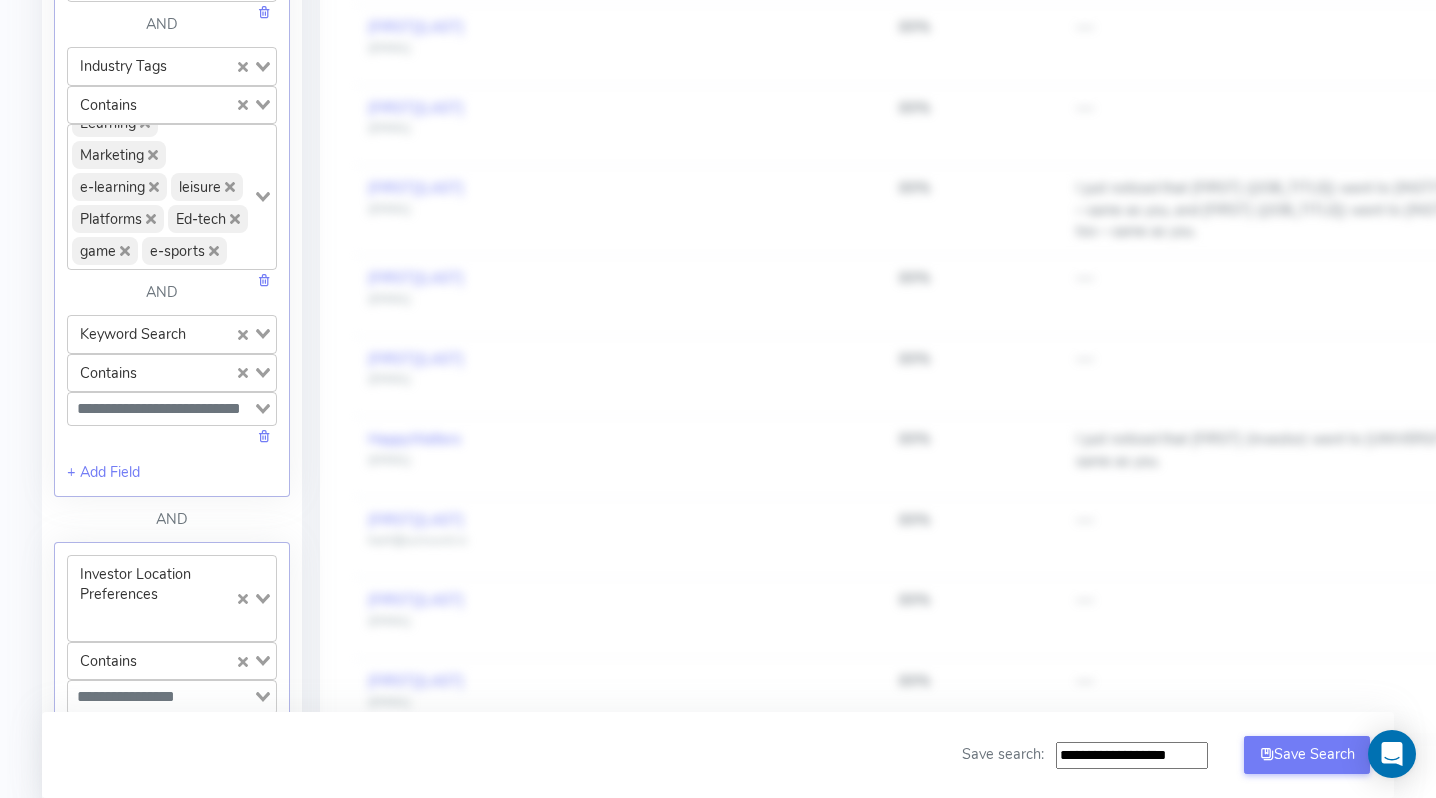 click 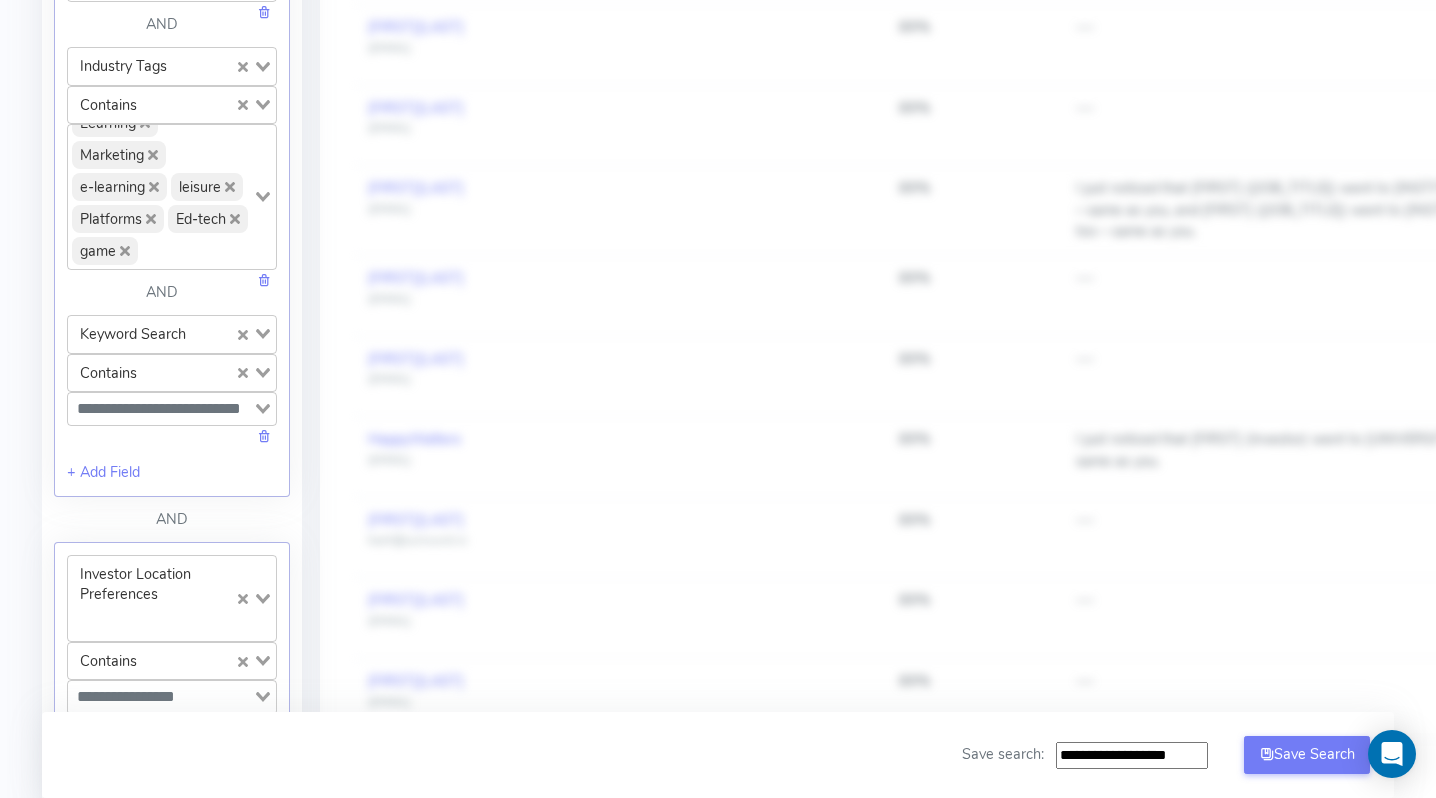 click 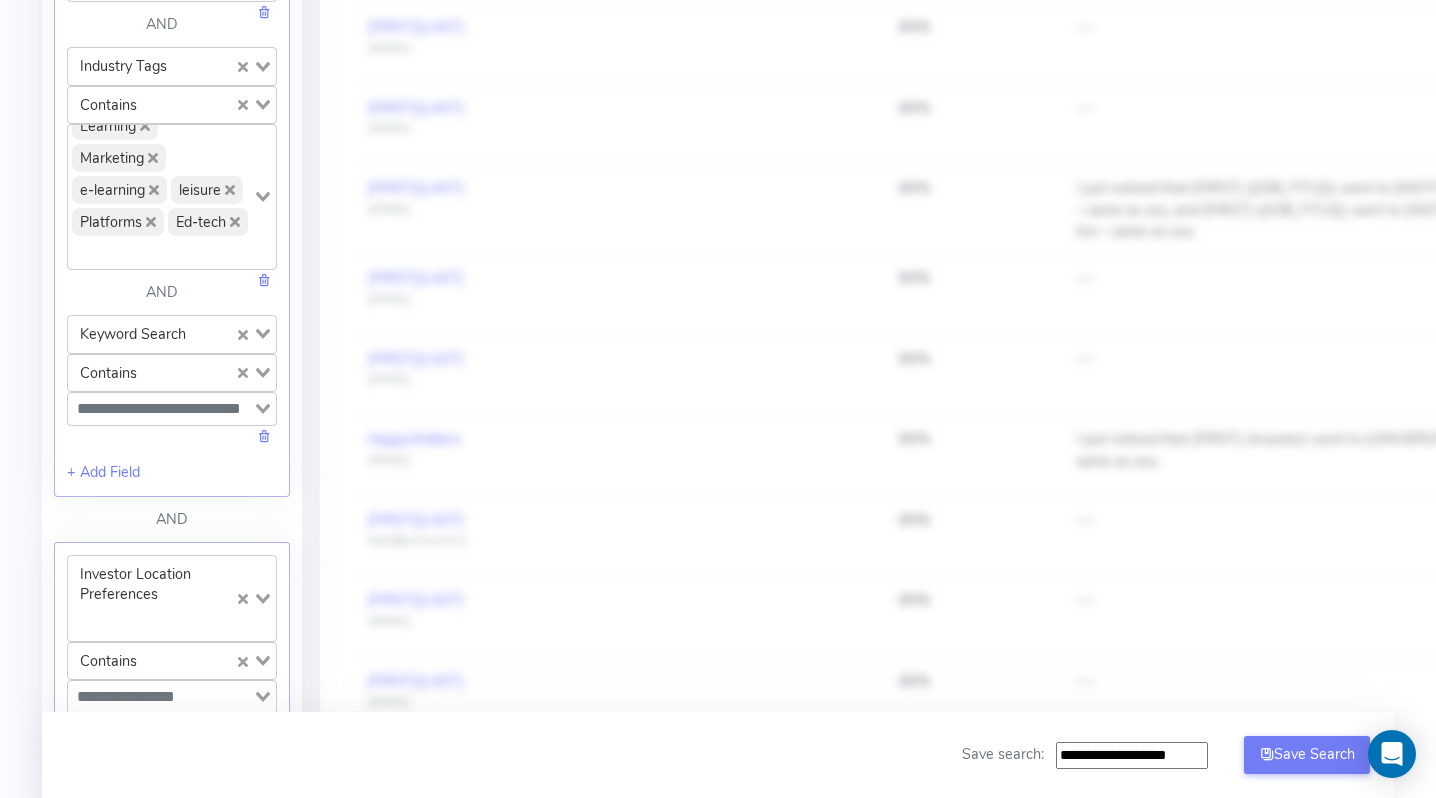 click 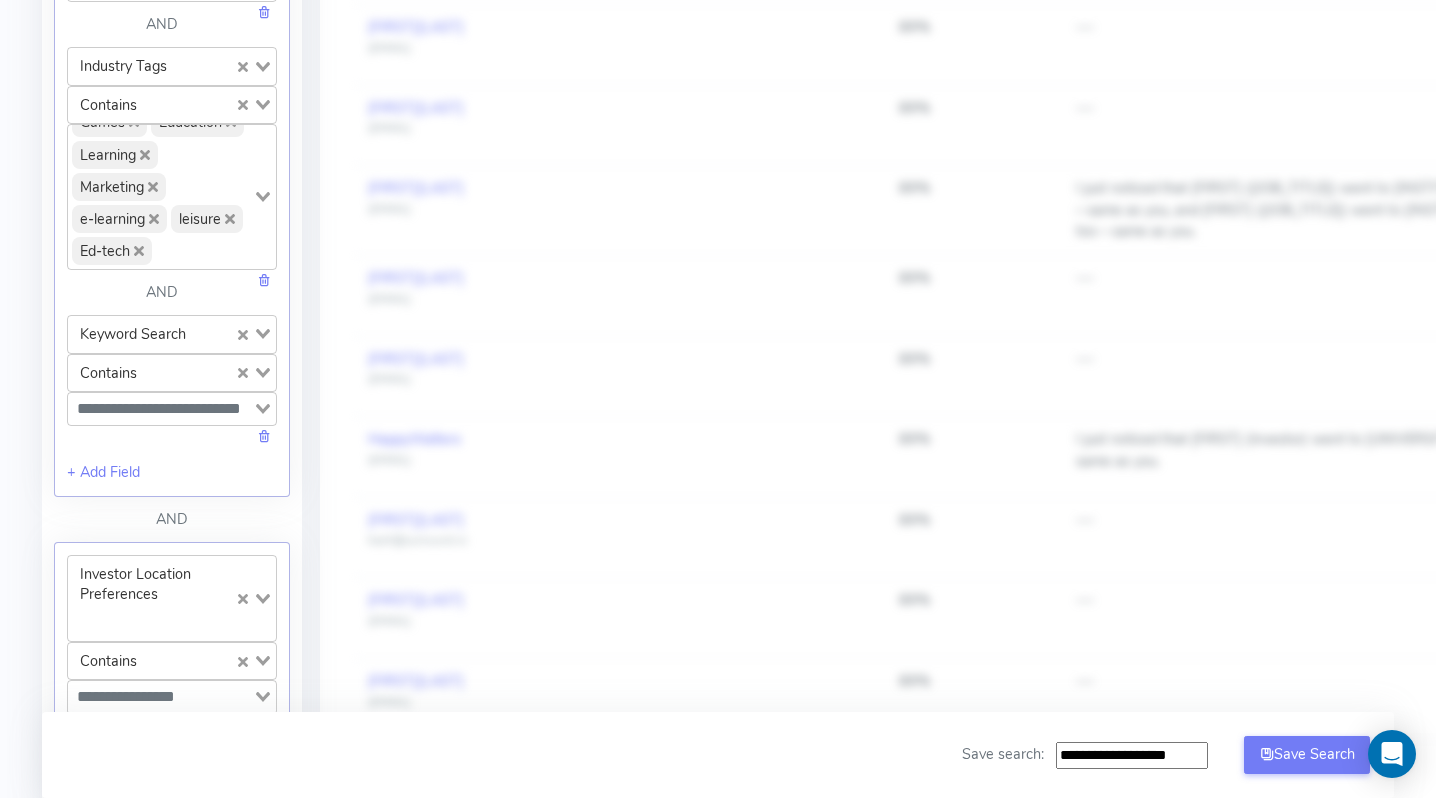 click 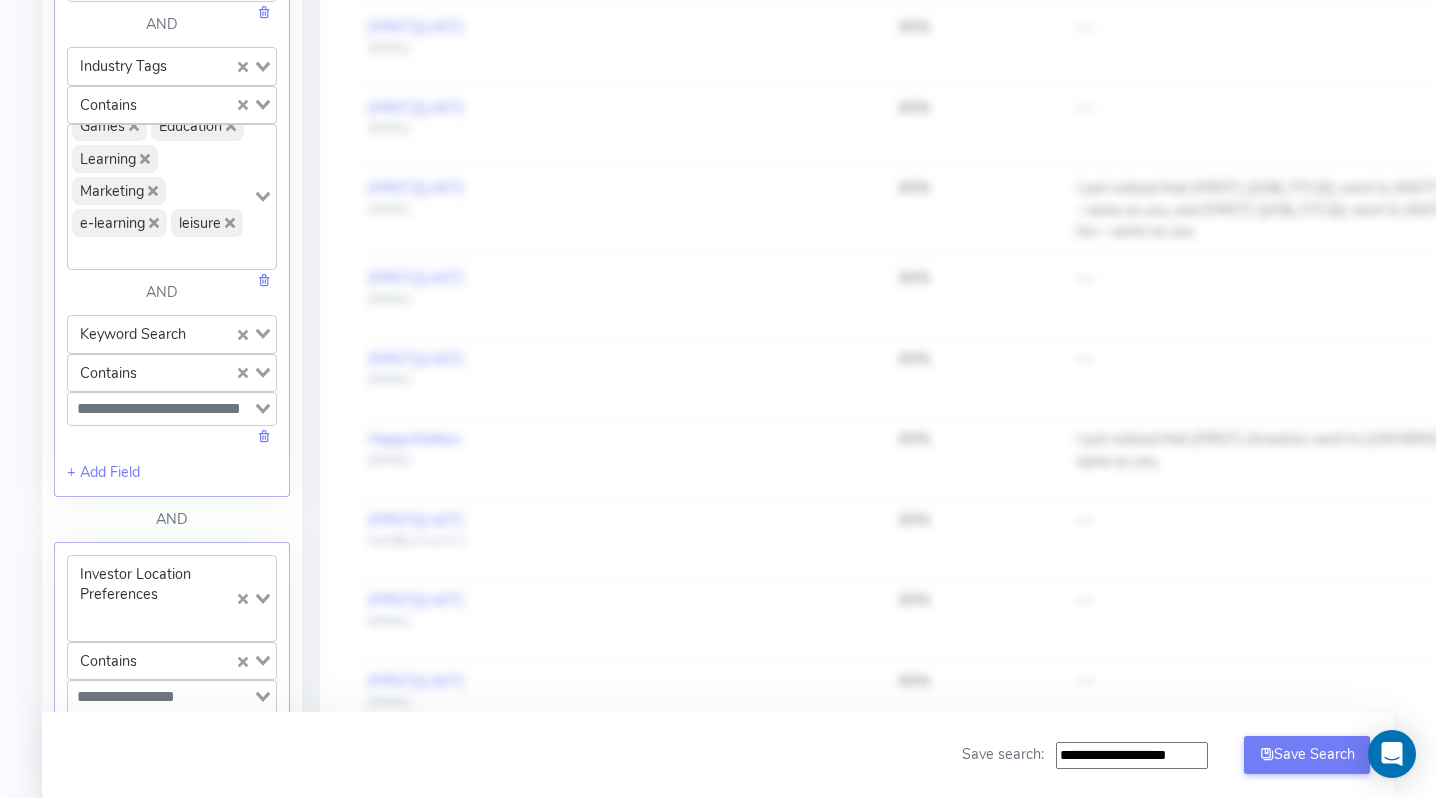 click 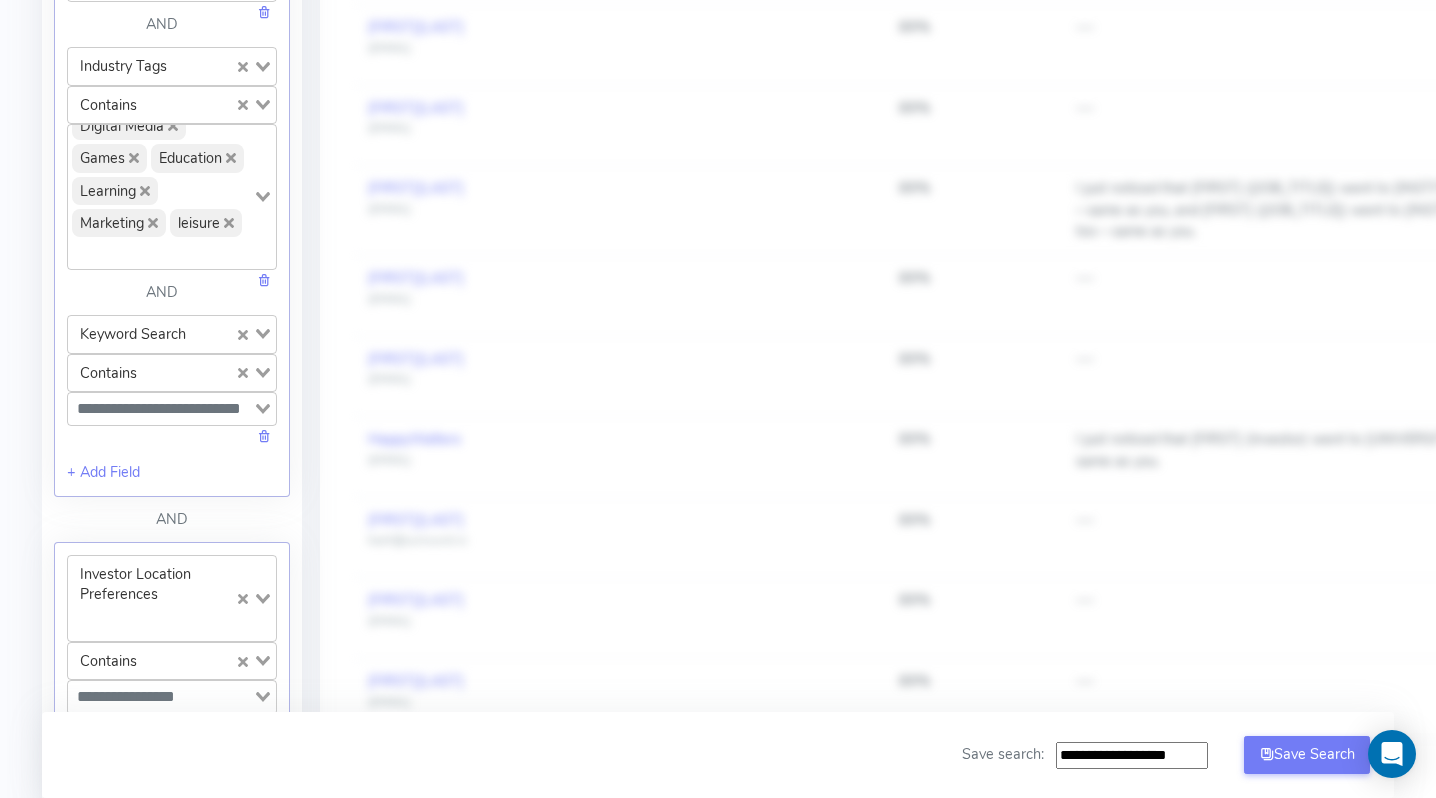 click 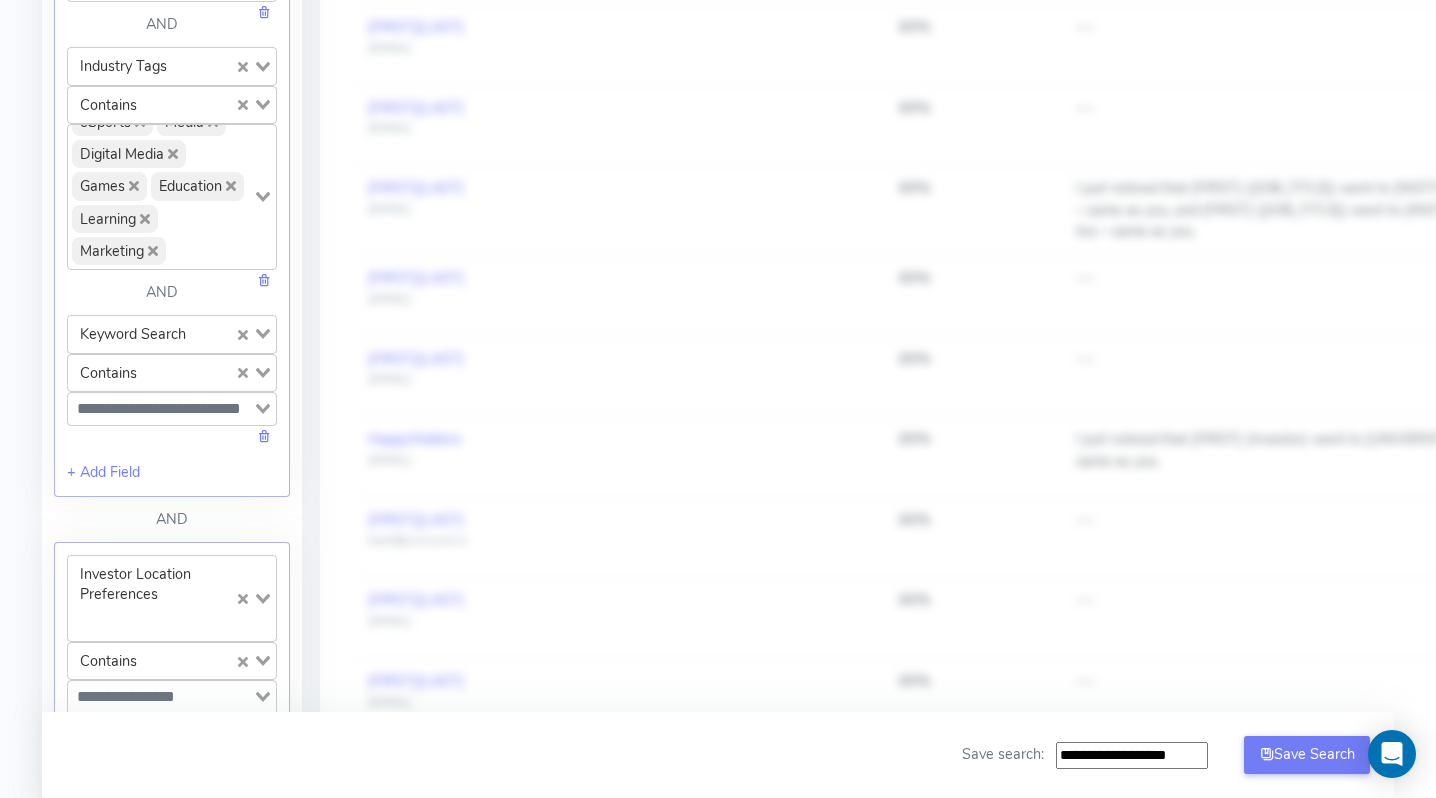 click on "Marketing" 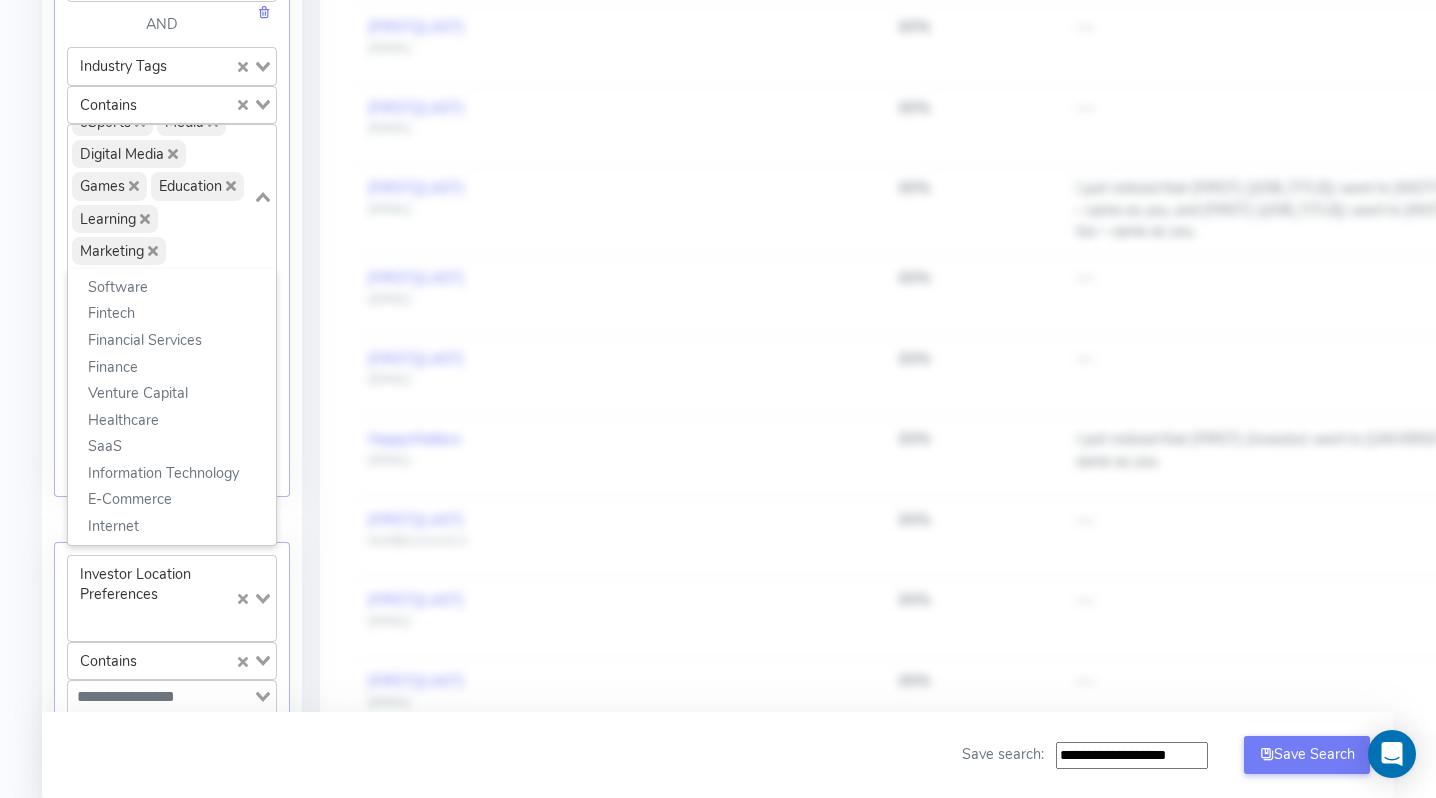 click 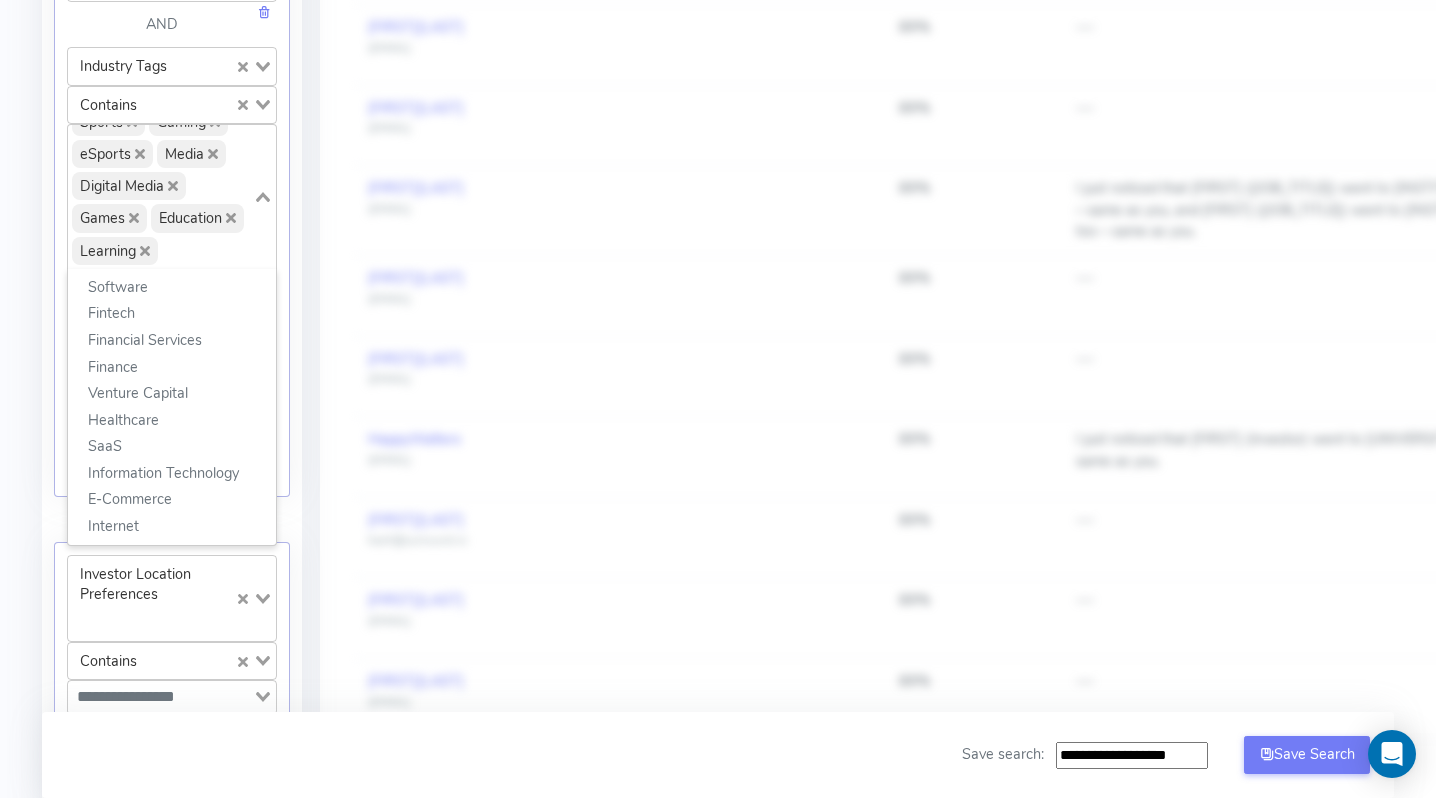 click 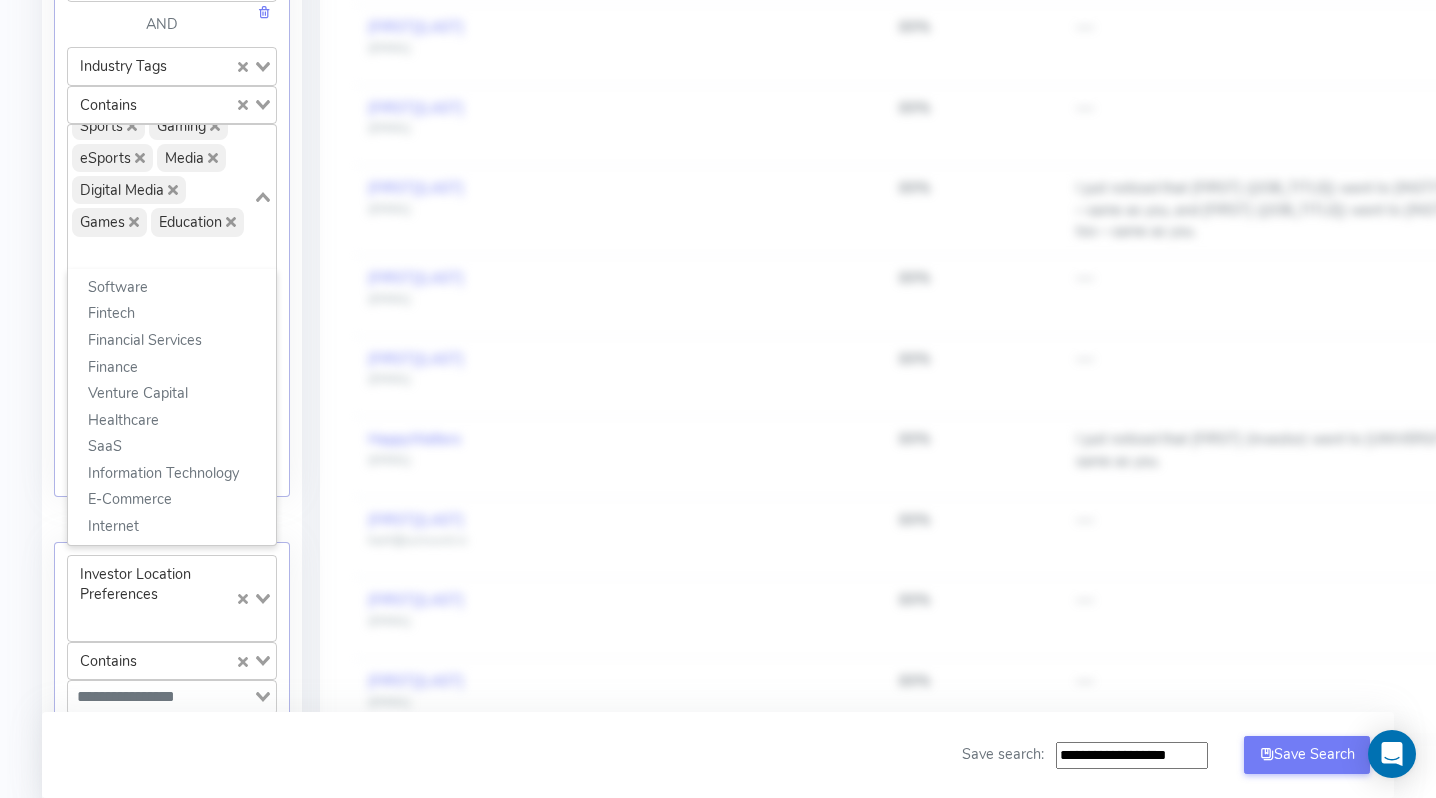 click on "Games" 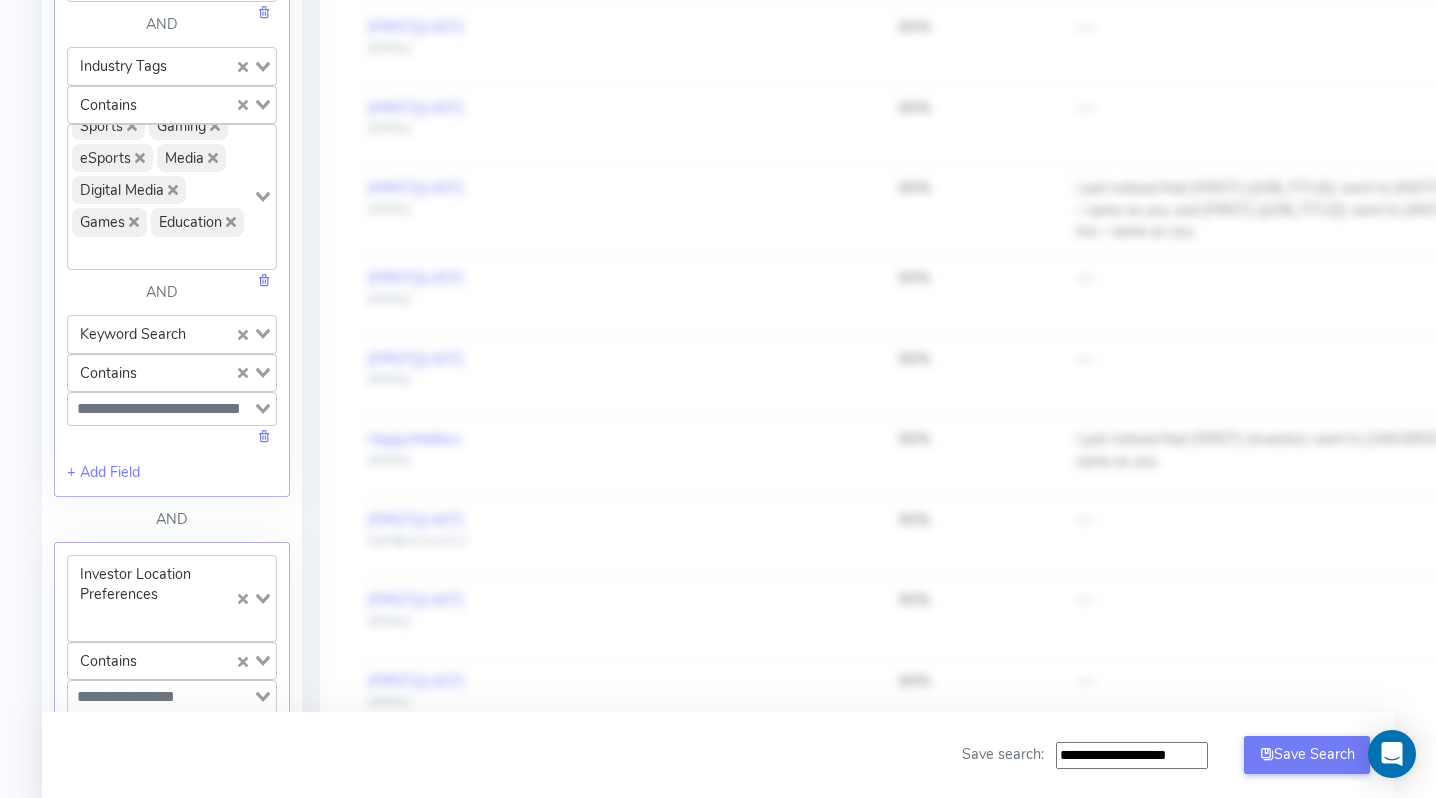 click 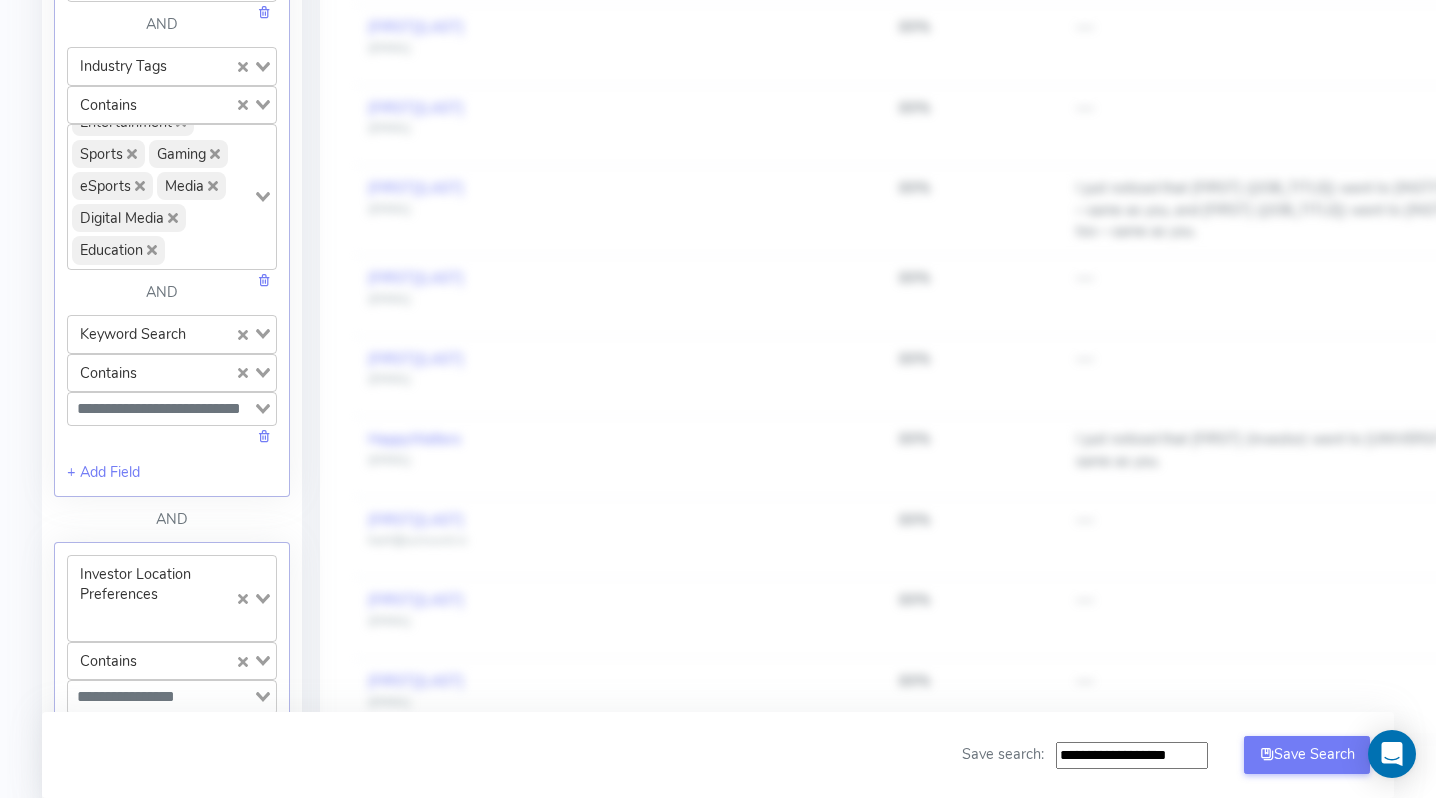 click 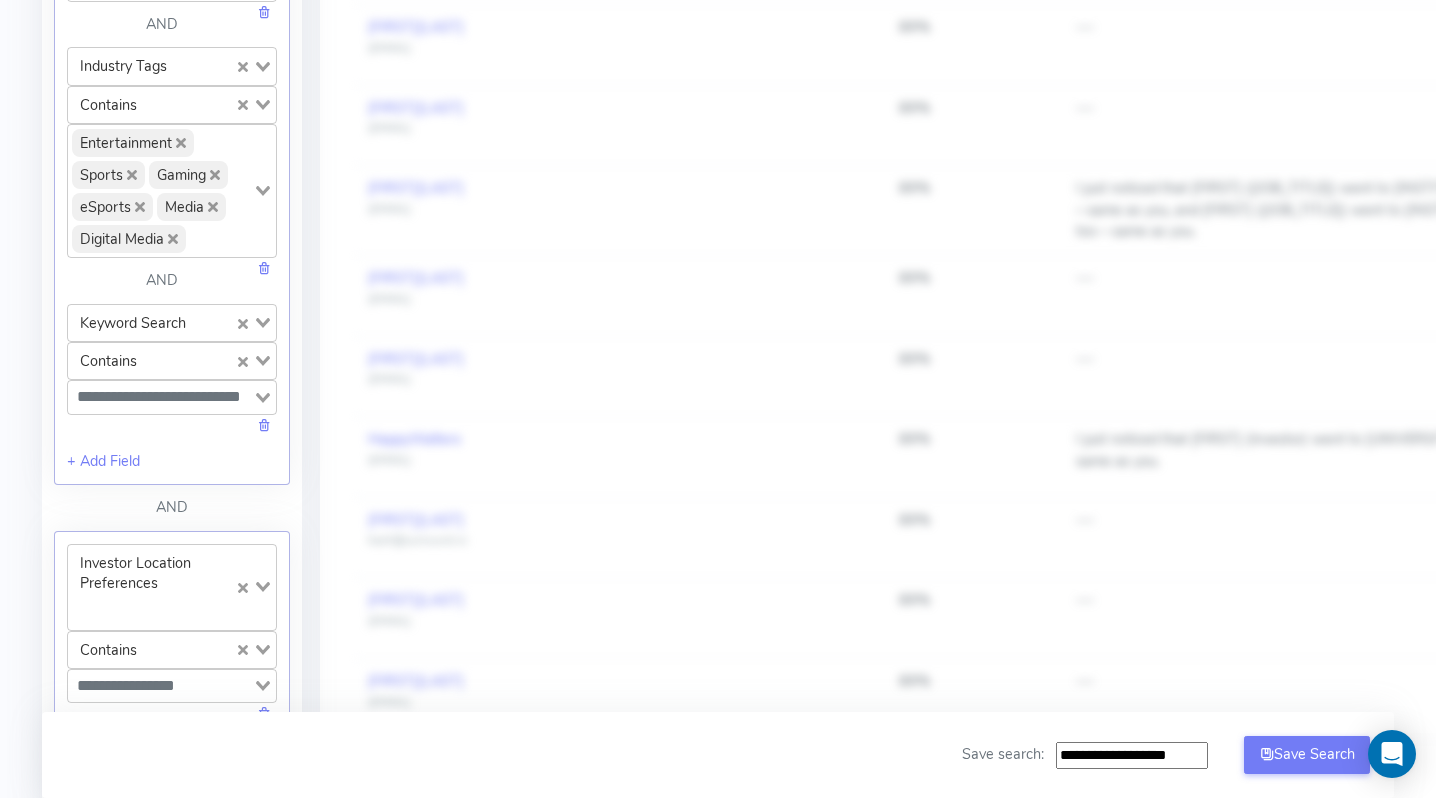 click on "Digital Media" 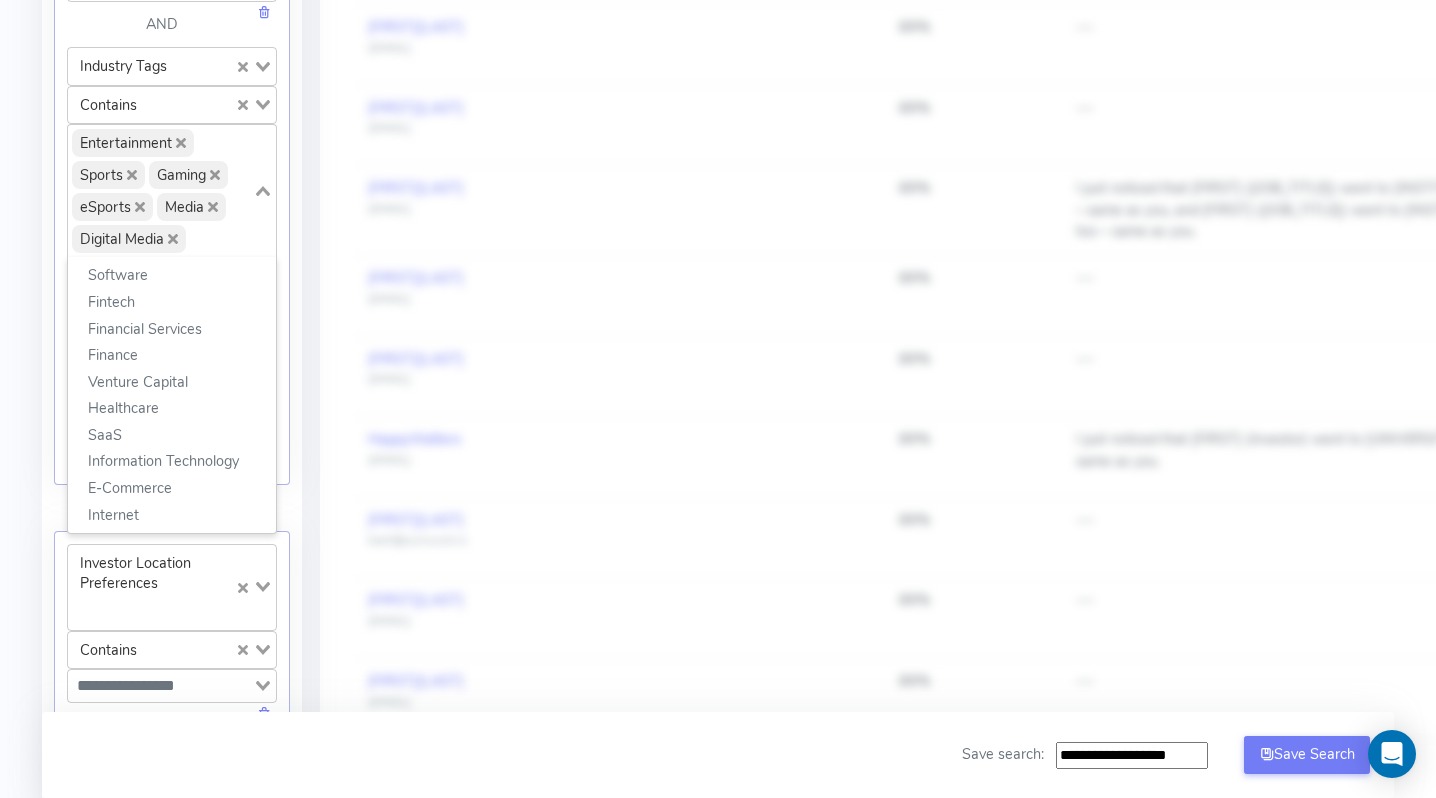 click on "Digital Media" 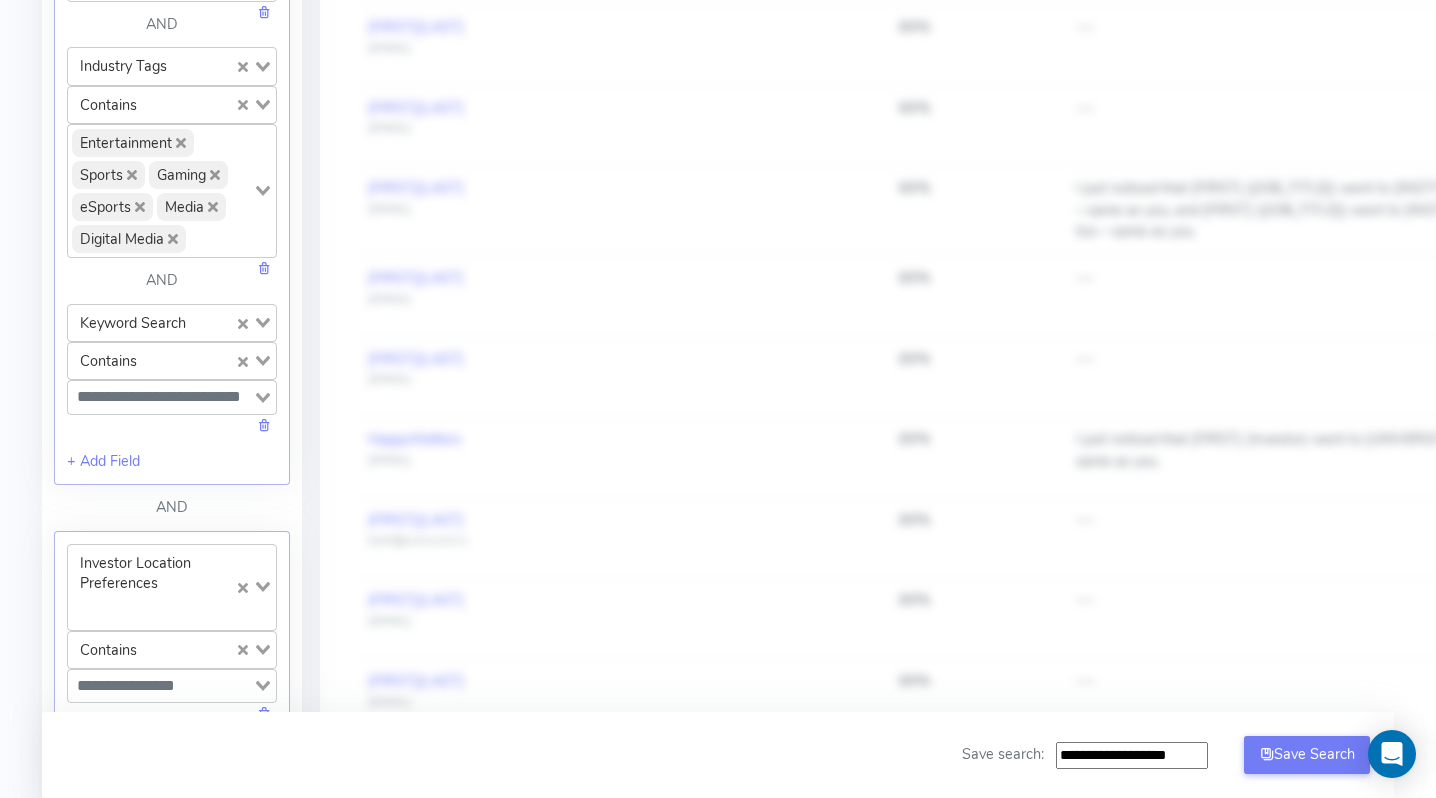 click 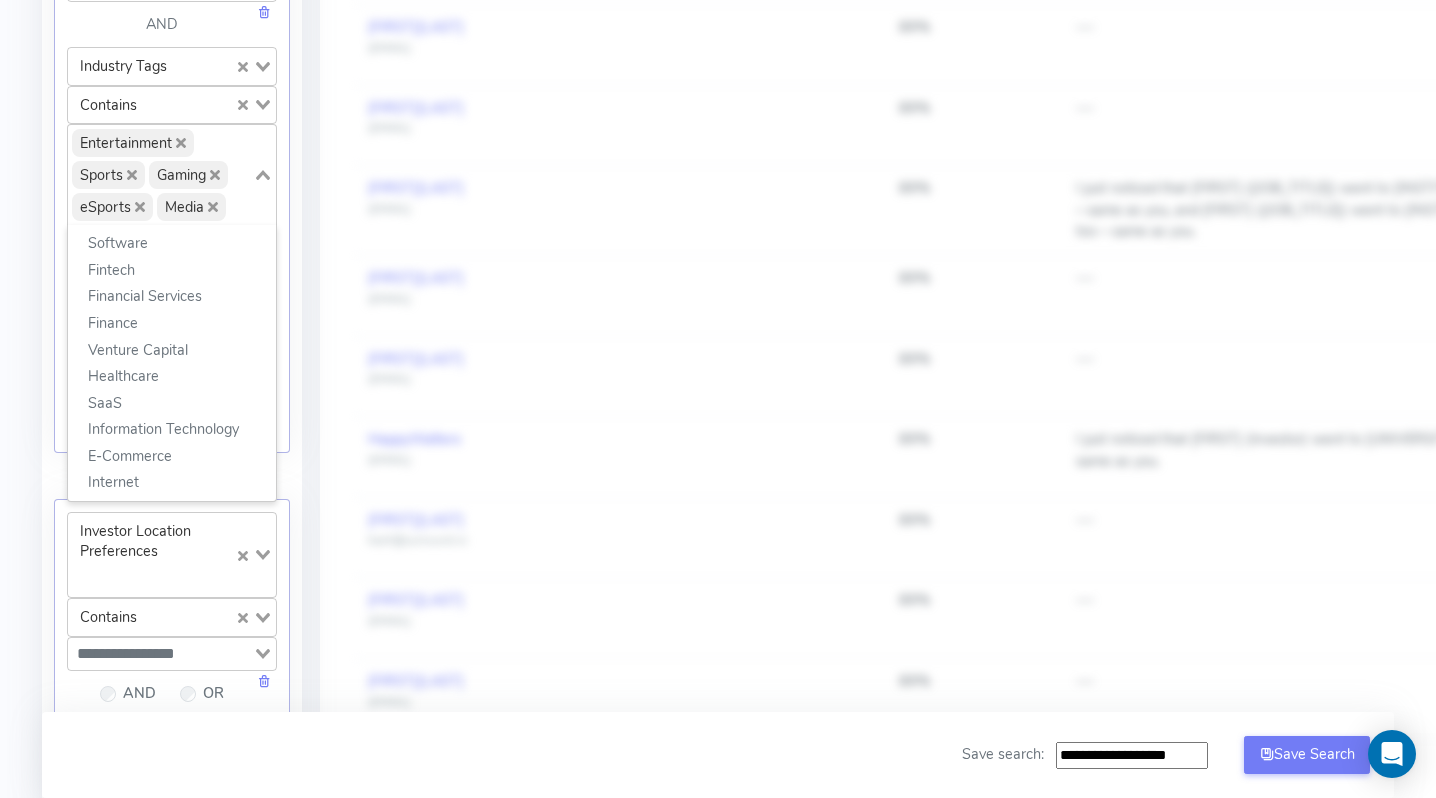 click on "eSports" 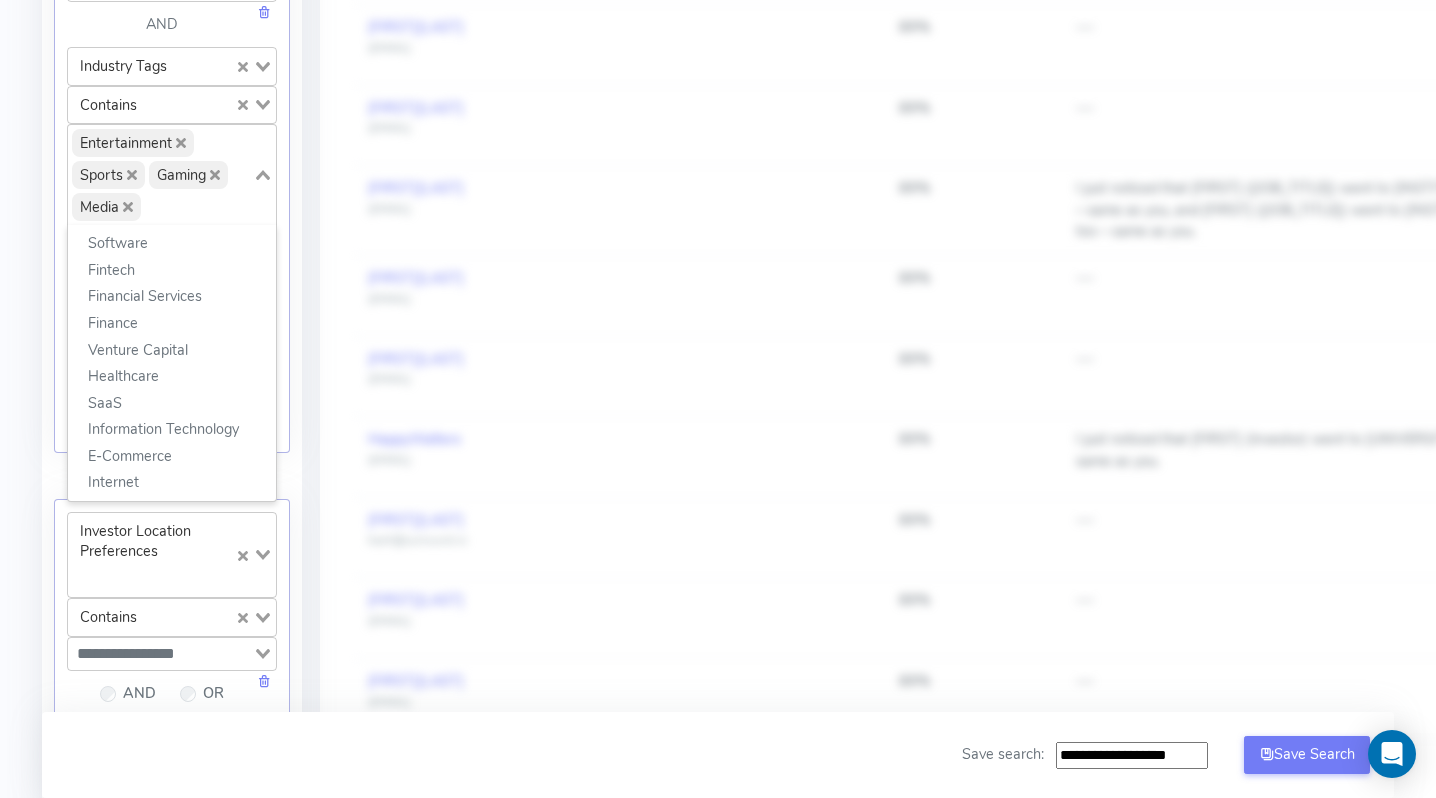 click 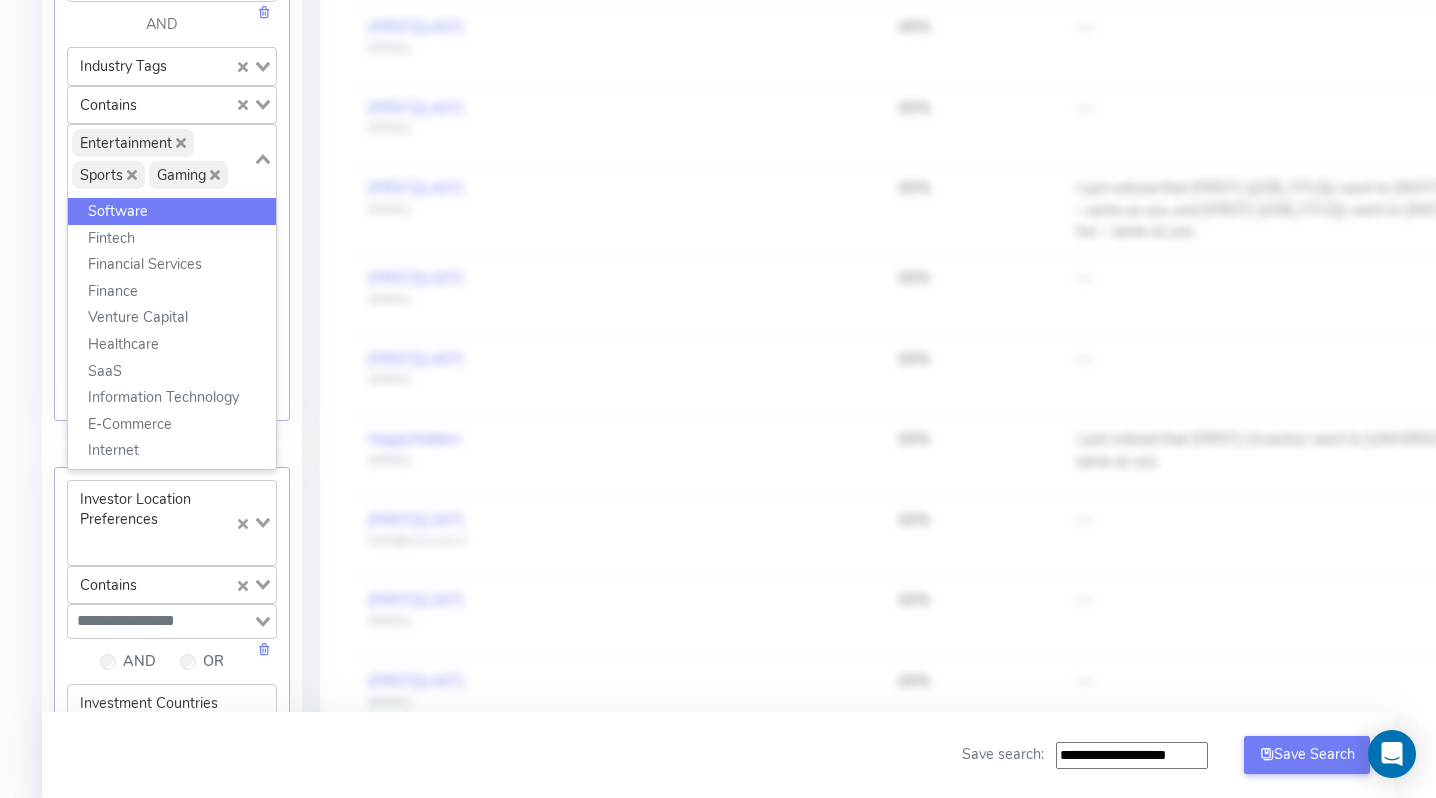 click 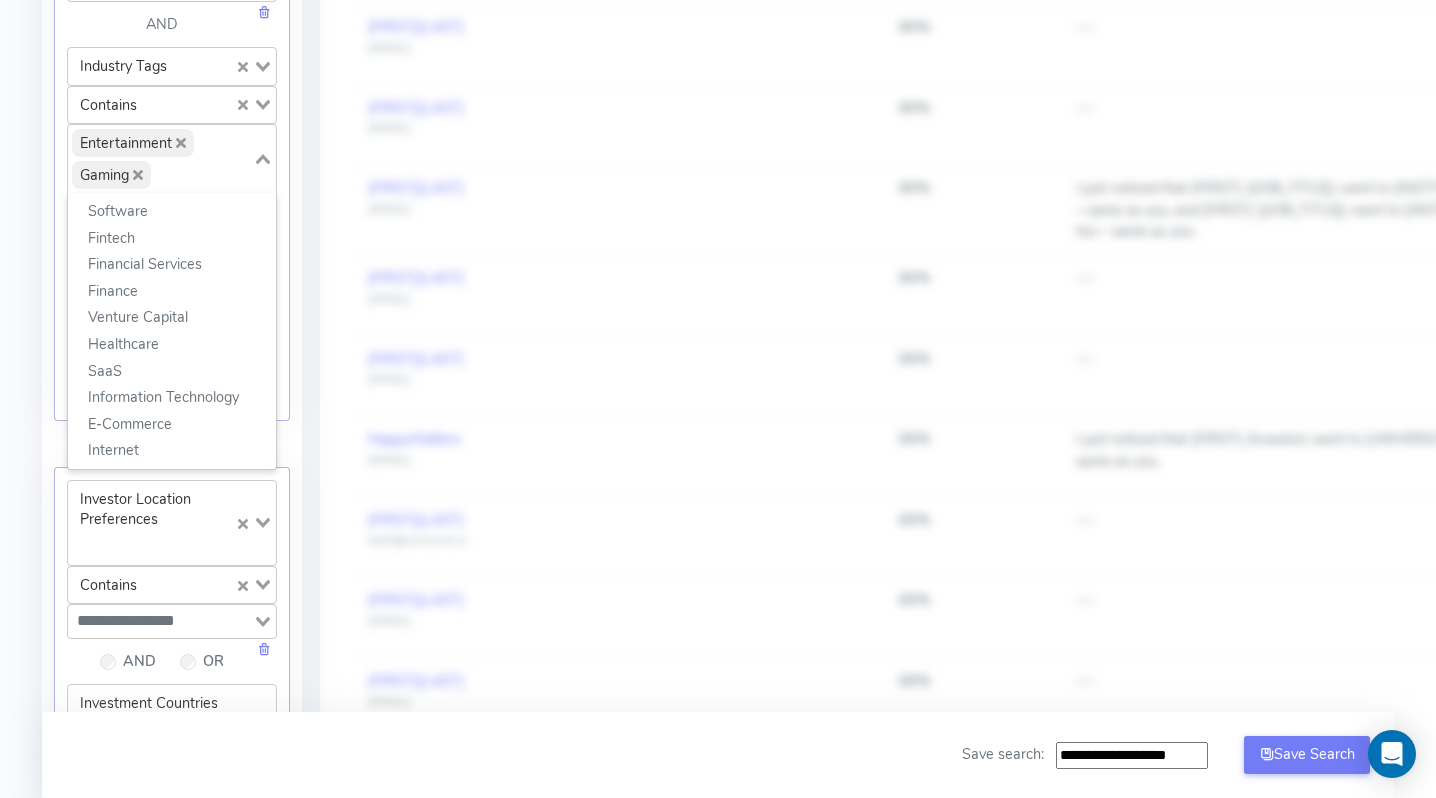 click 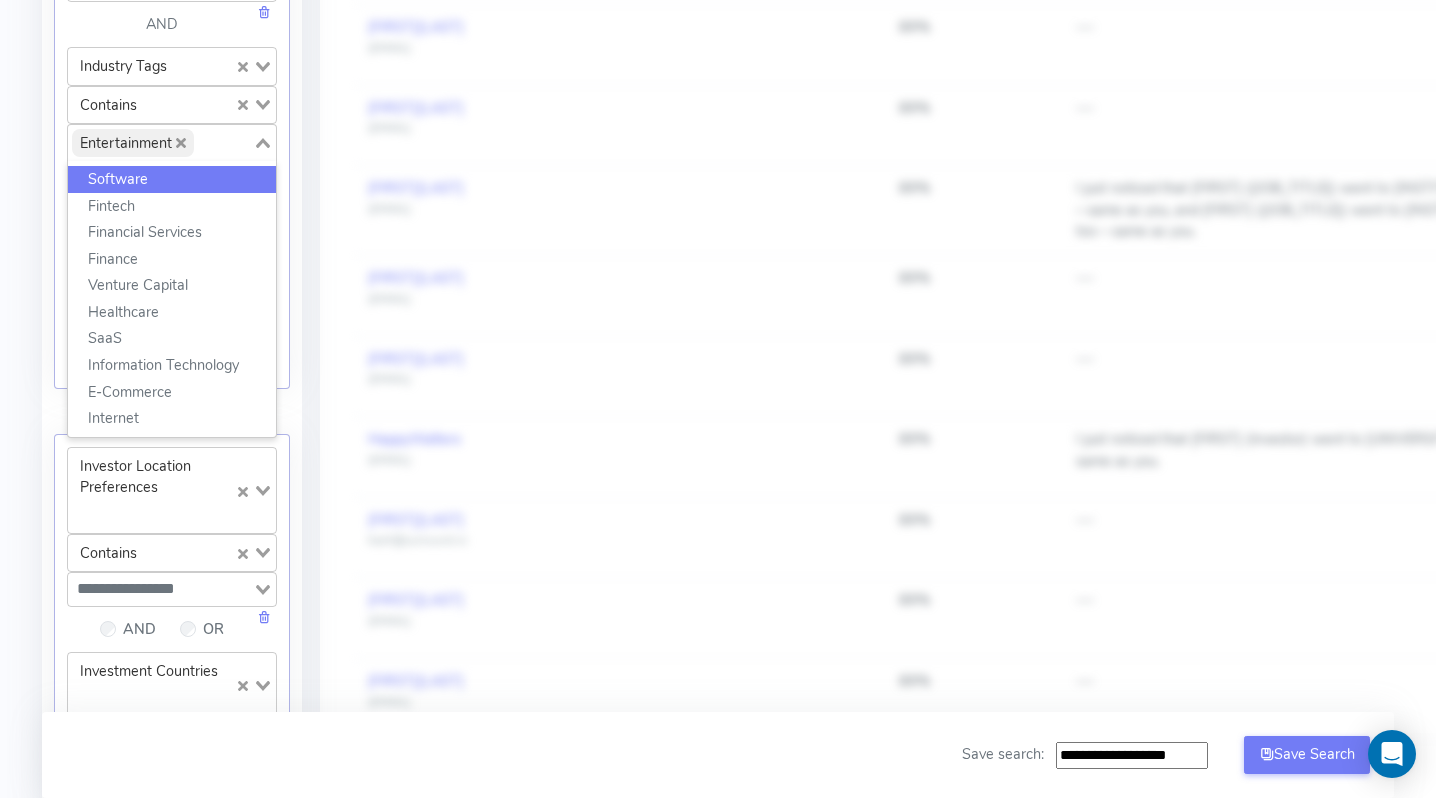 click 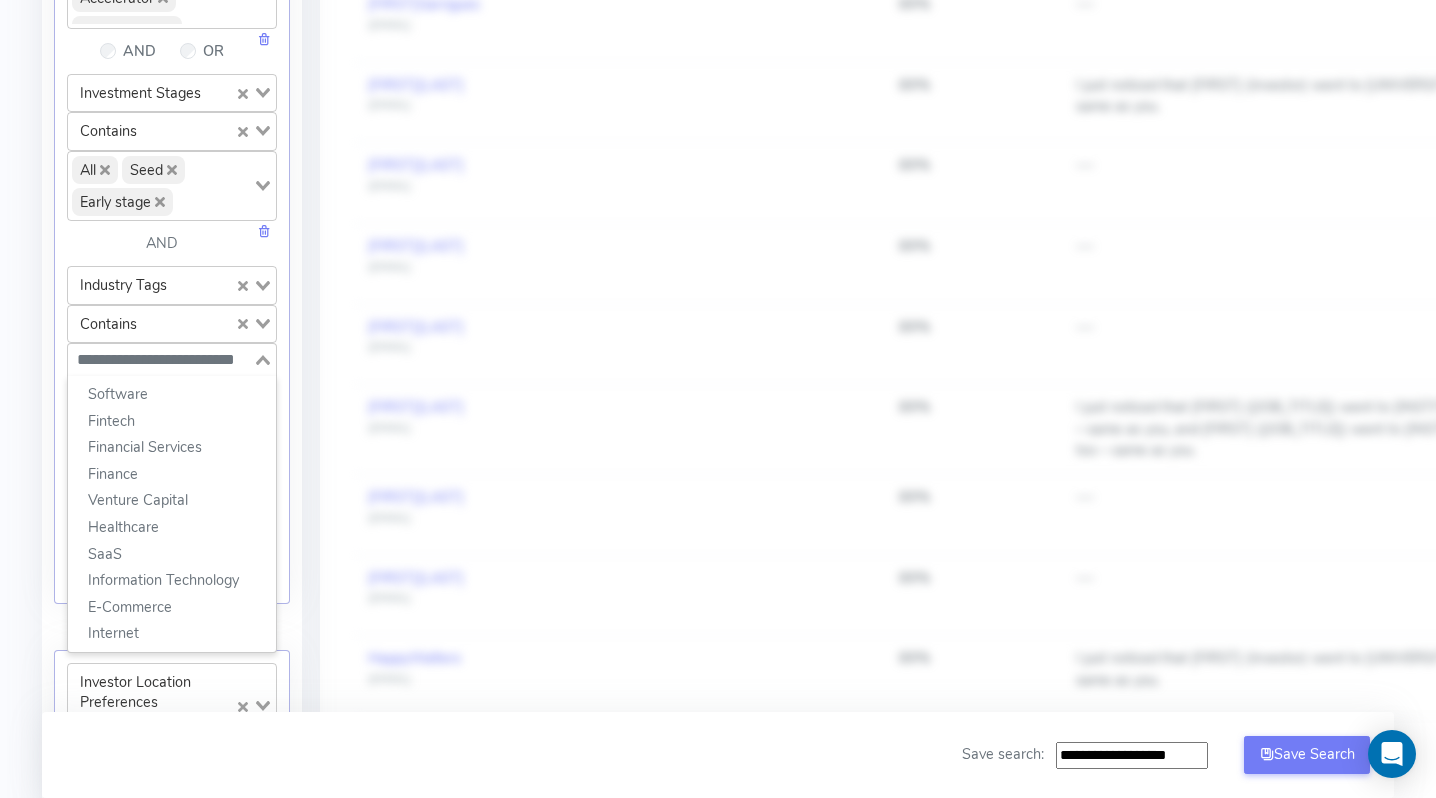 scroll, scrollTop: 818, scrollLeft: 0, axis: vertical 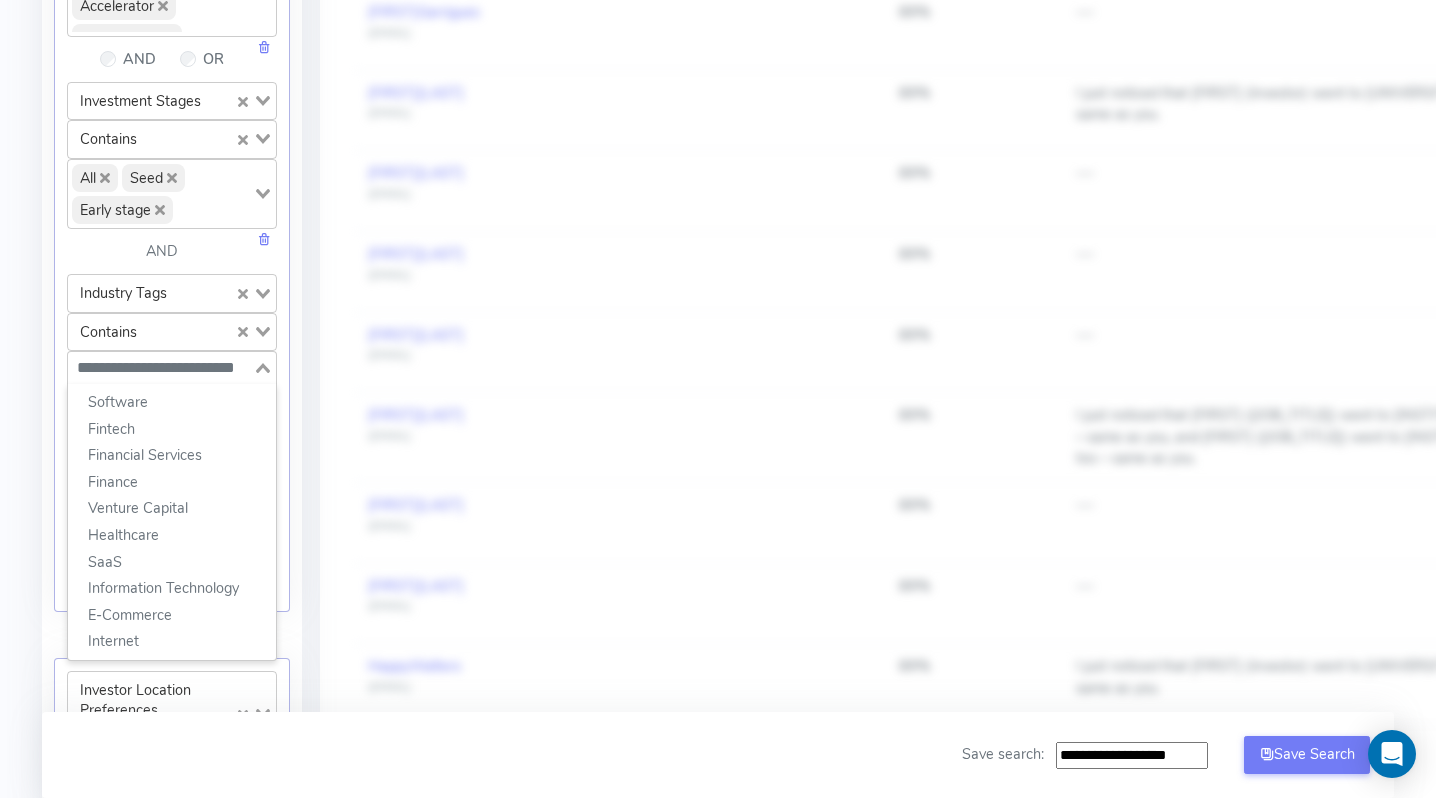 click 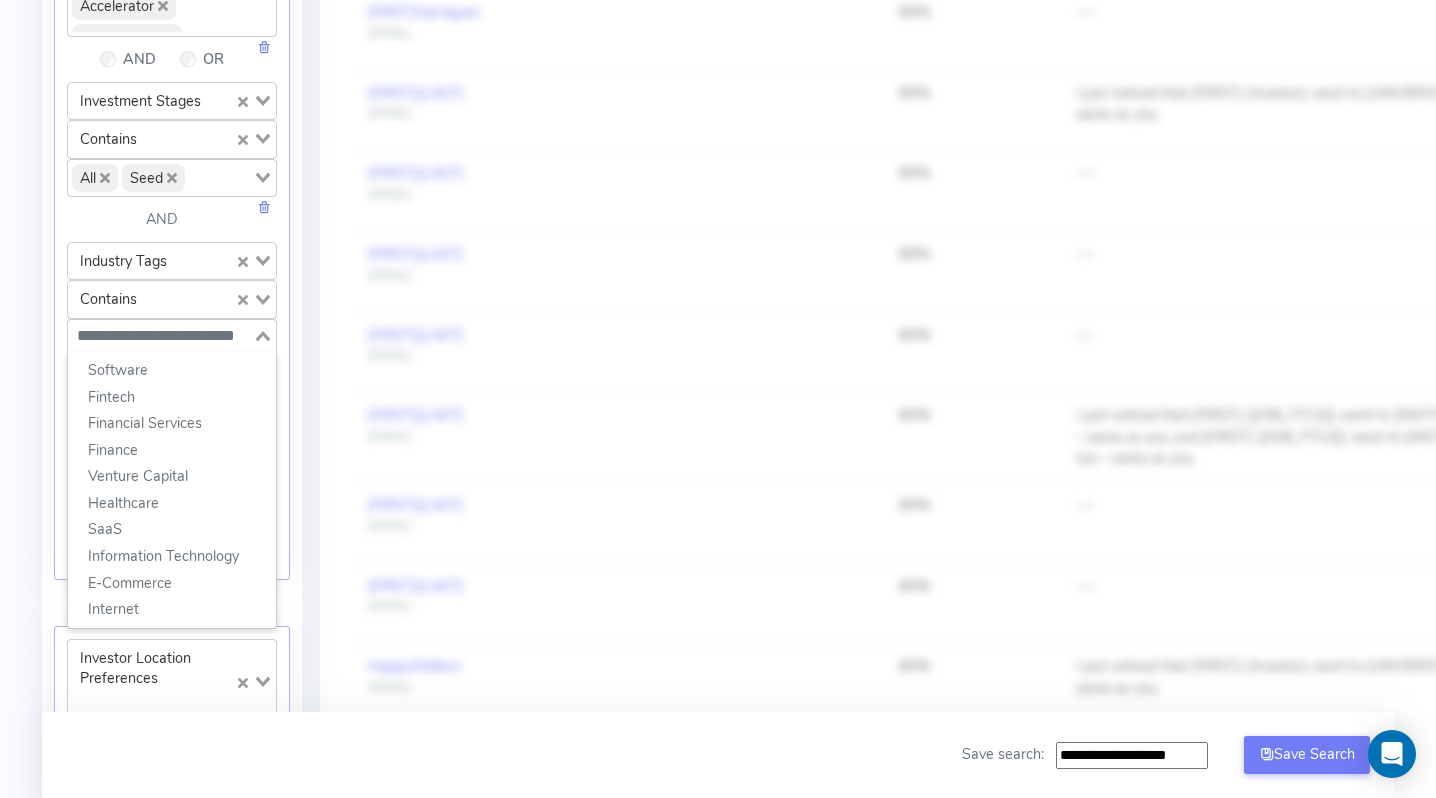 click 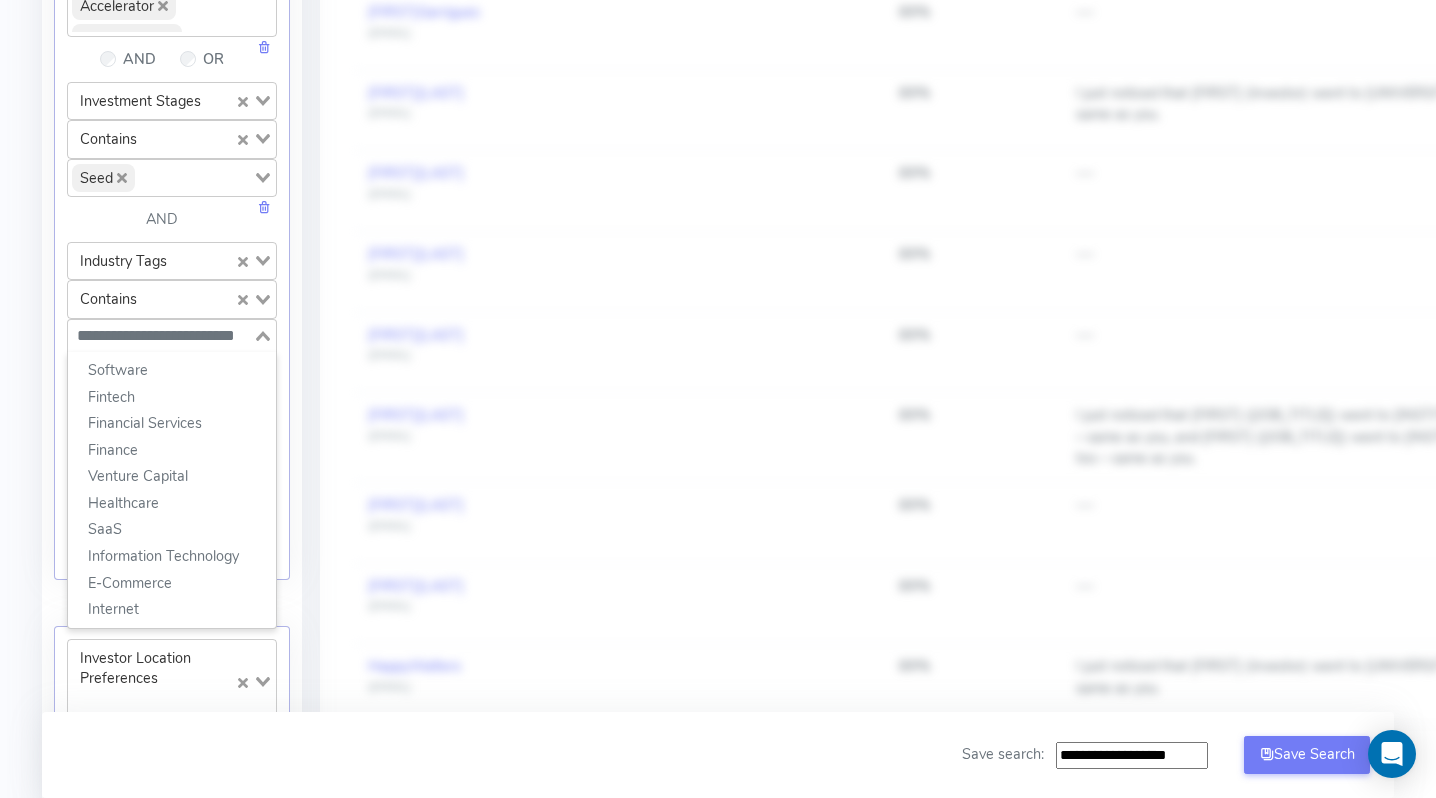 click 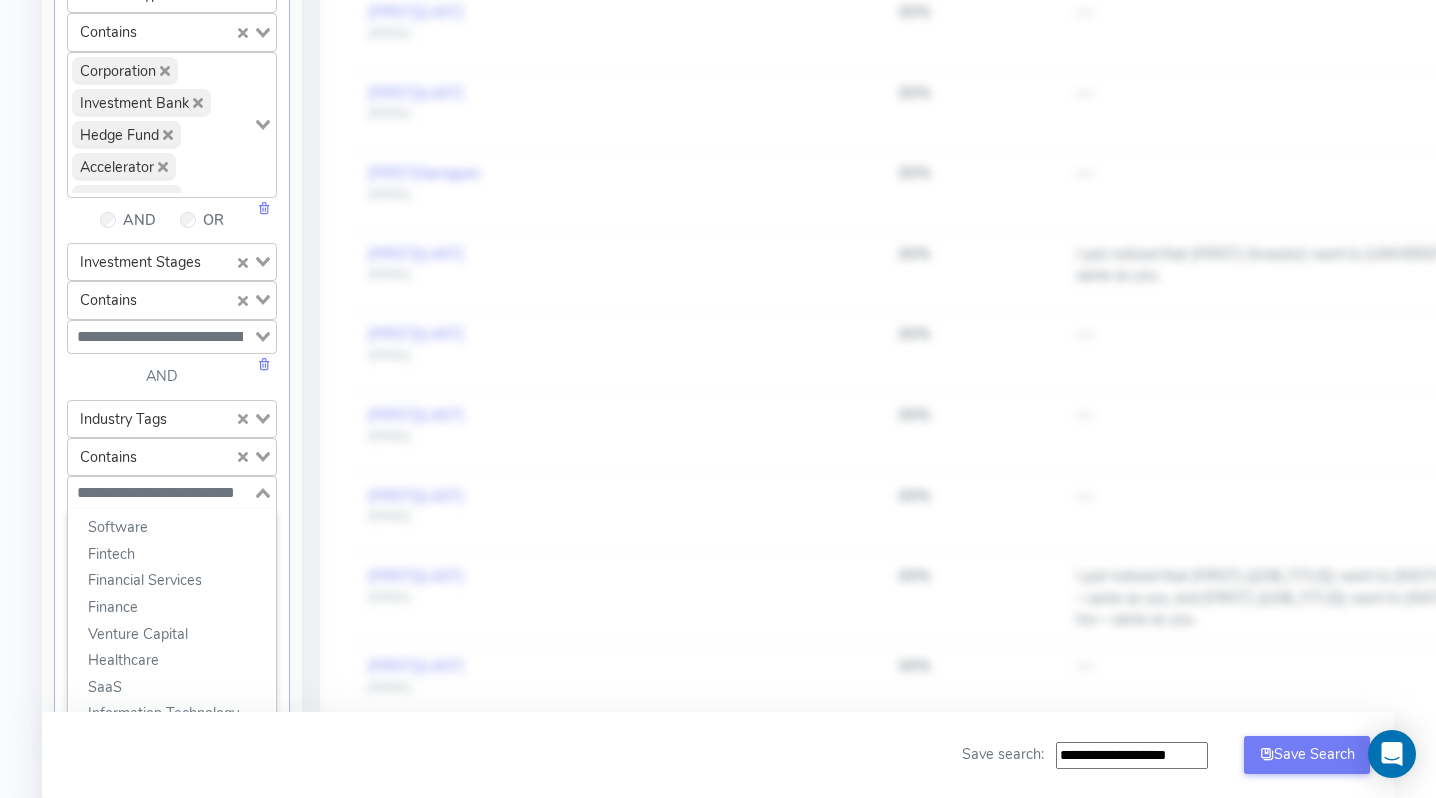 scroll, scrollTop: 648, scrollLeft: 0, axis: vertical 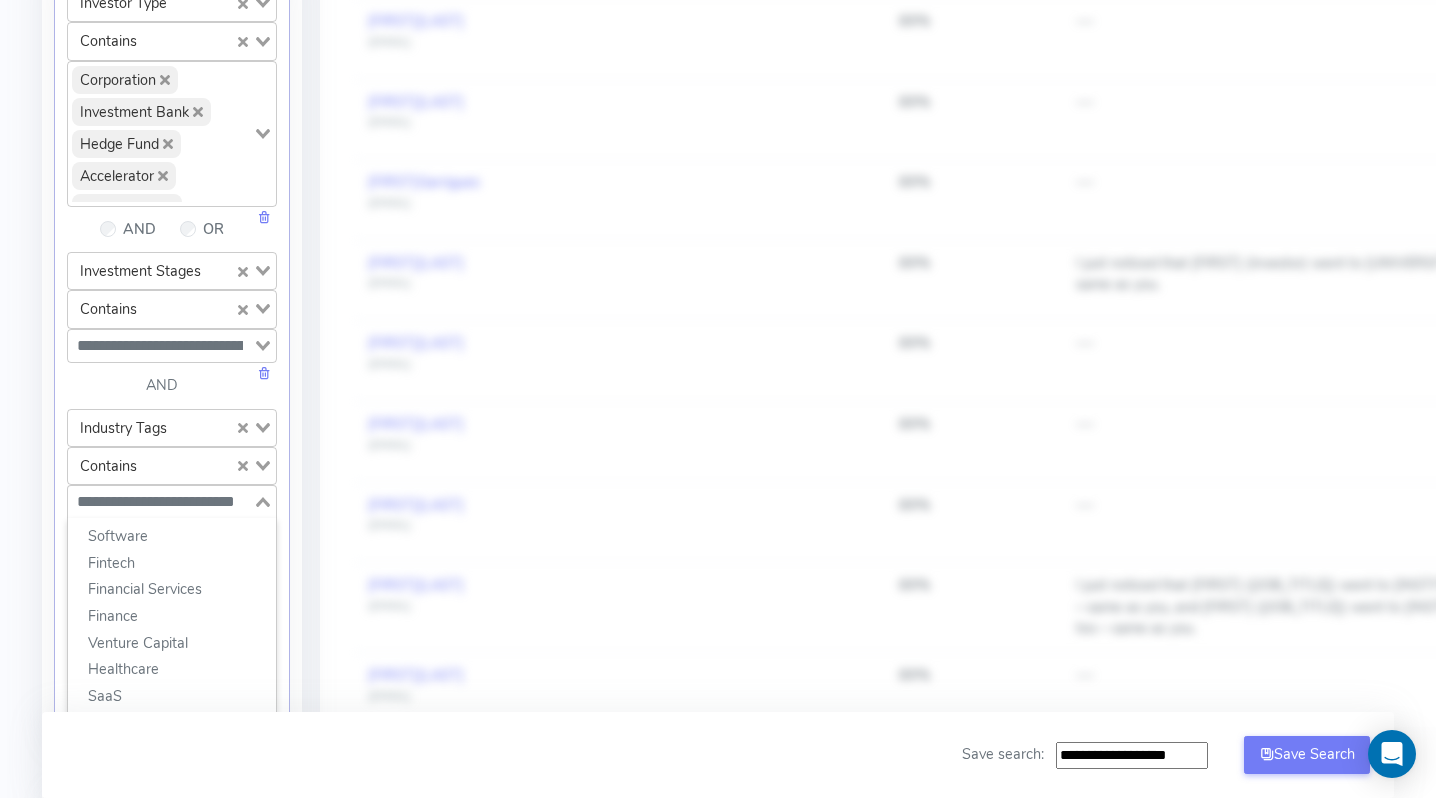 click 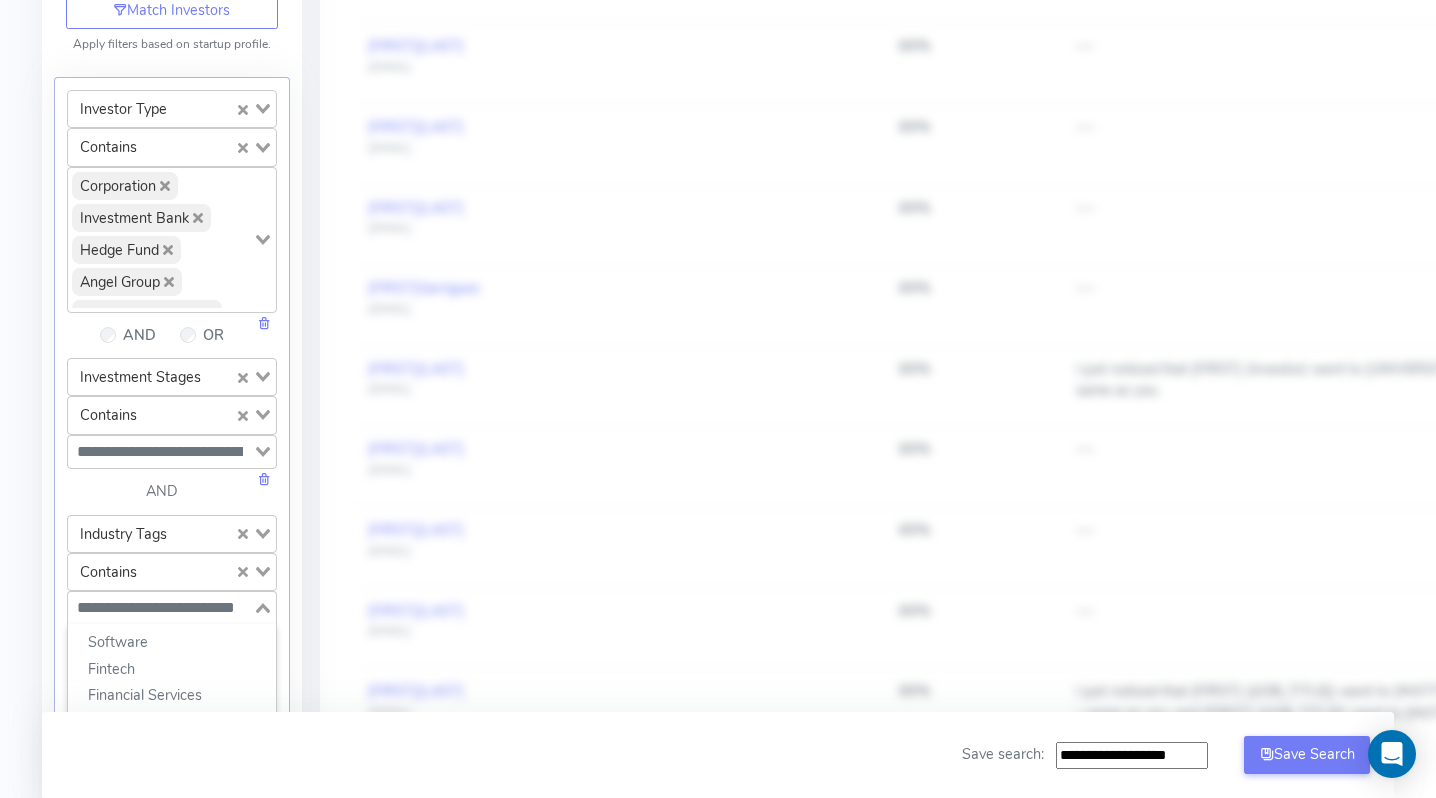 scroll, scrollTop: 530, scrollLeft: 0, axis: vertical 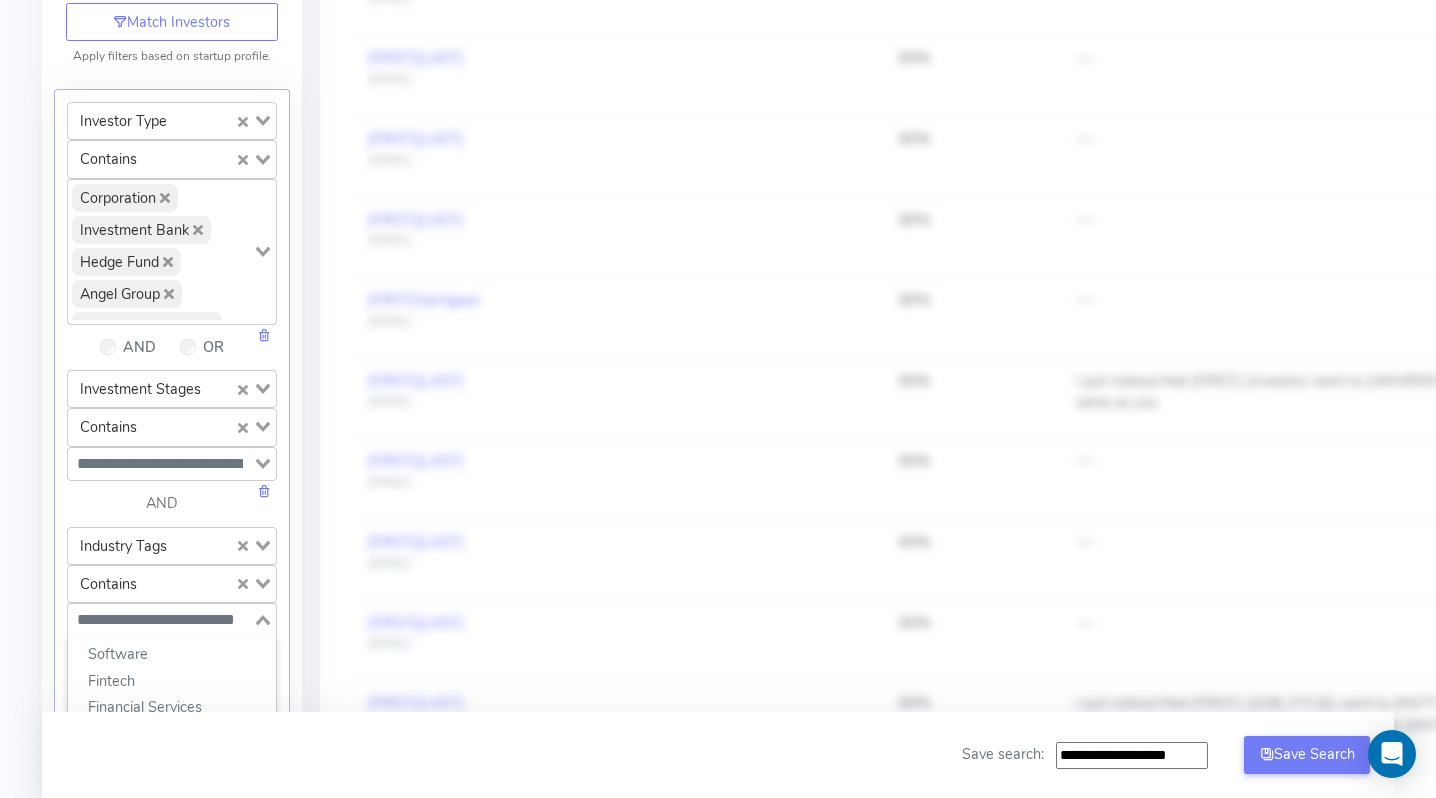click 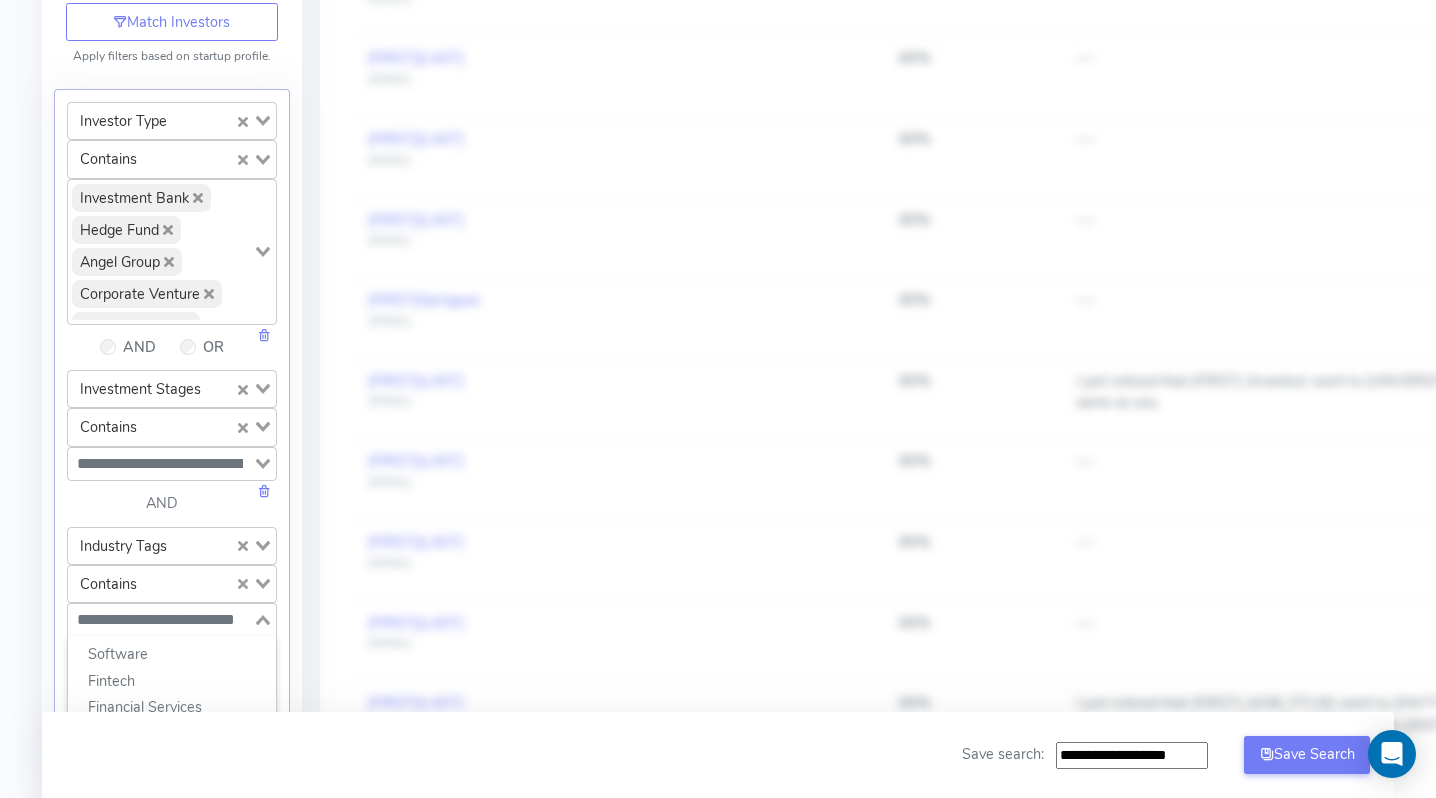 click 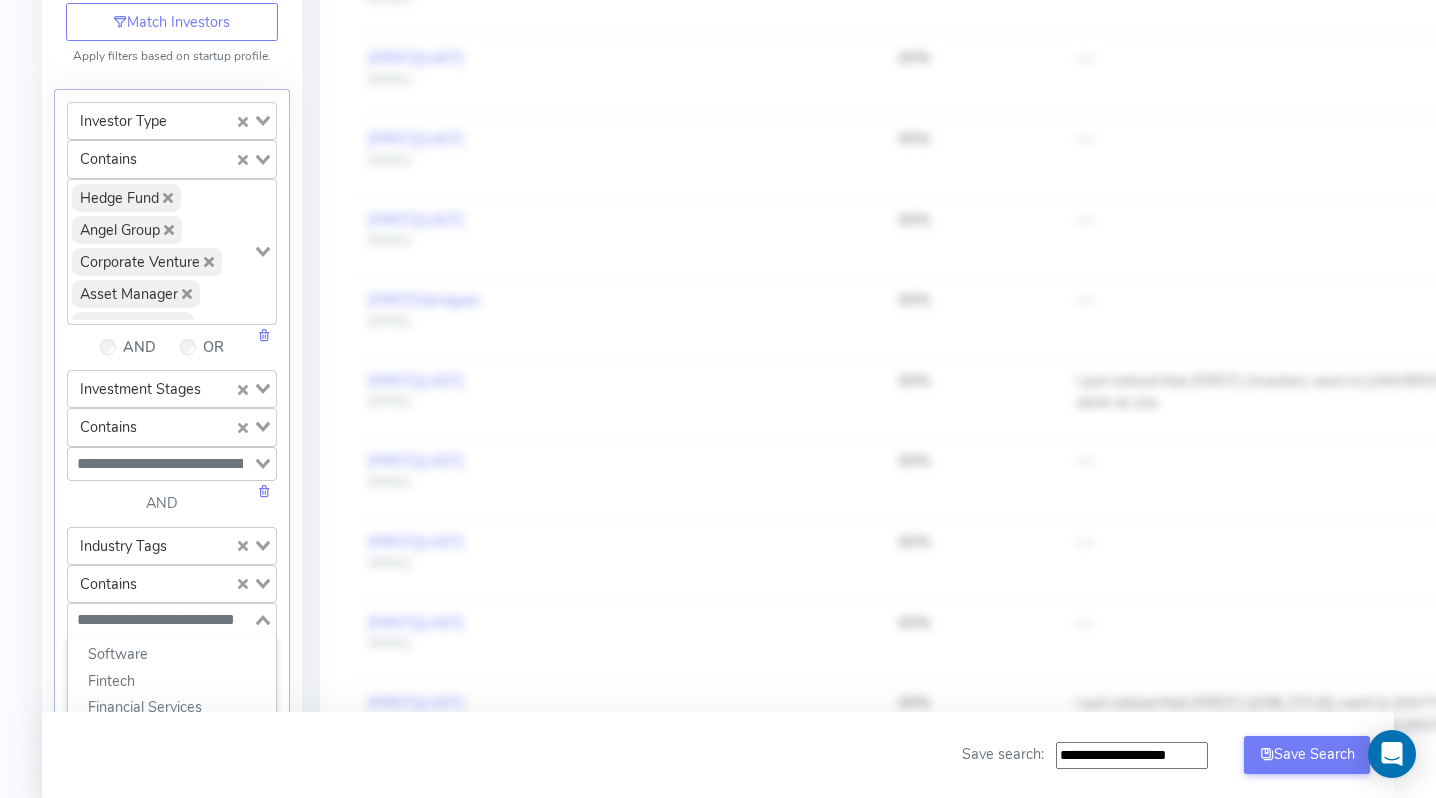 click 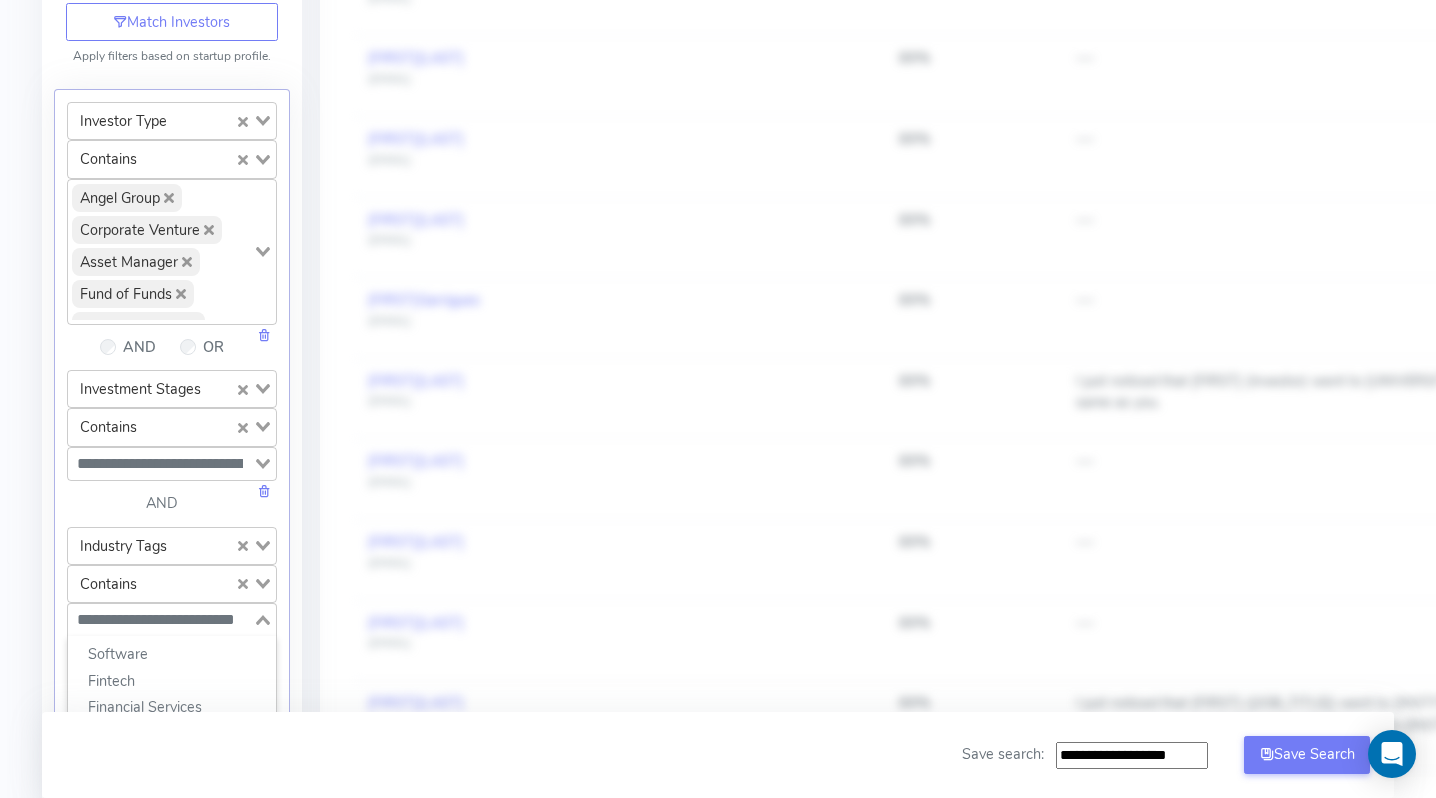 click 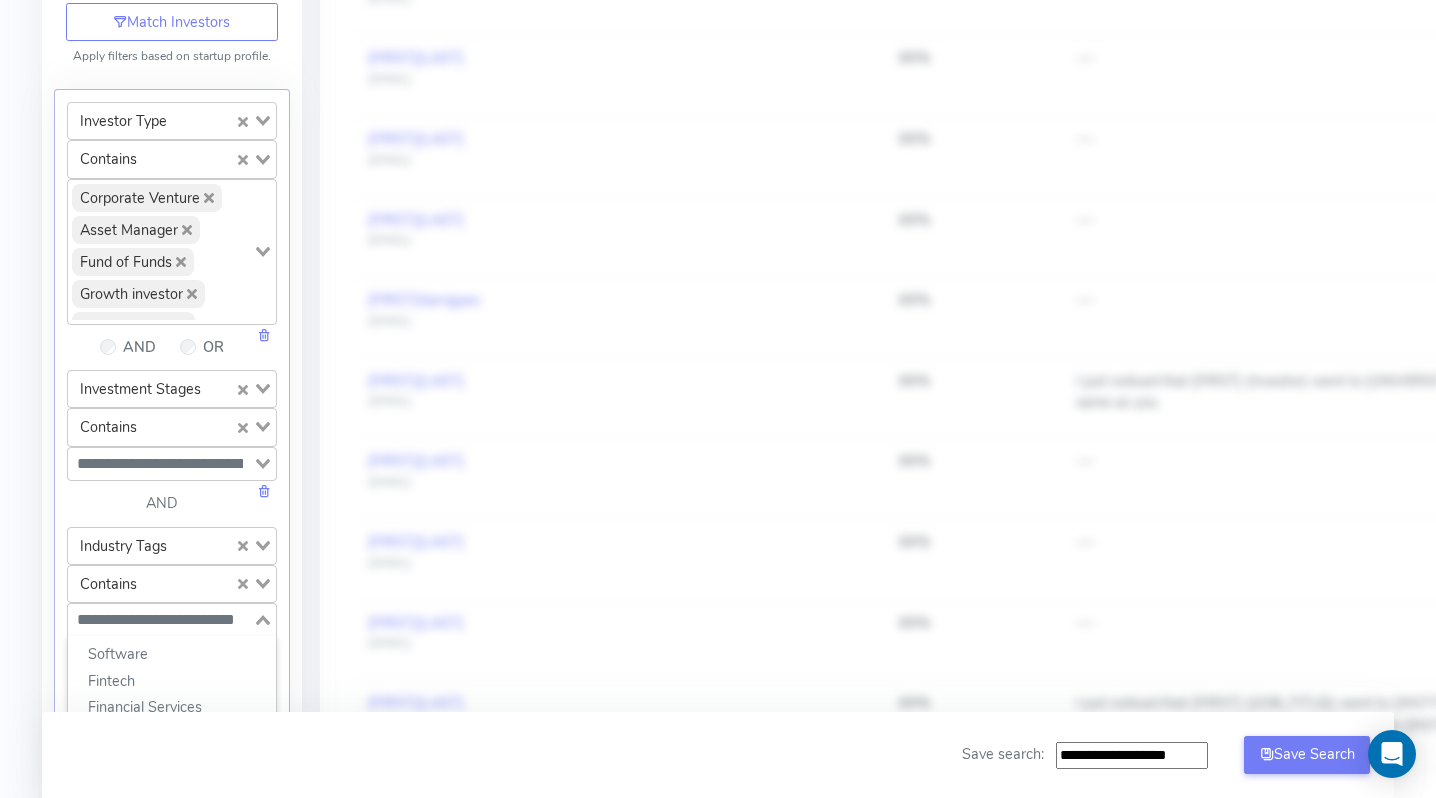 click on "[COMPANY] [COMPANY] [COMPANY] [COMPANY] [COMPANY] [COMPANY] [COMPANY] [COMPANY] [COMPANY] [COMPANY] [COMPANY] [COMPANY]" at bounding box center [160, 250] 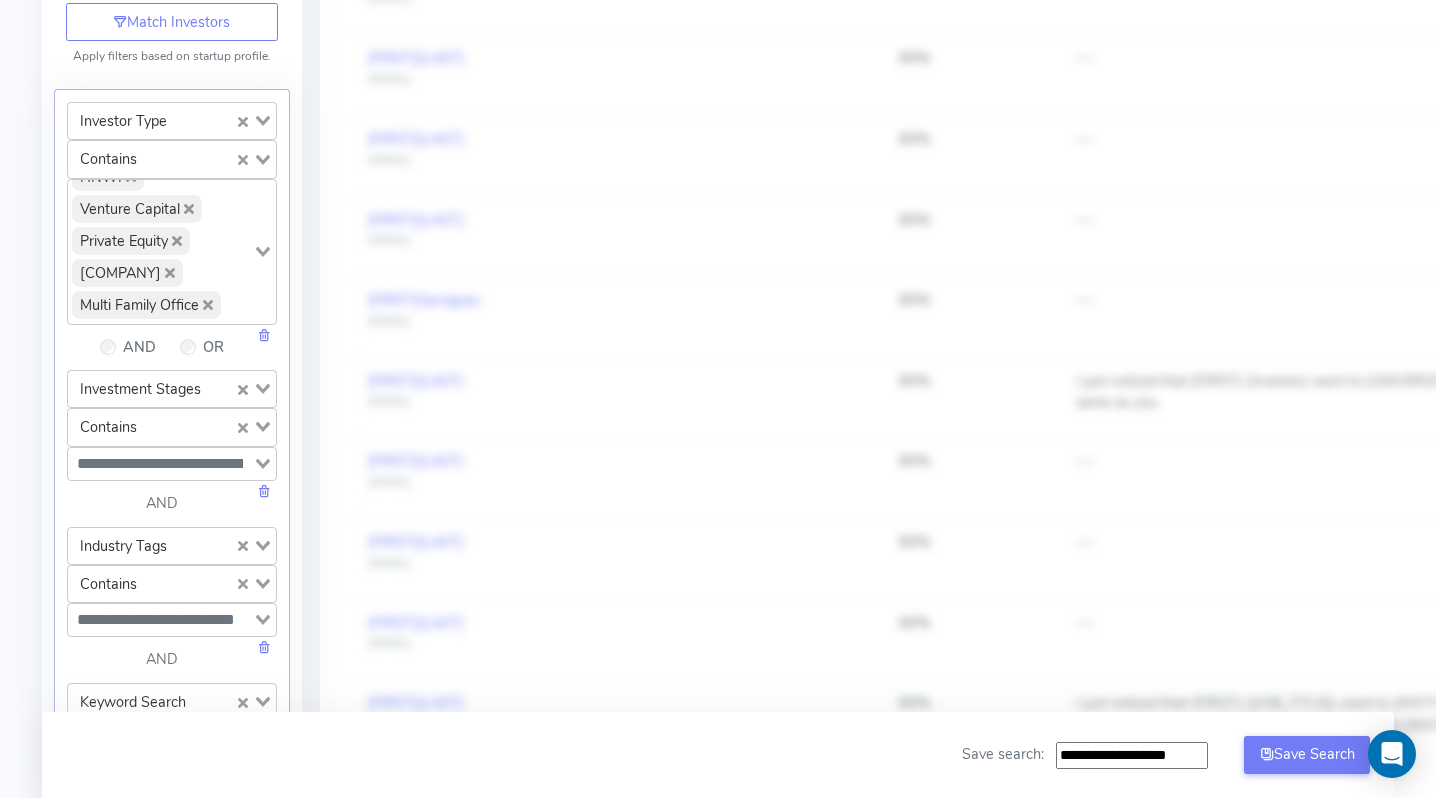 click on "Venture Capital" 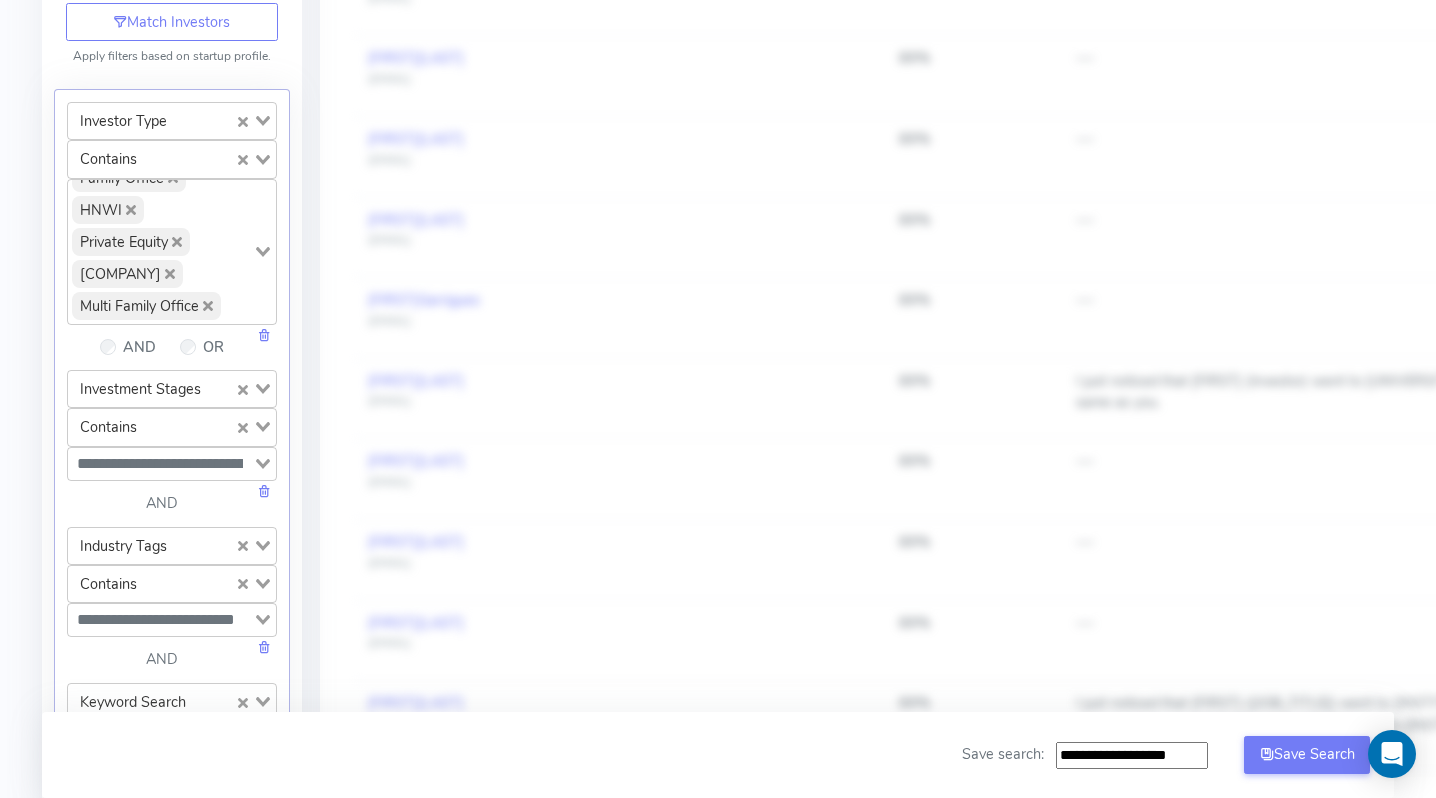 click 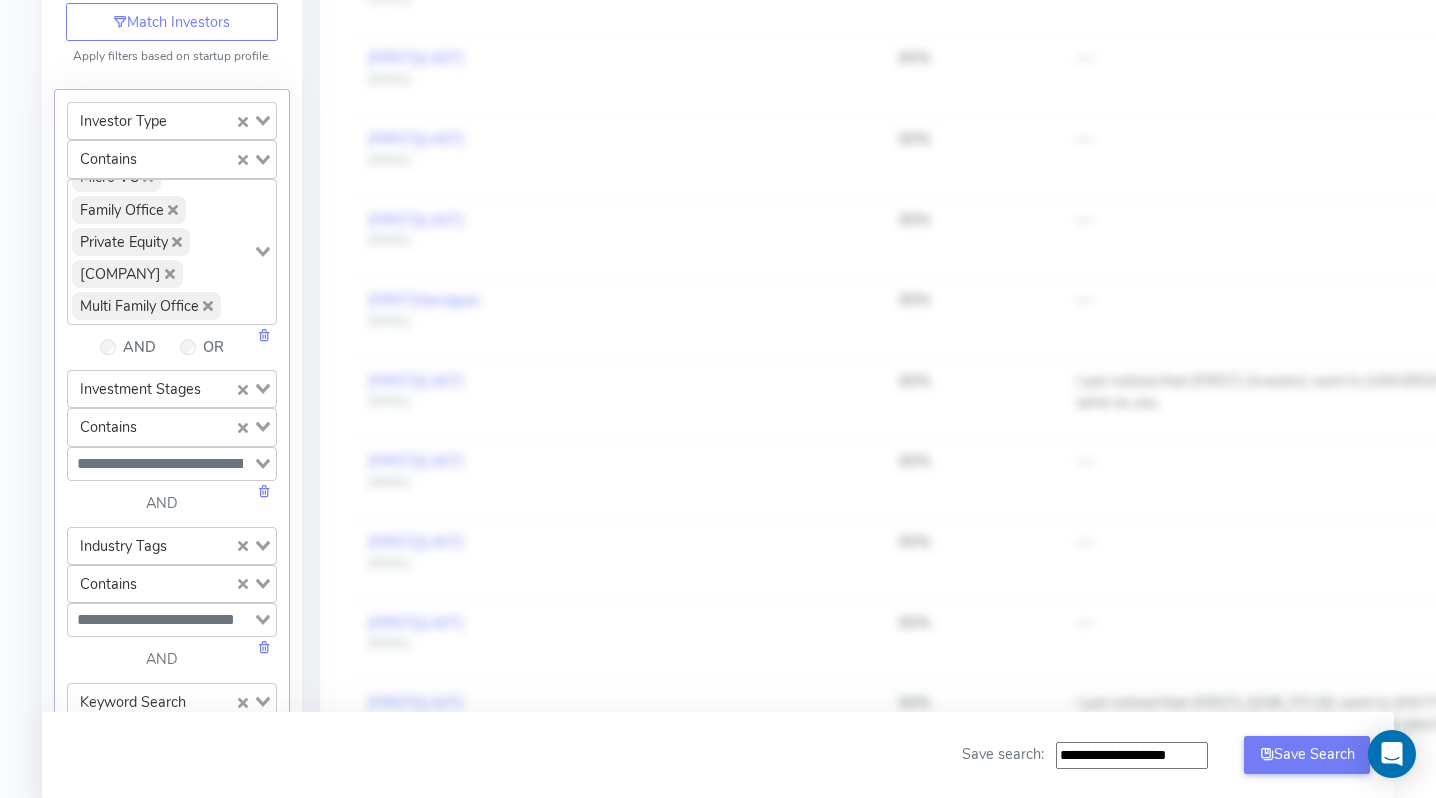 click 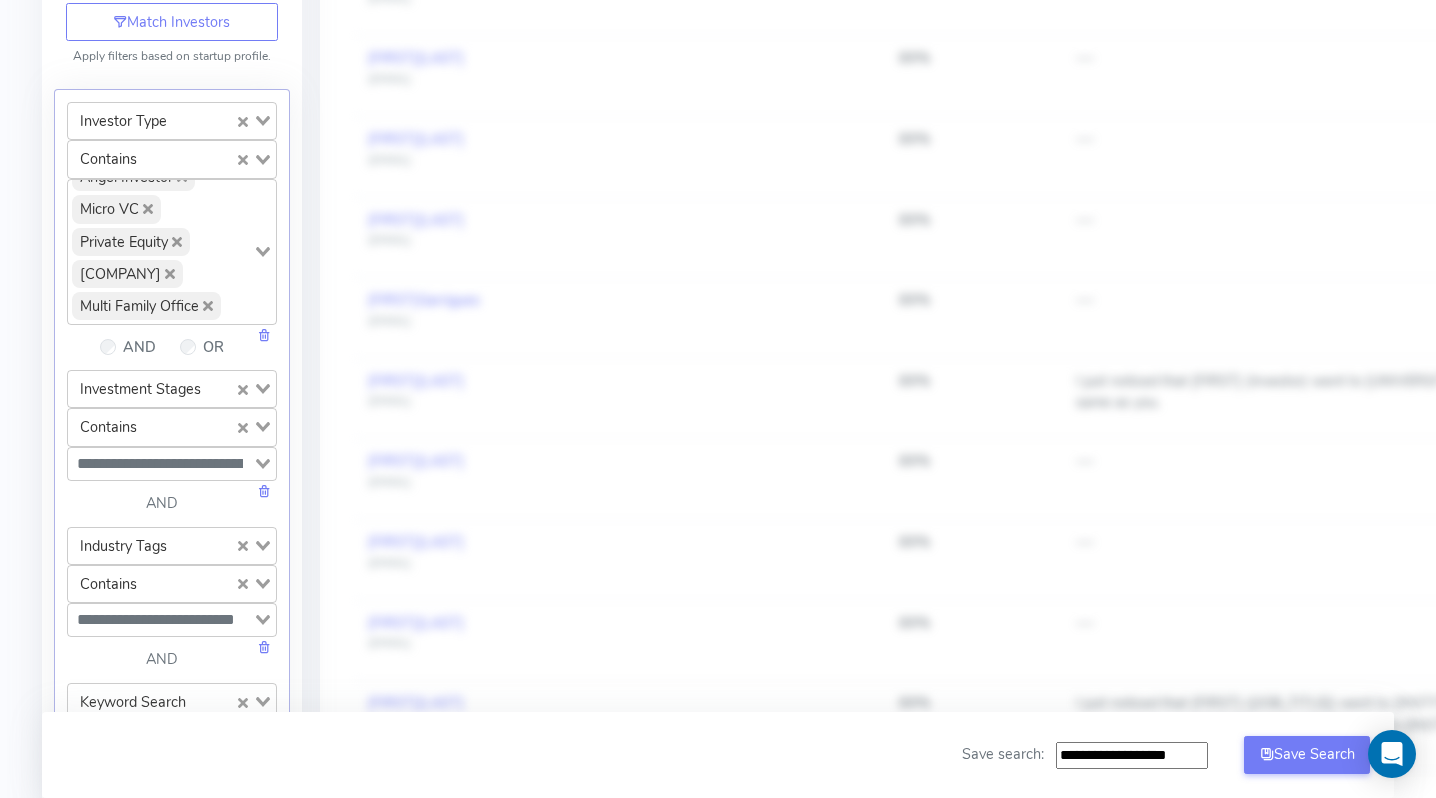 click 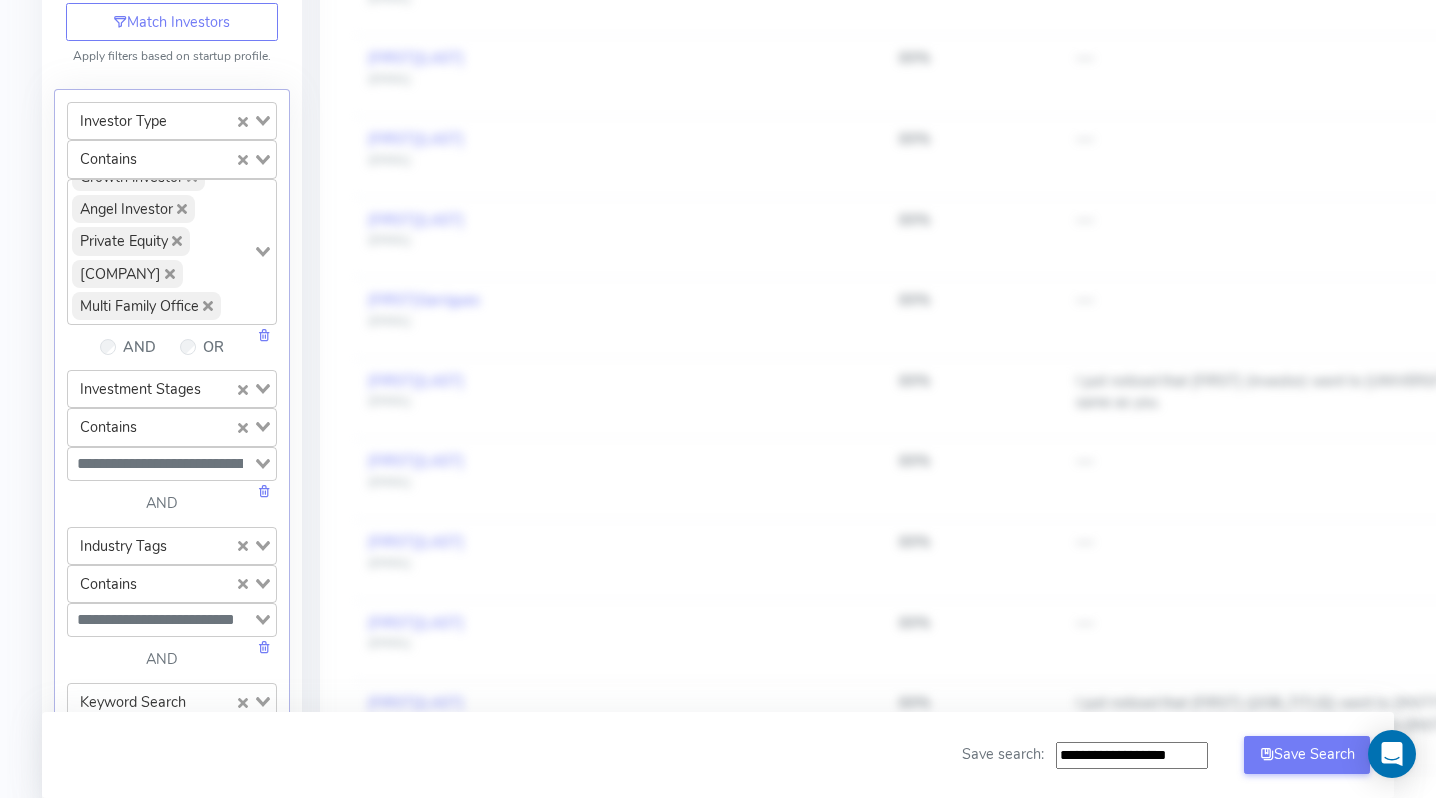 click 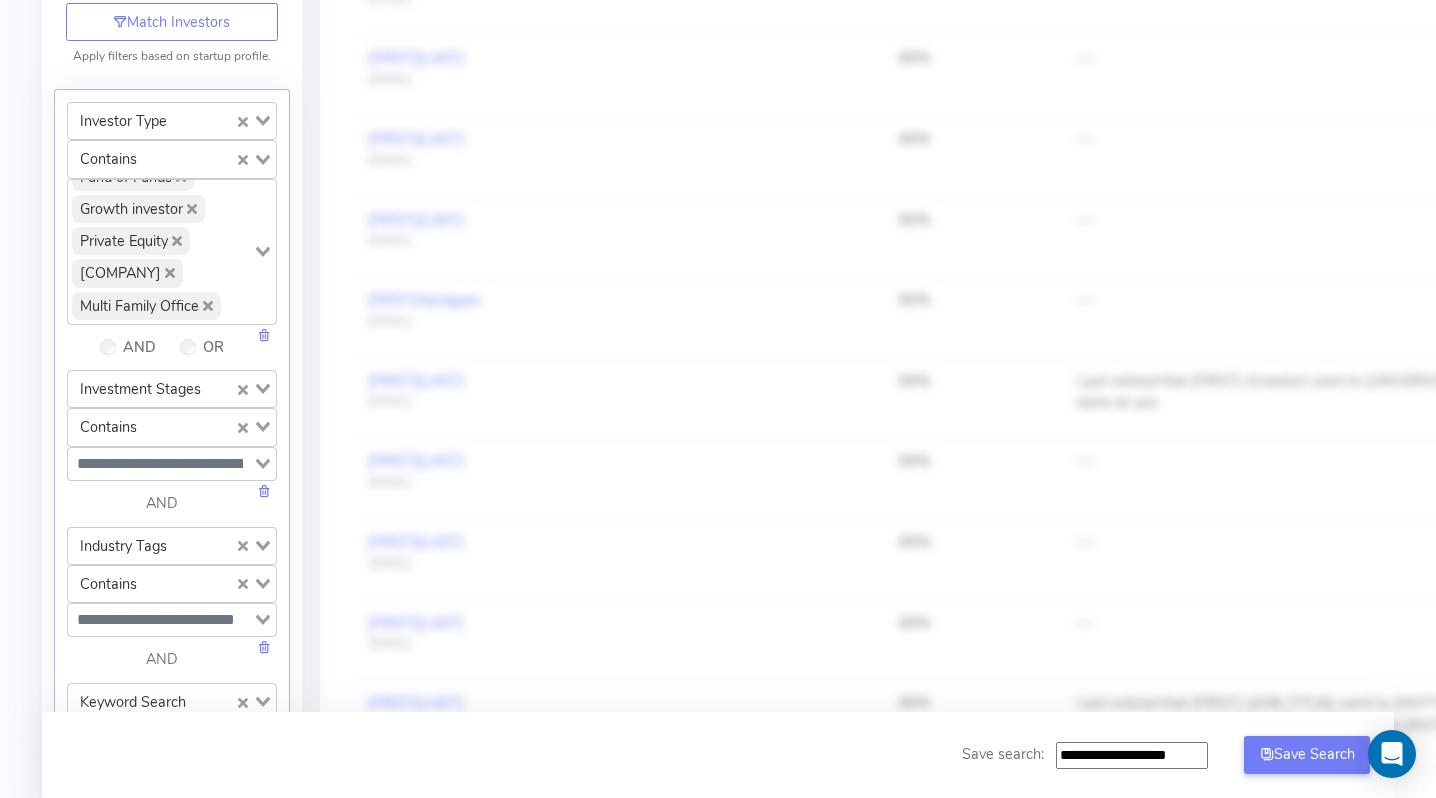 click 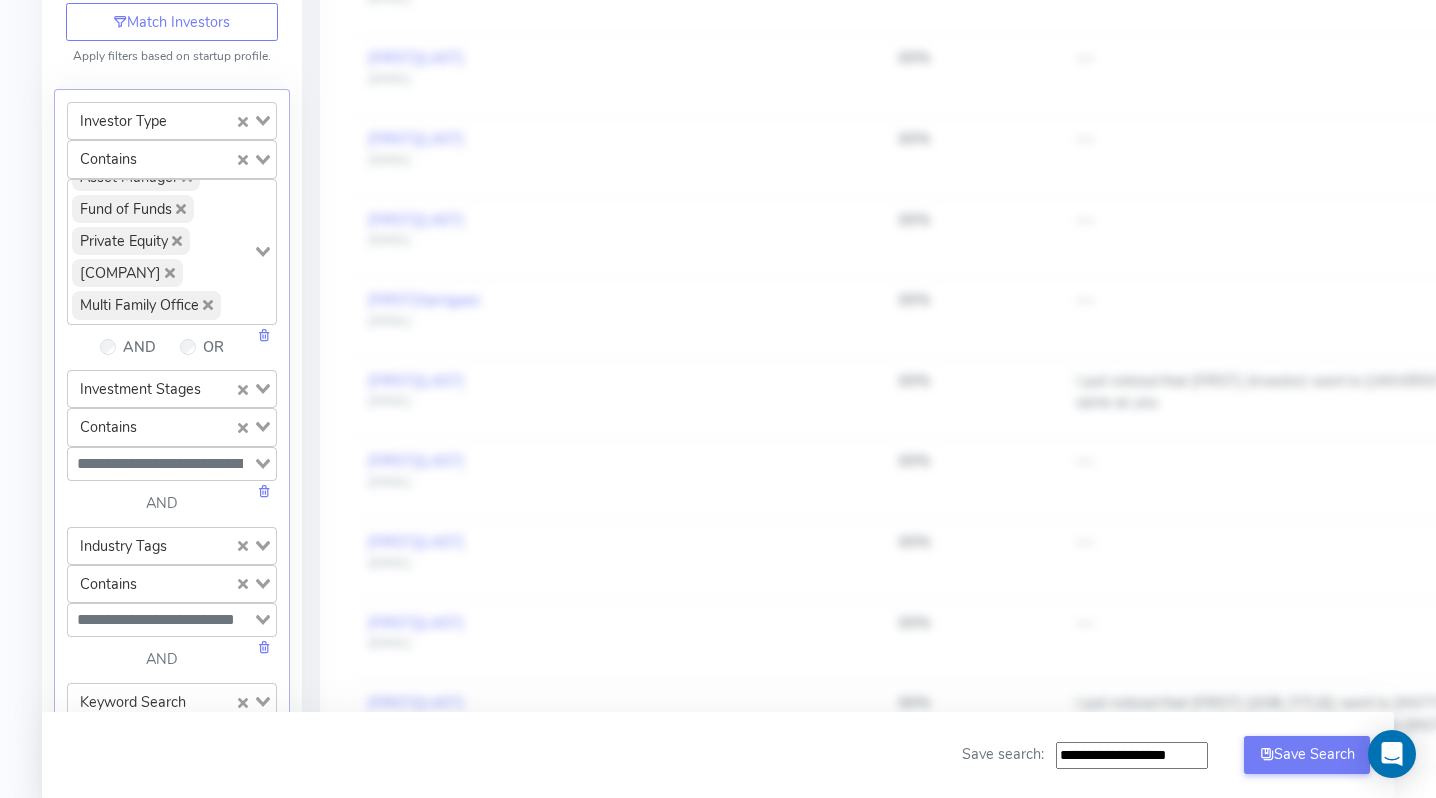 click 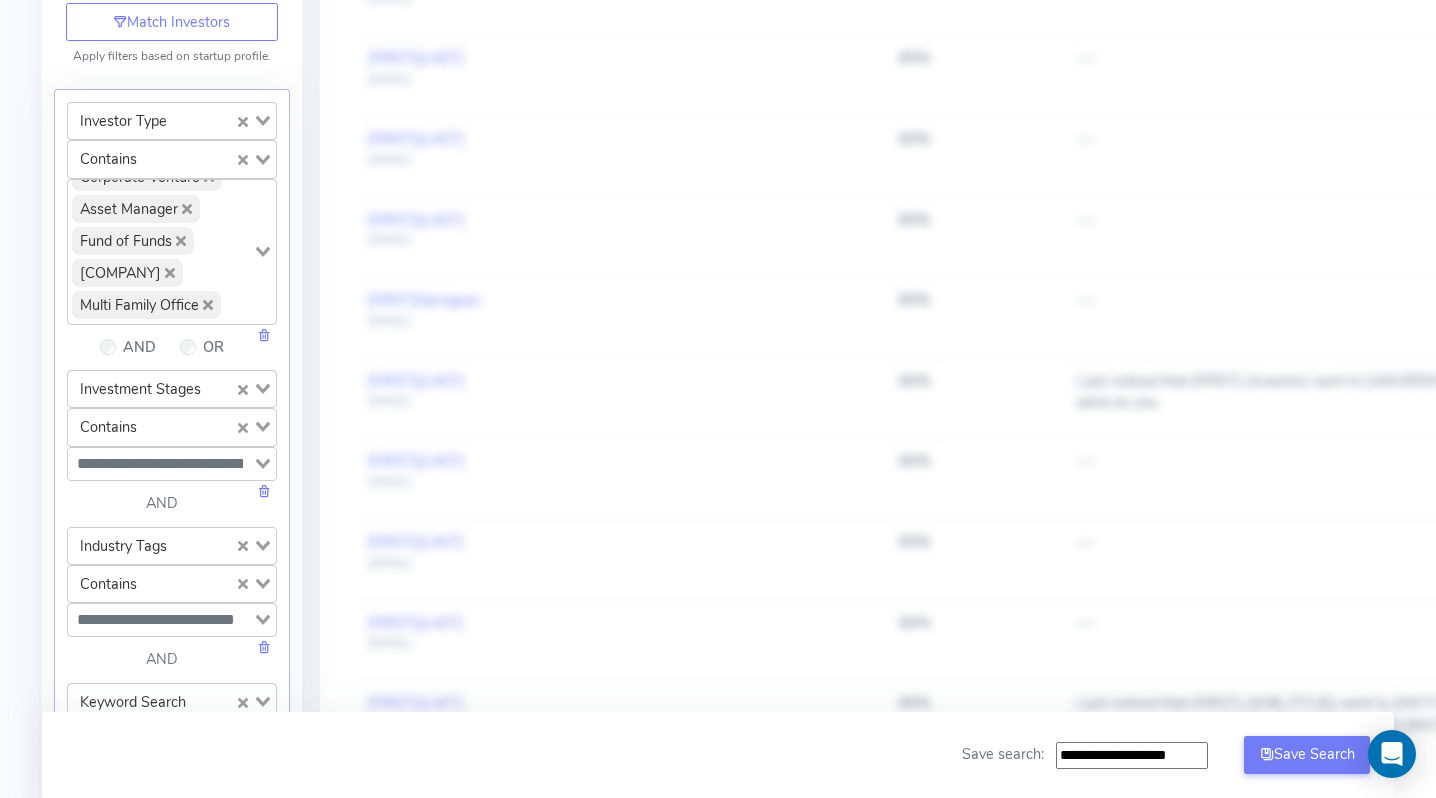 scroll, scrollTop: 21, scrollLeft: 0, axis: vertical 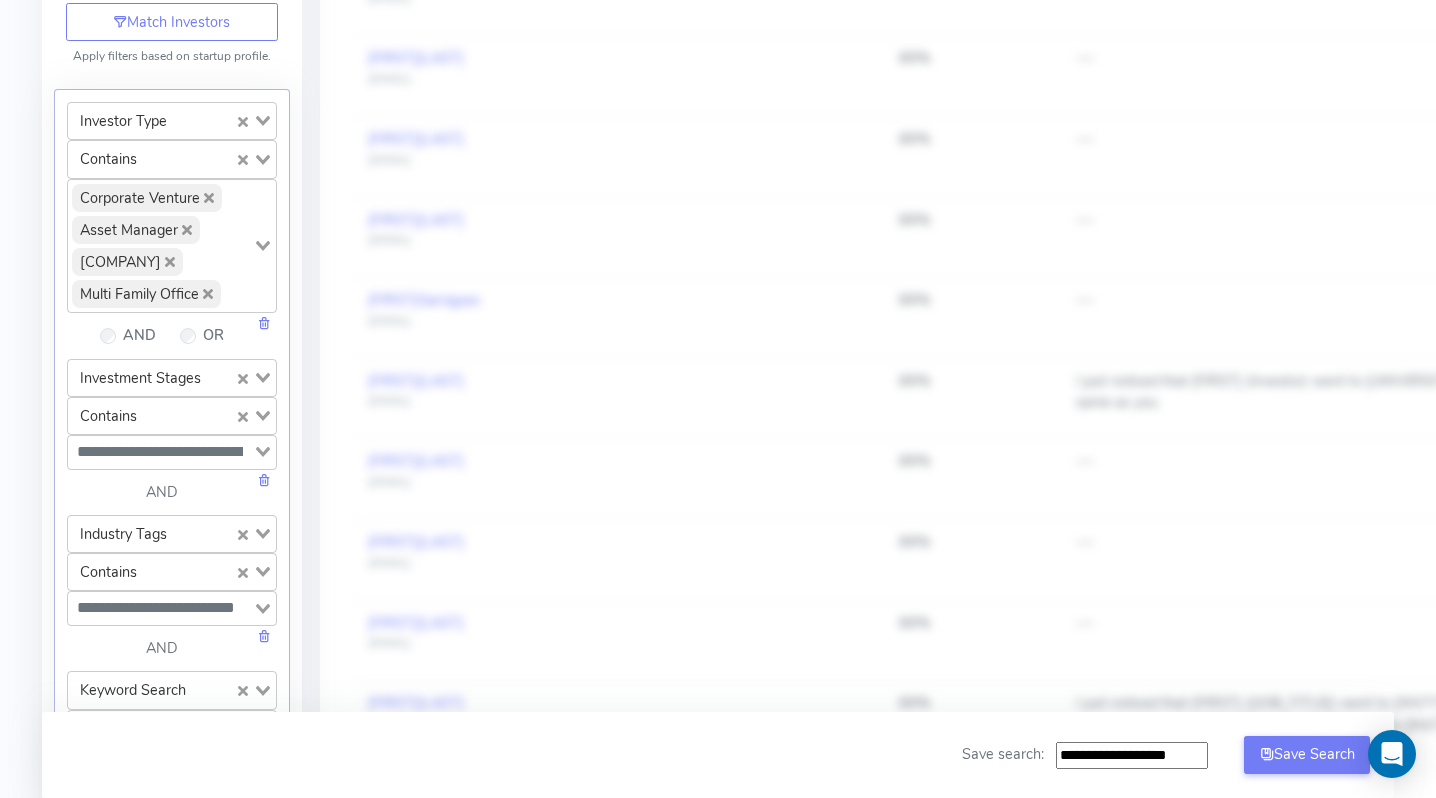 click 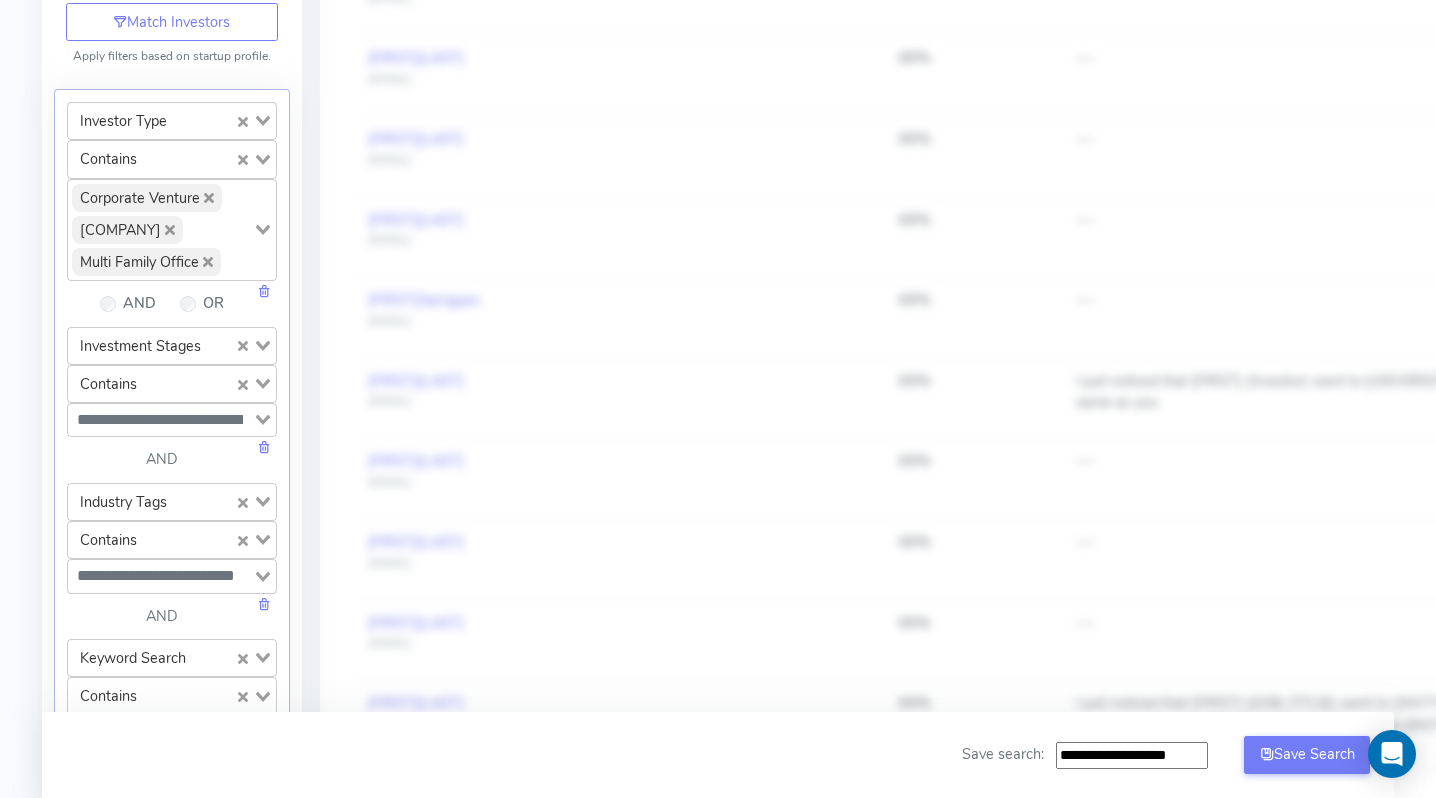click 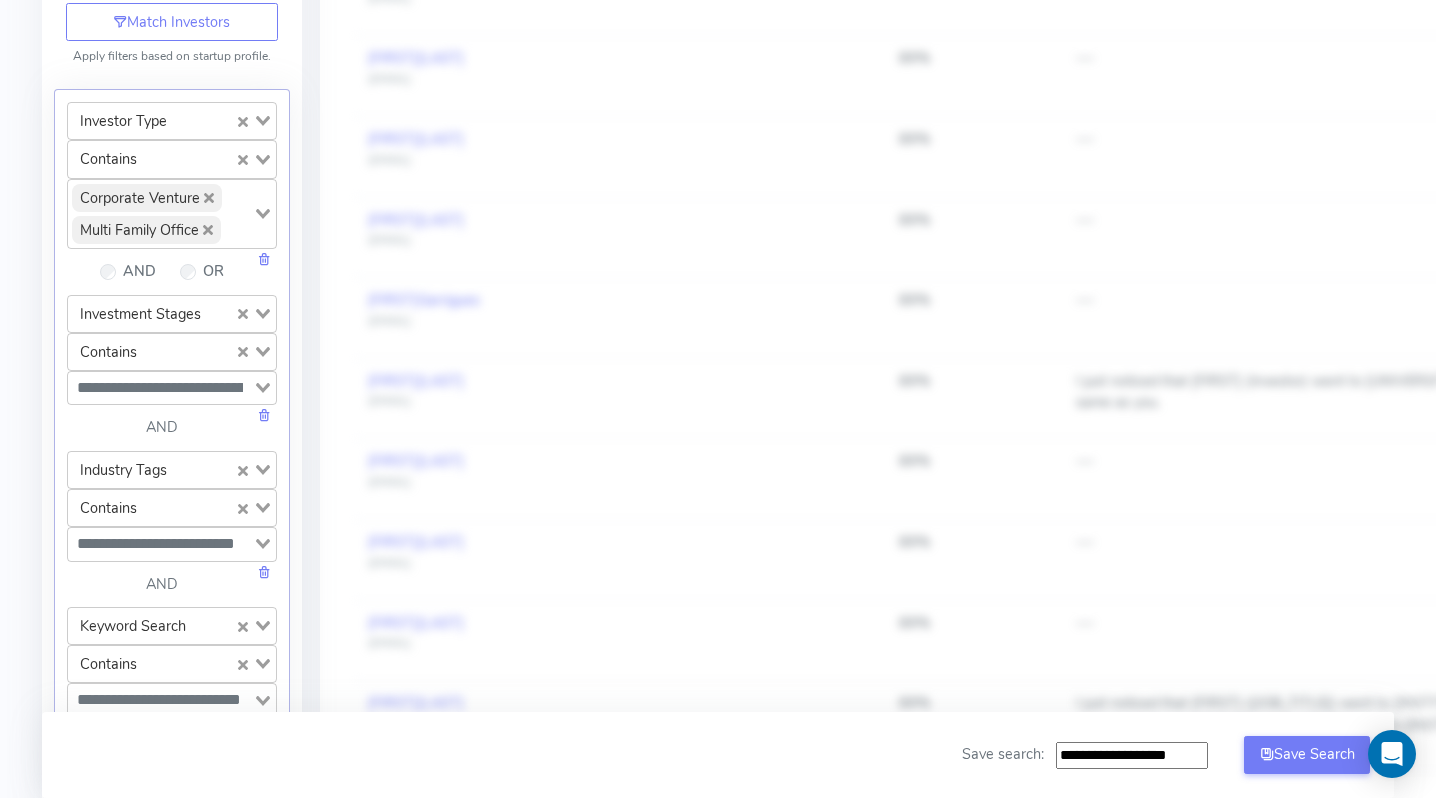 click 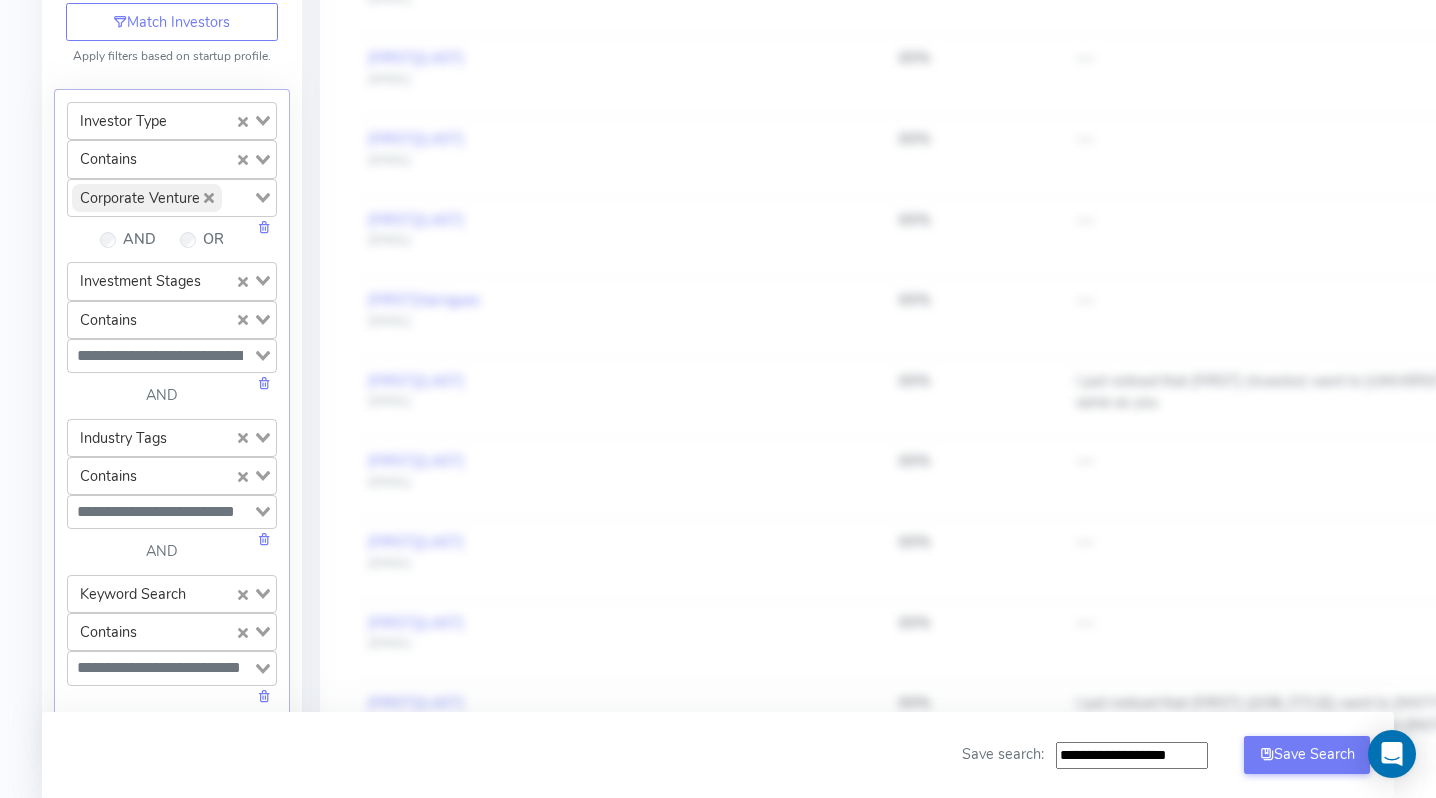 click 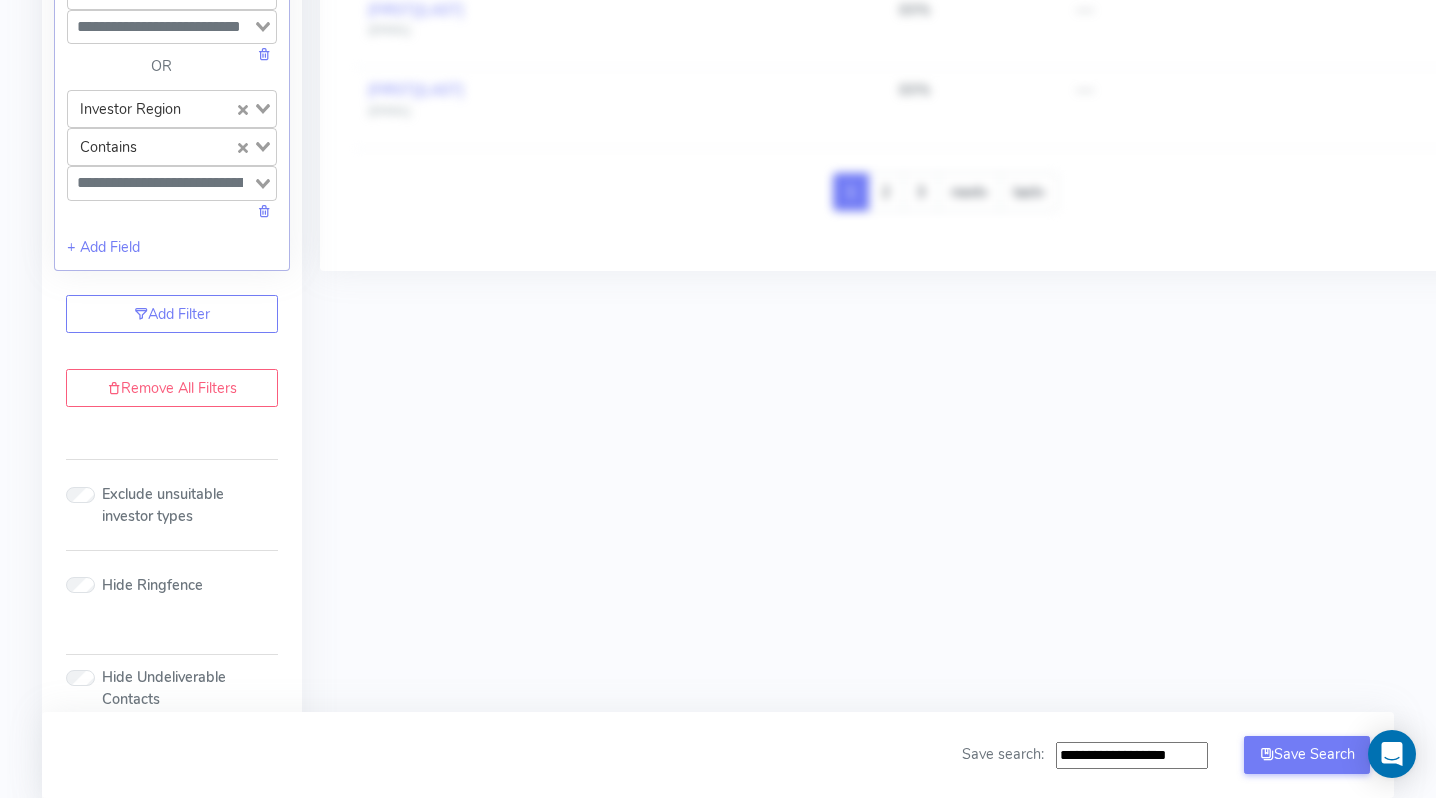 scroll, scrollTop: 1936, scrollLeft: 0, axis: vertical 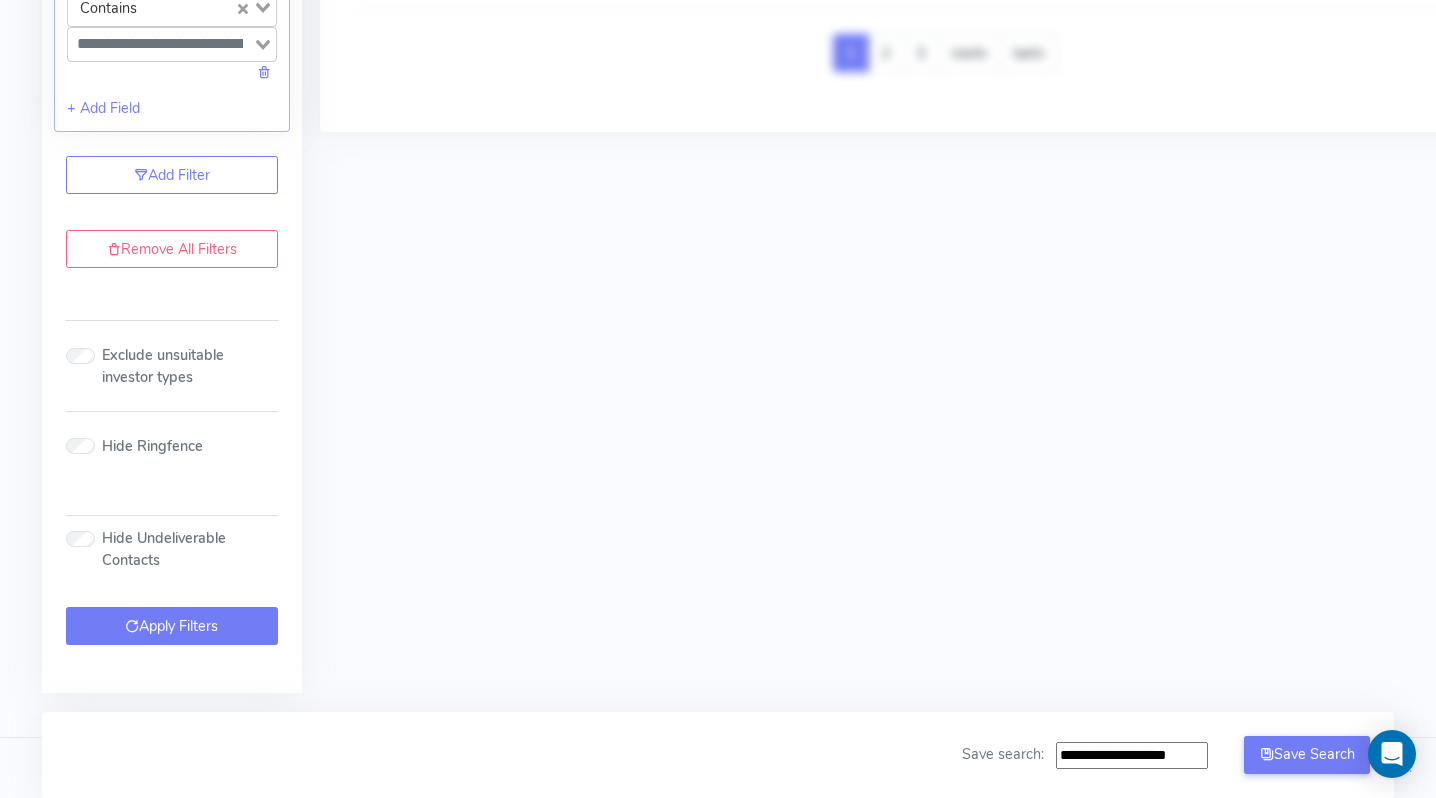 click on "Apply Filters" at bounding box center (172, 626) 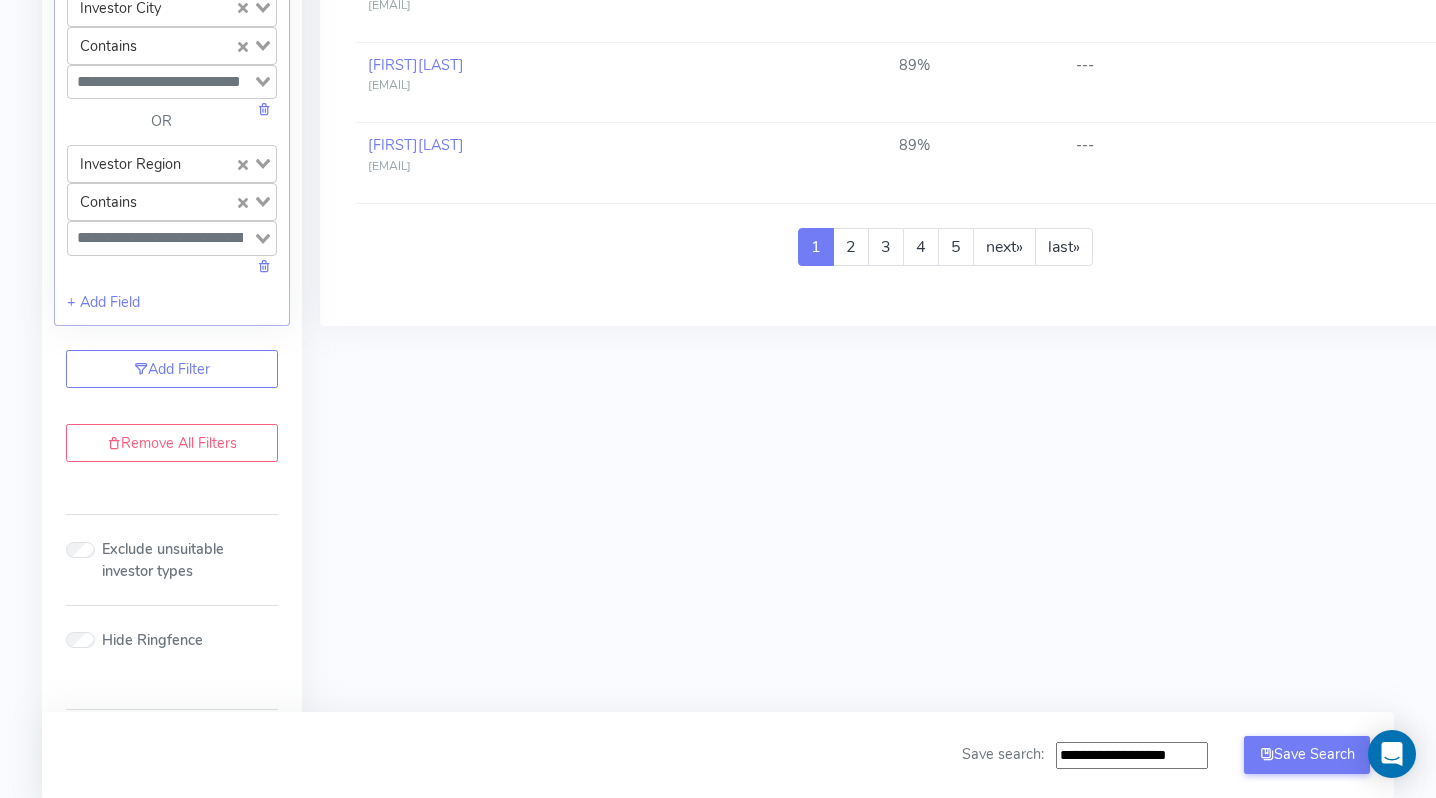 scroll, scrollTop: 1936, scrollLeft: 0, axis: vertical 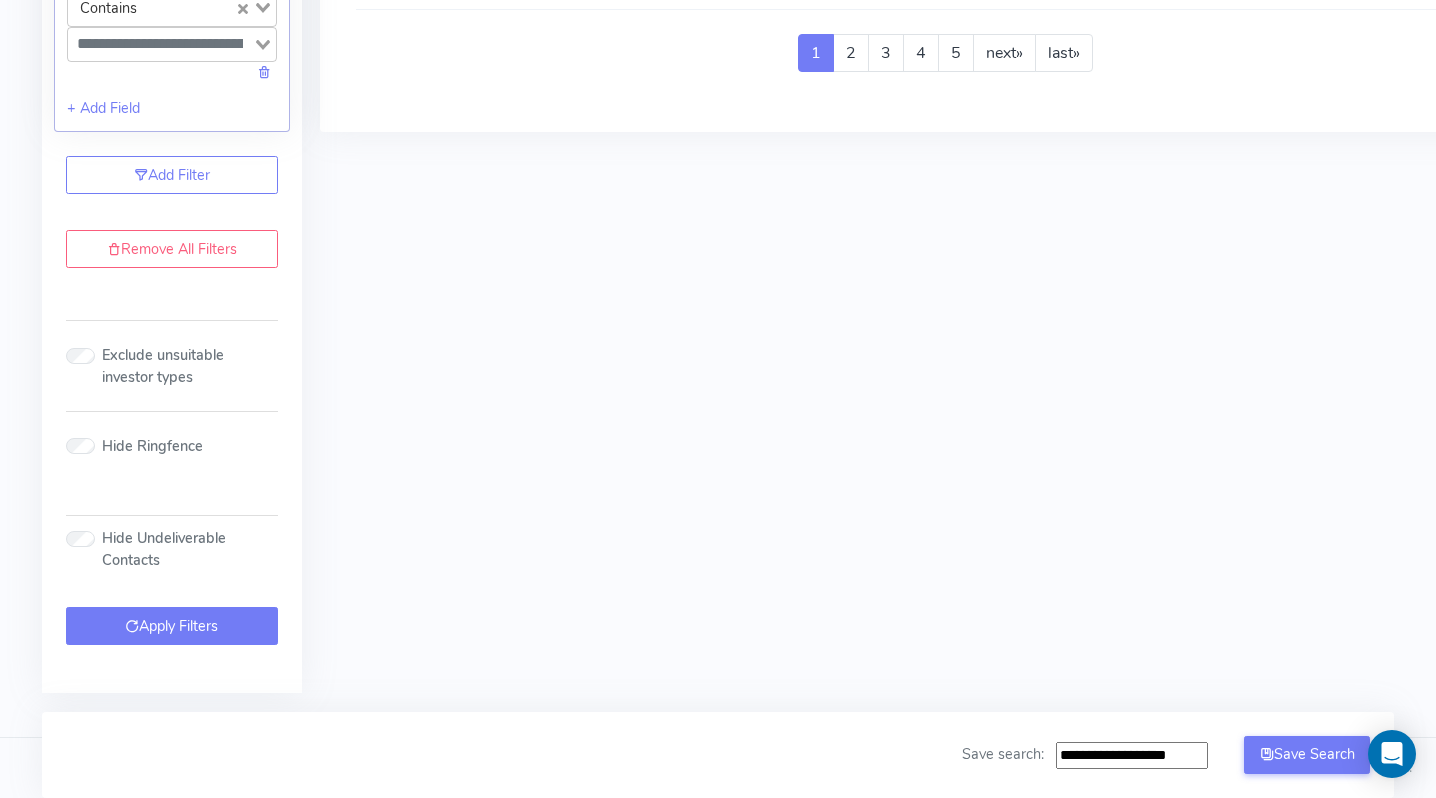 click on "Apply Filters" at bounding box center (172, 626) 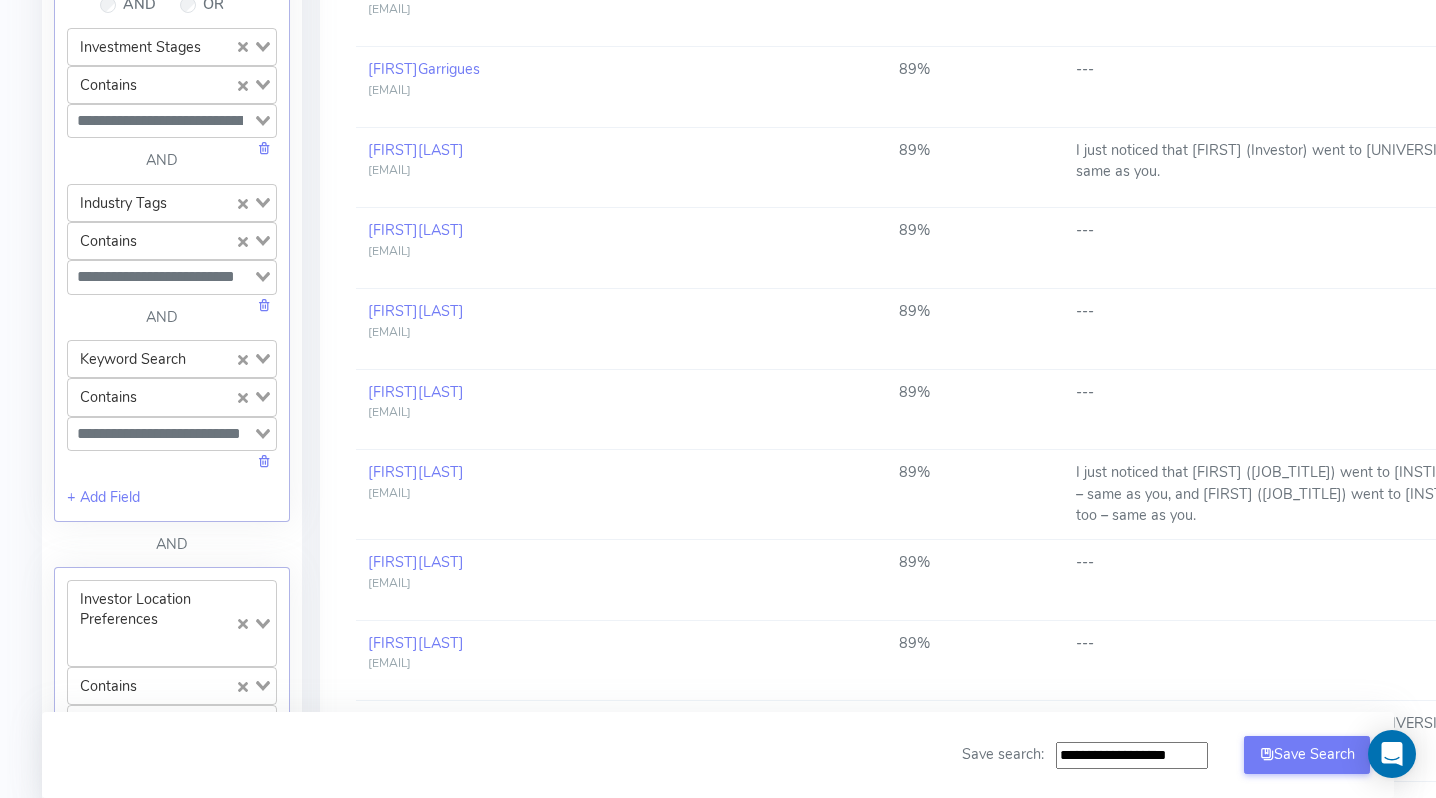 scroll, scrollTop: 784, scrollLeft: 0, axis: vertical 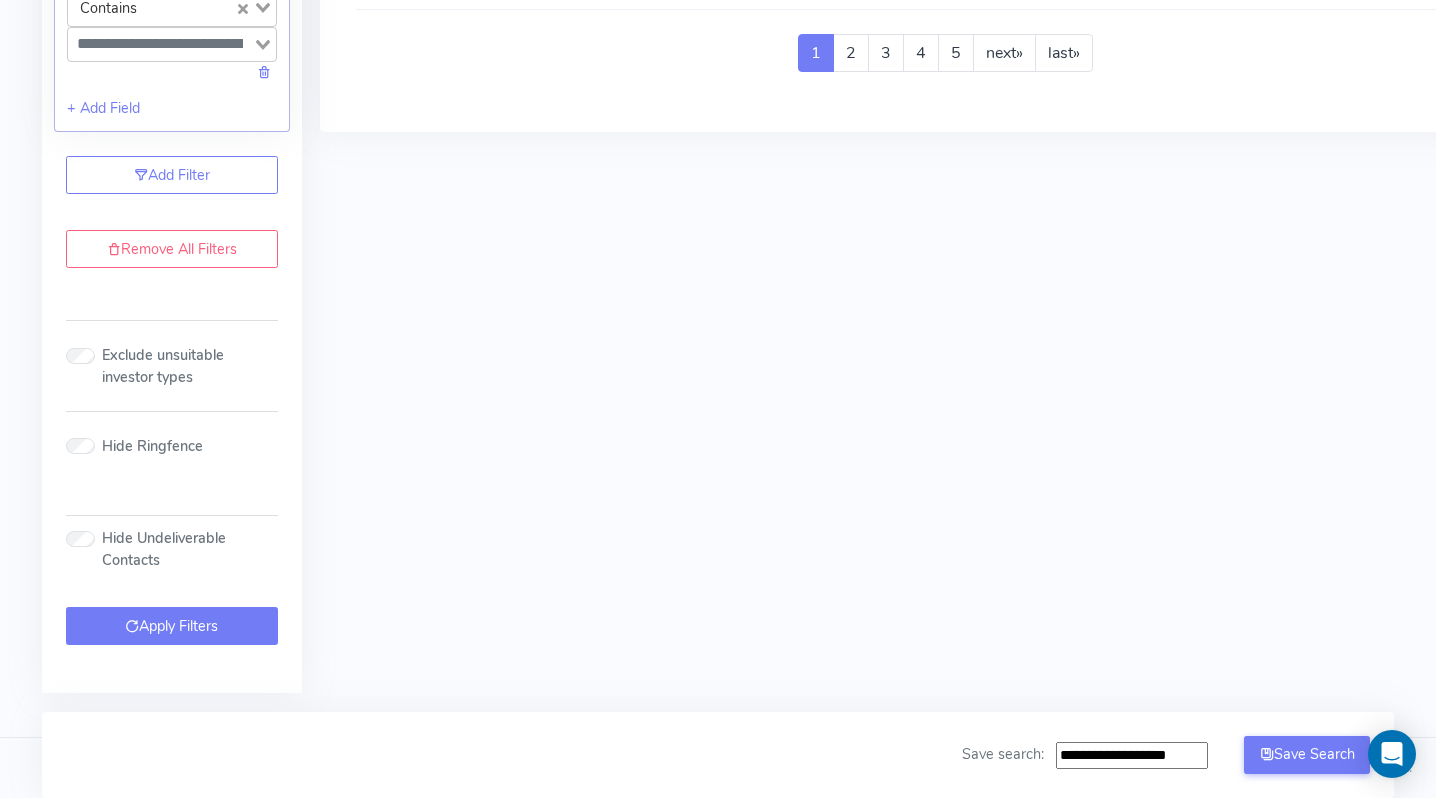 click on "Apply Filters" at bounding box center [172, 626] 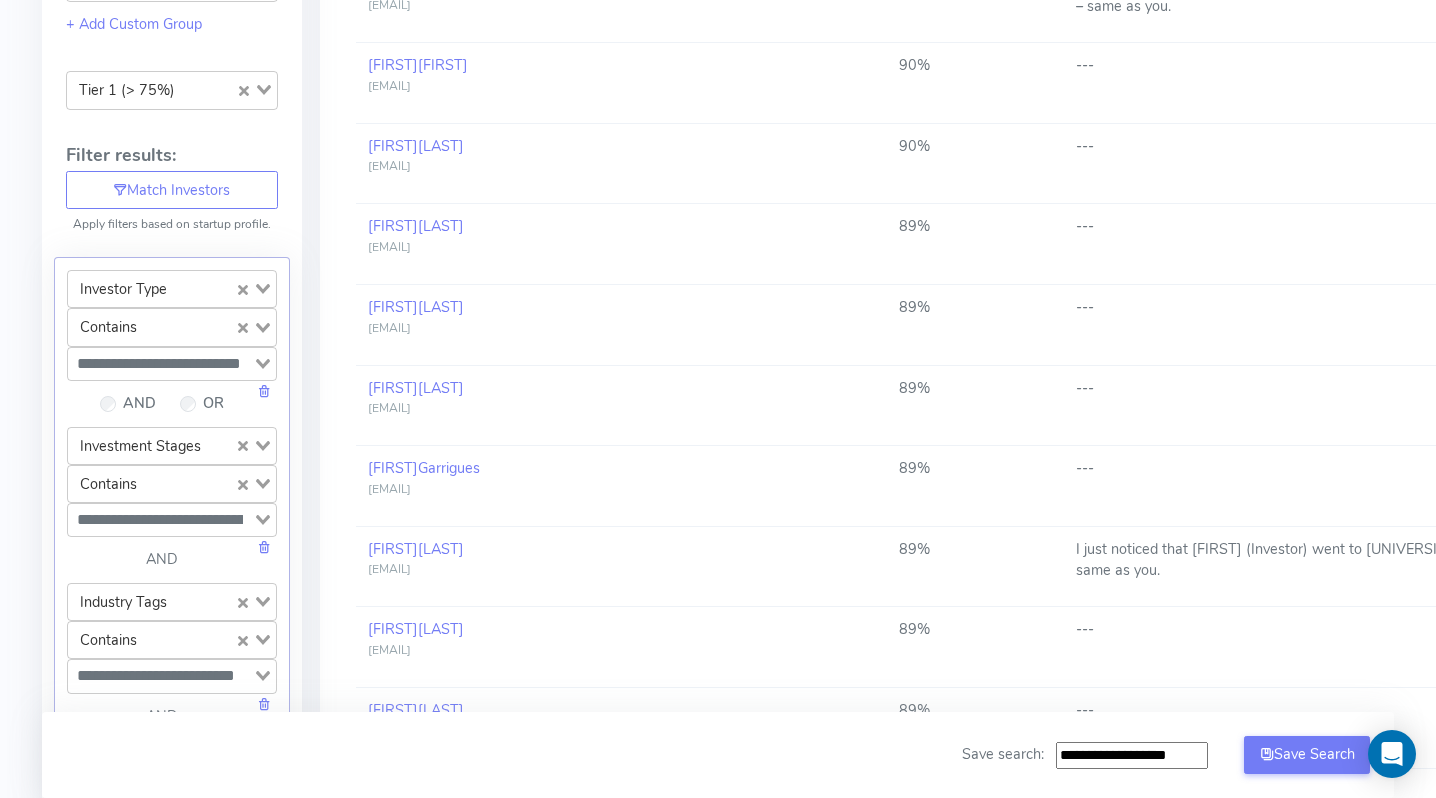 scroll, scrollTop: 0, scrollLeft: 0, axis: both 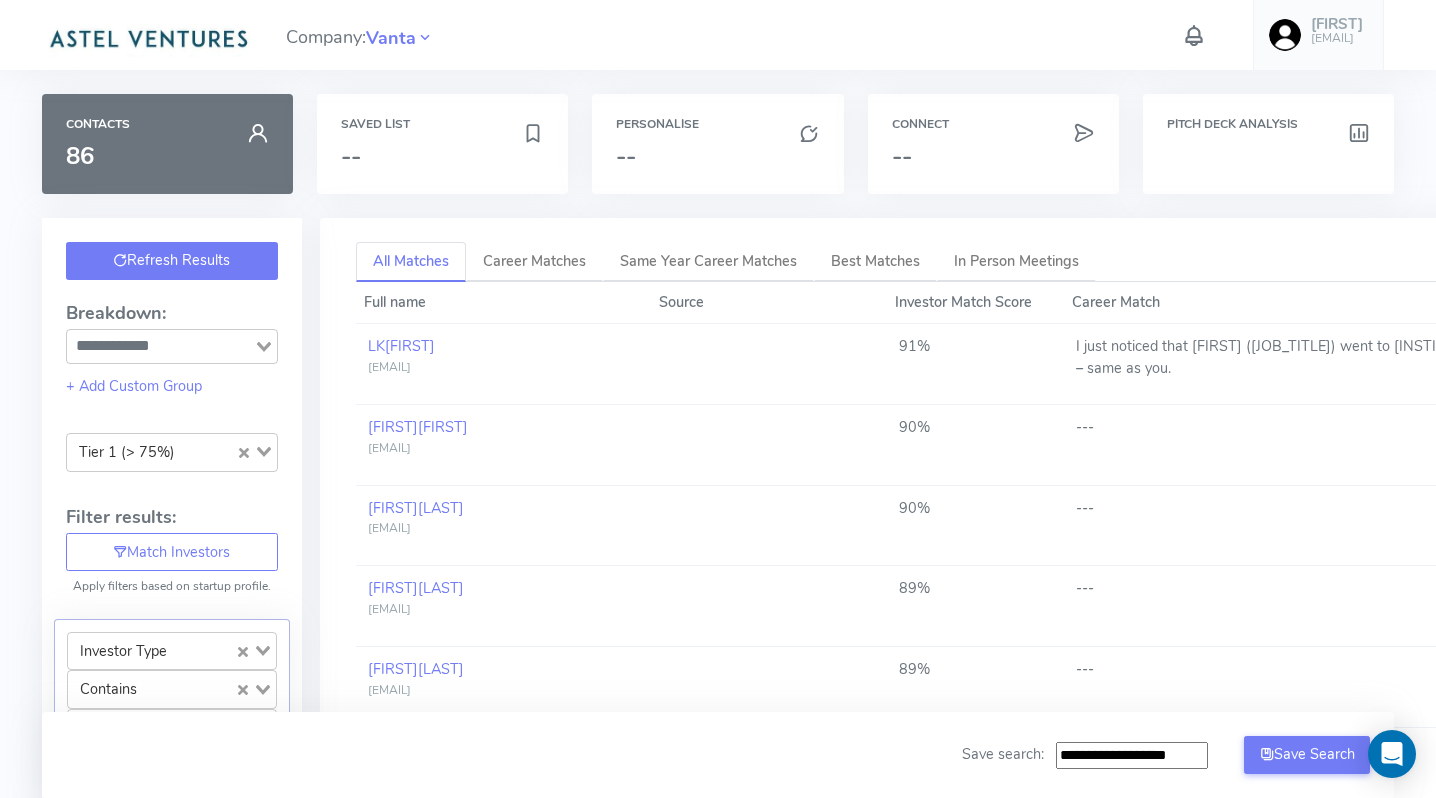 click on "Refresh Results" at bounding box center [172, 261] 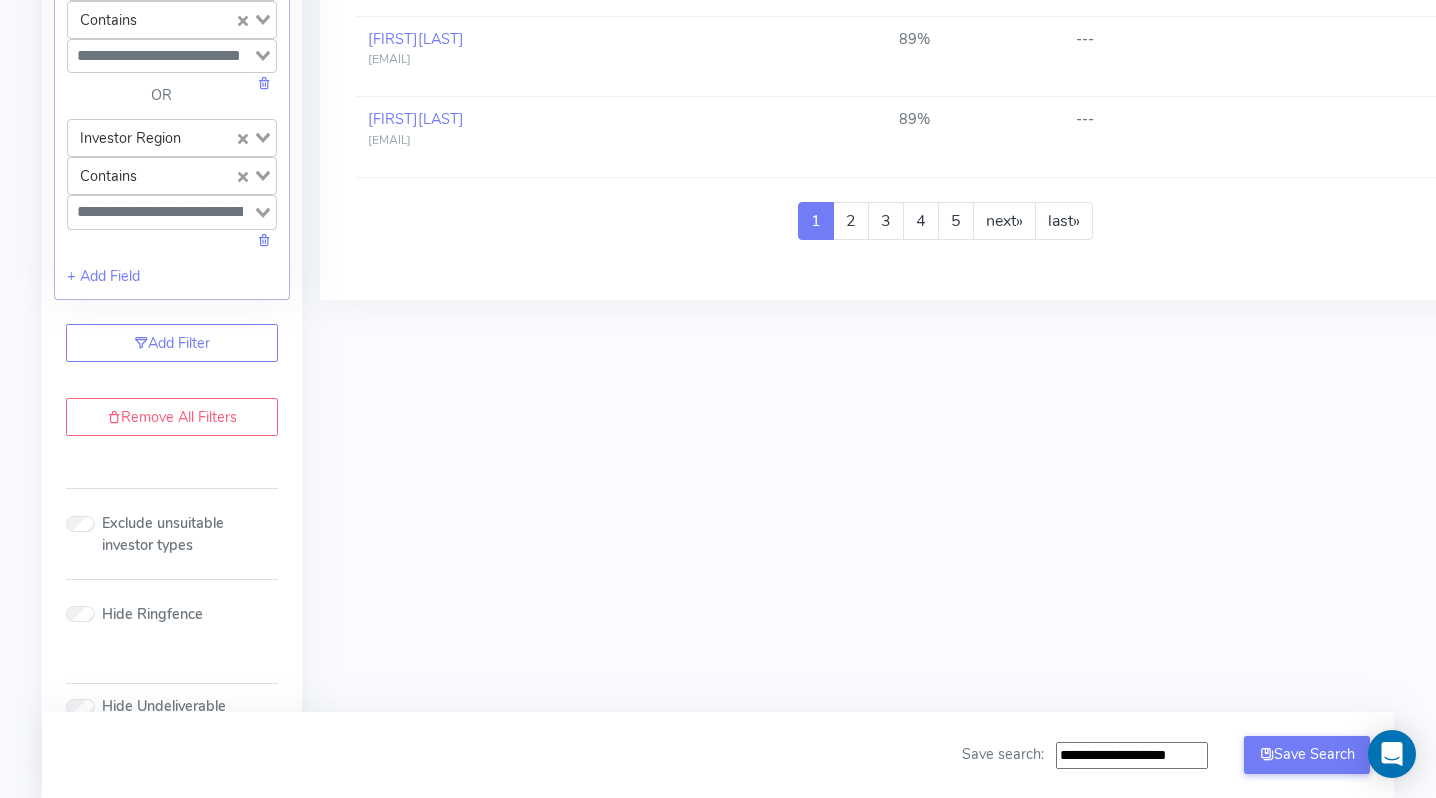 scroll, scrollTop: 1790, scrollLeft: 0, axis: vertical 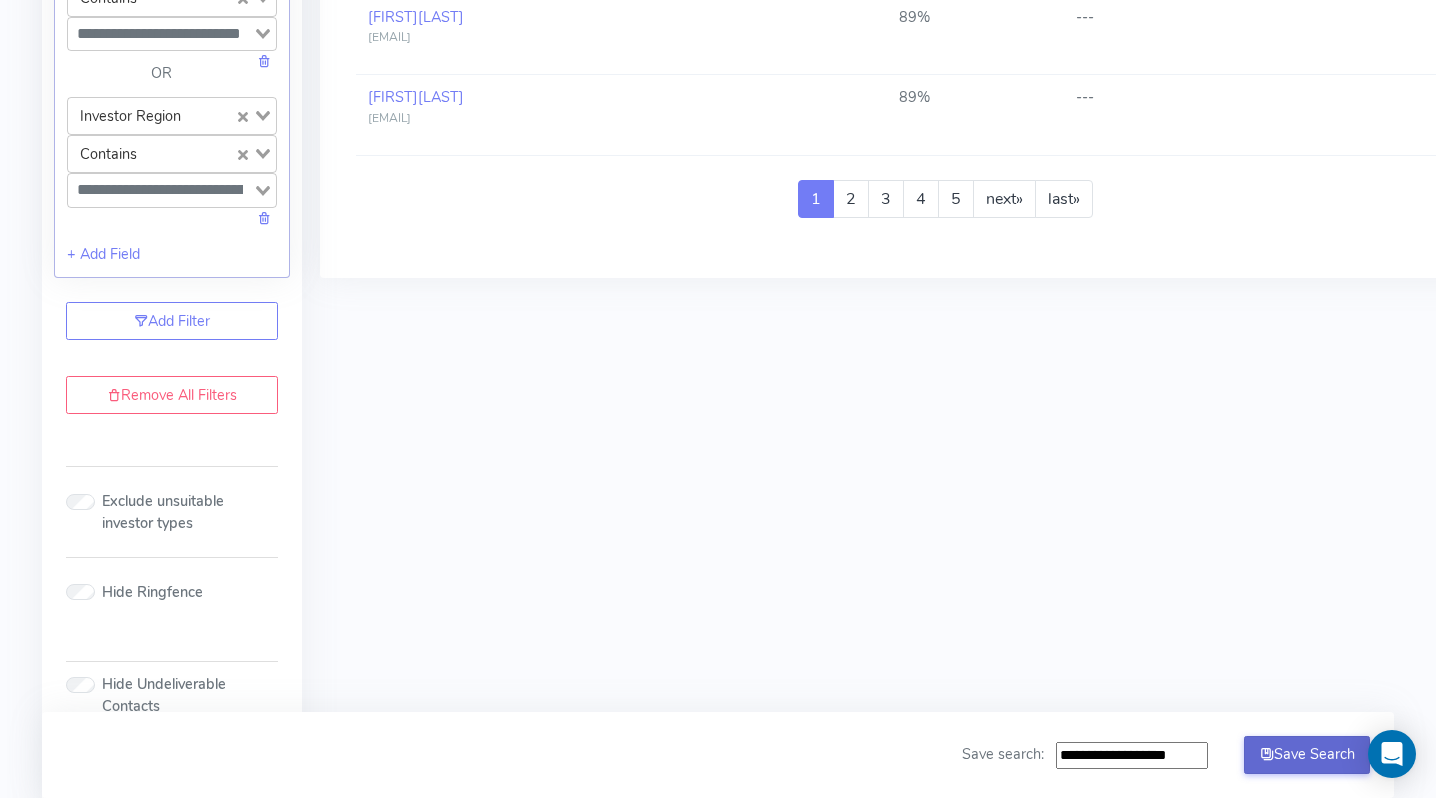 click on "Save Search" at bounding box center [1307, 755] 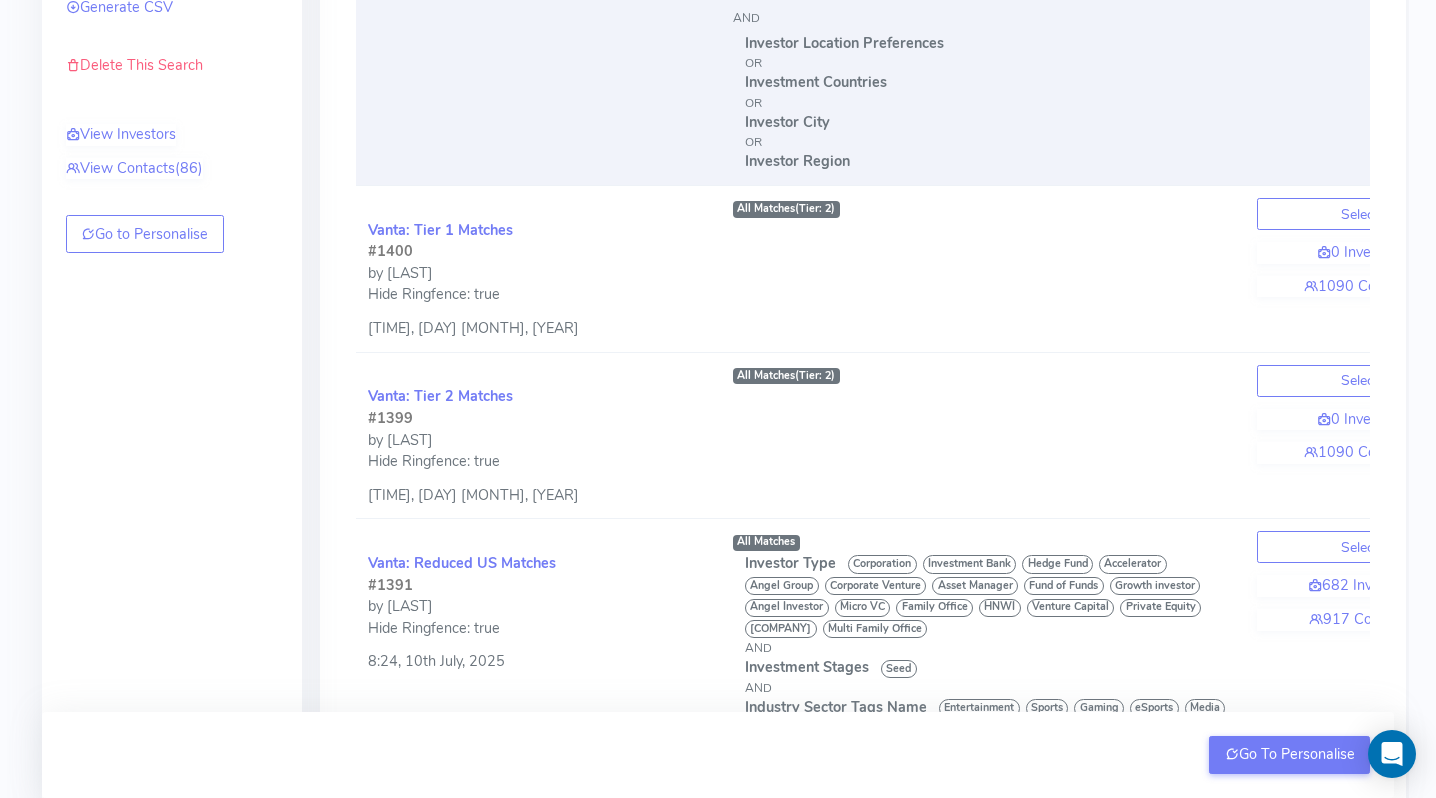 scroll, scrollTop: 473, scrollLeft: 0, axis: vertical 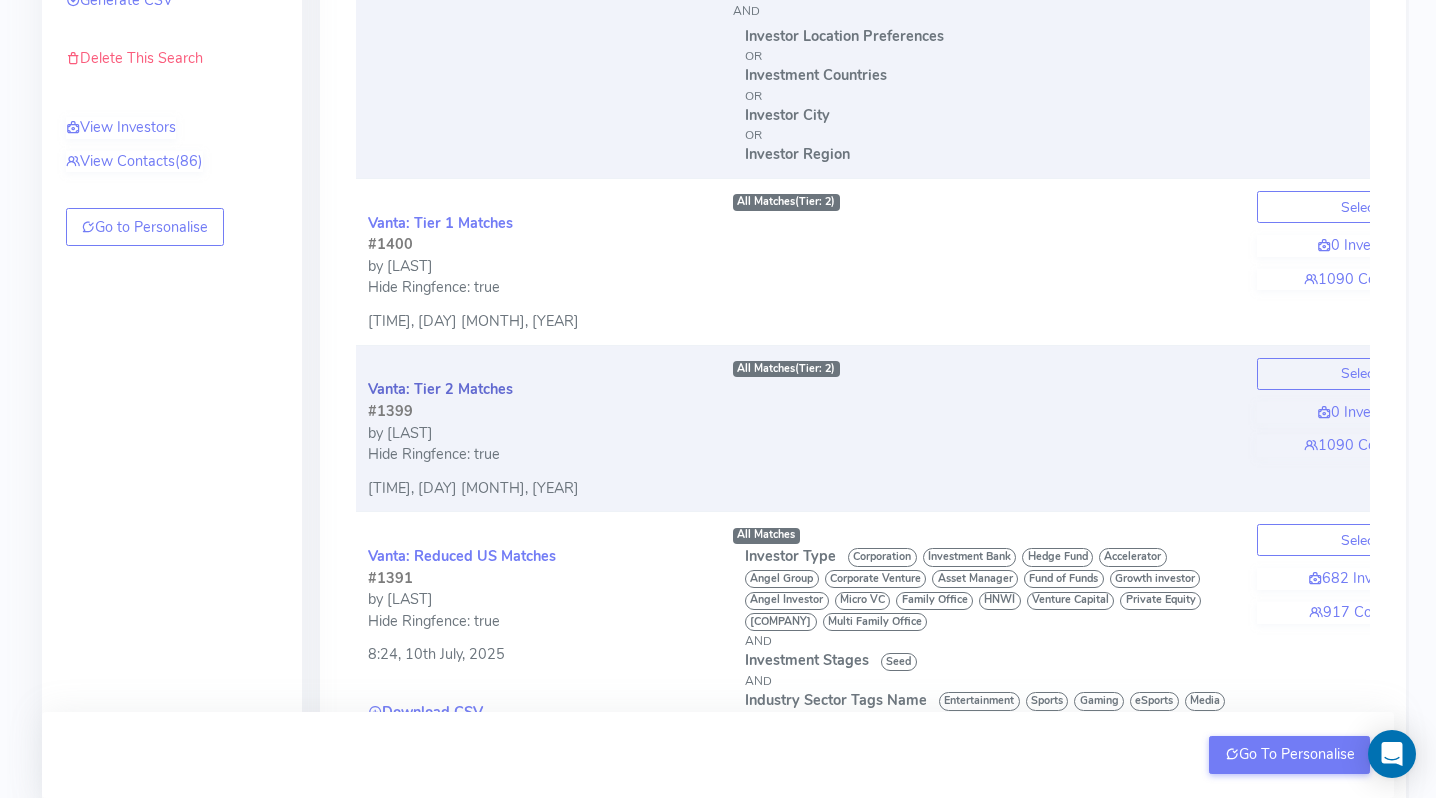 click on "Vanta: Tier 2 Matches" at bounding box center [440, 389] 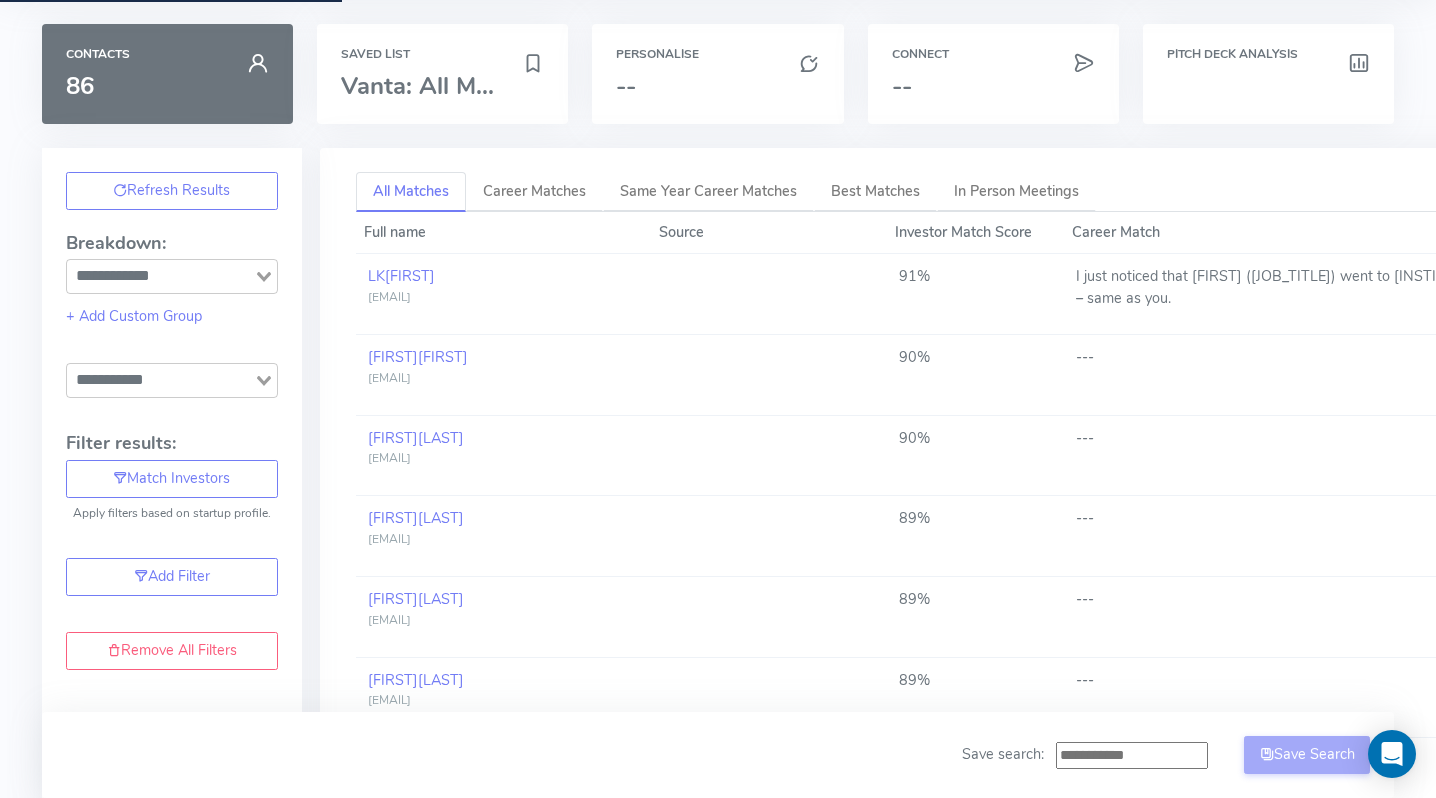 scroll, scrollTop: 53, scrollLeft: 0, axis: vertical 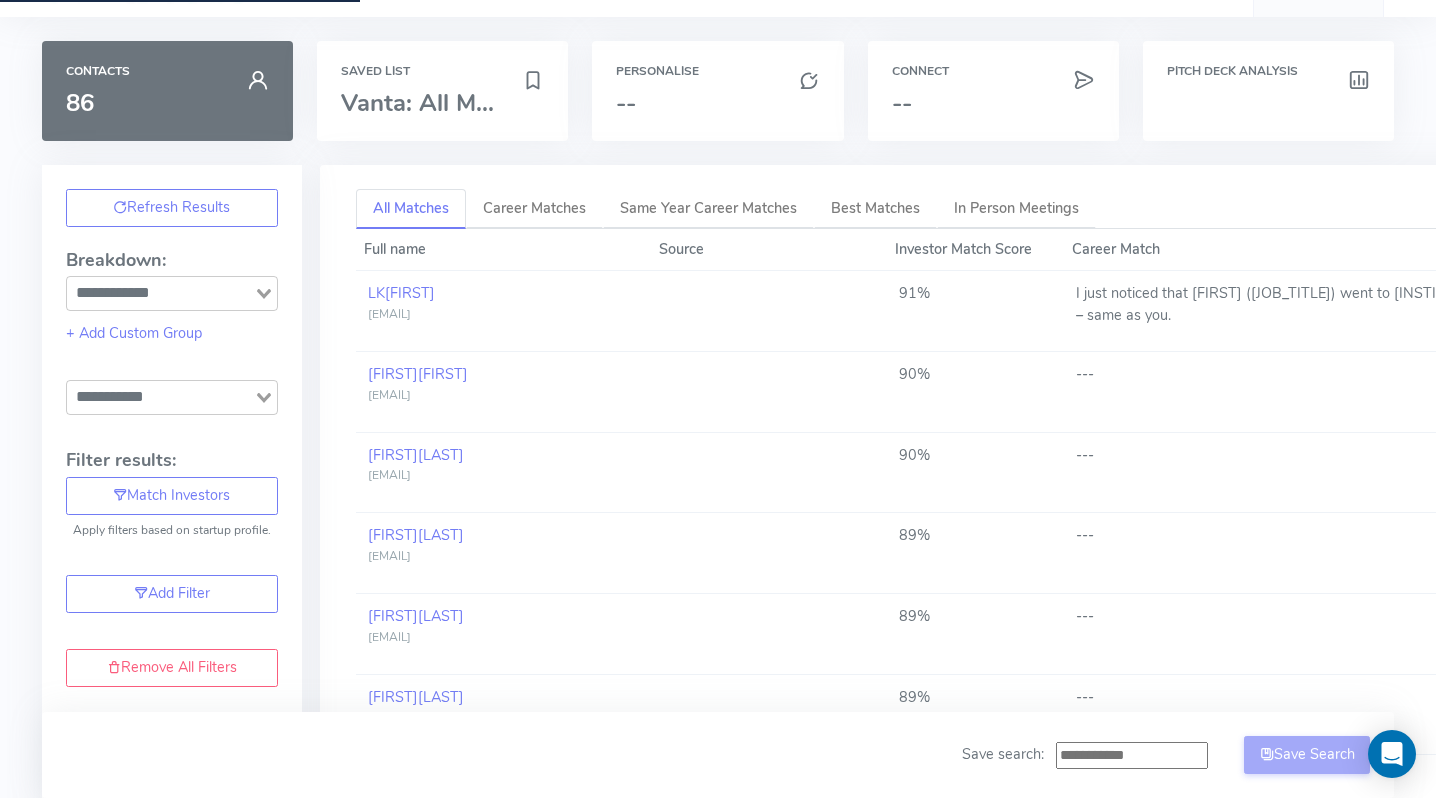 type on "**********" 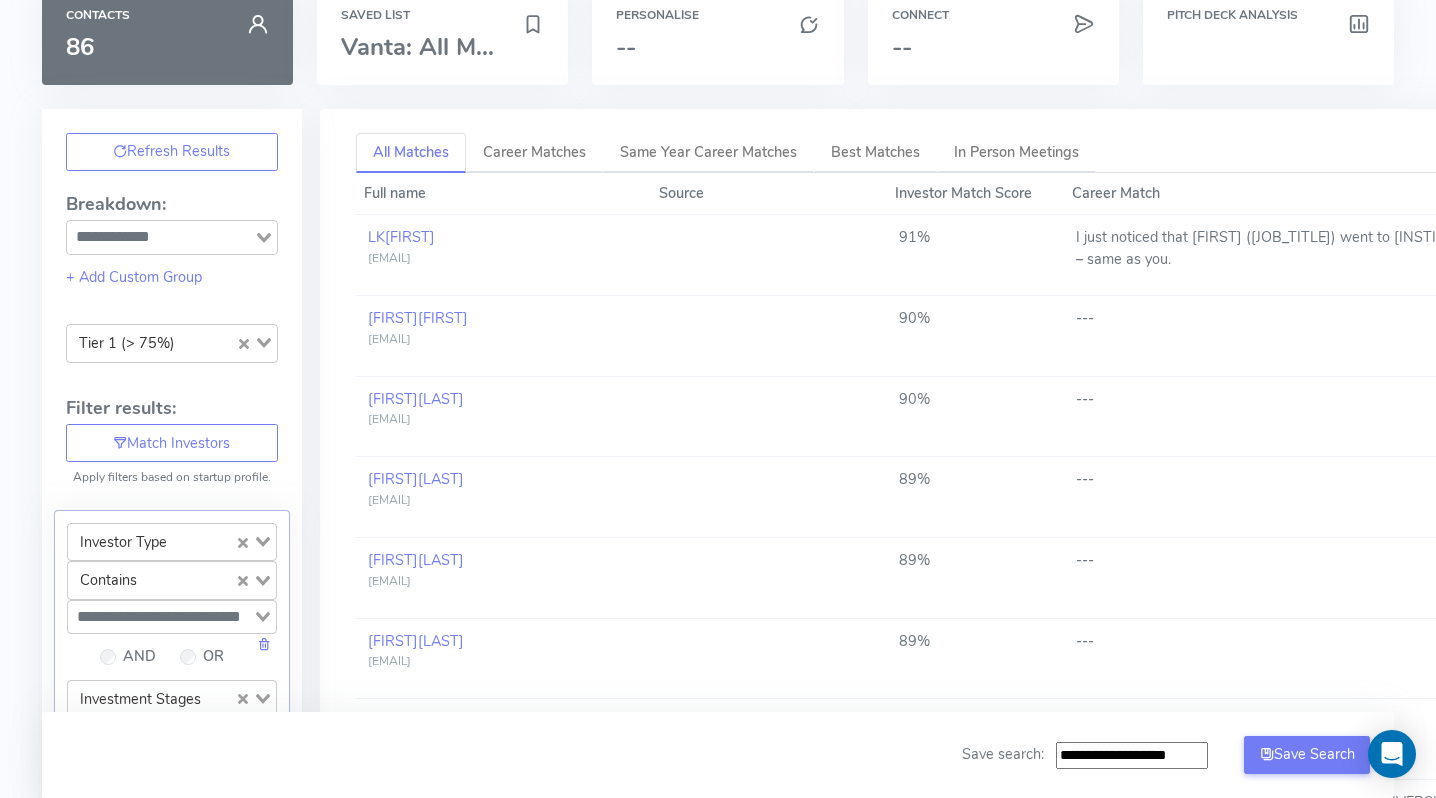 scroll, scrollTop: 0, scrollLeft: 0, axis: both 